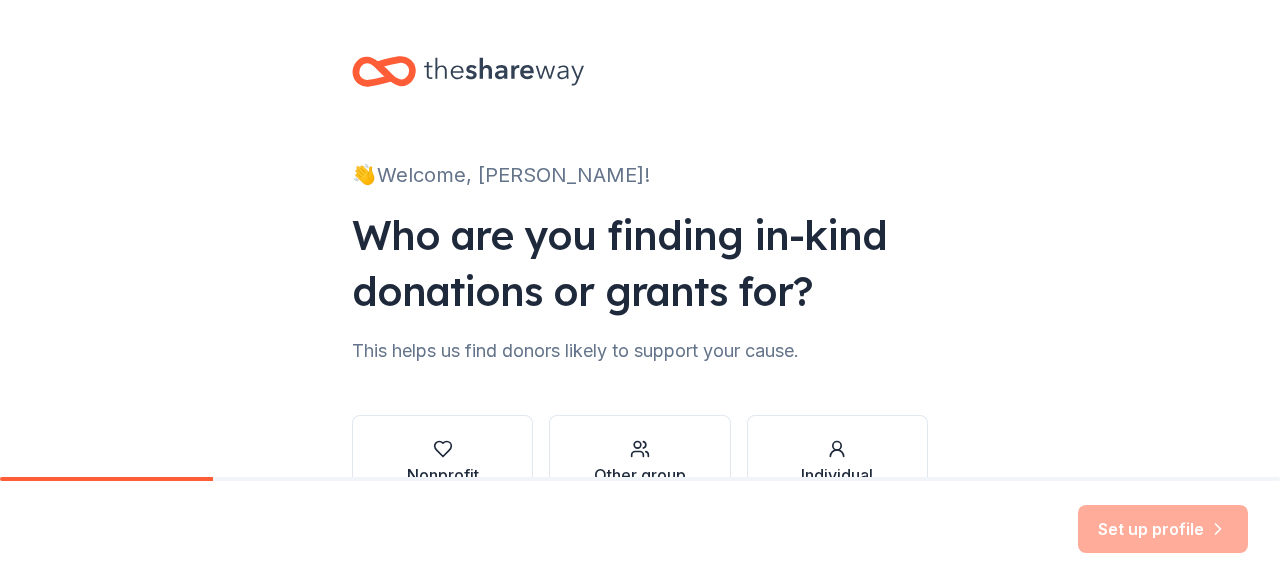 scroll, scrollTop: 0, scrollLeft: 0, axis: both 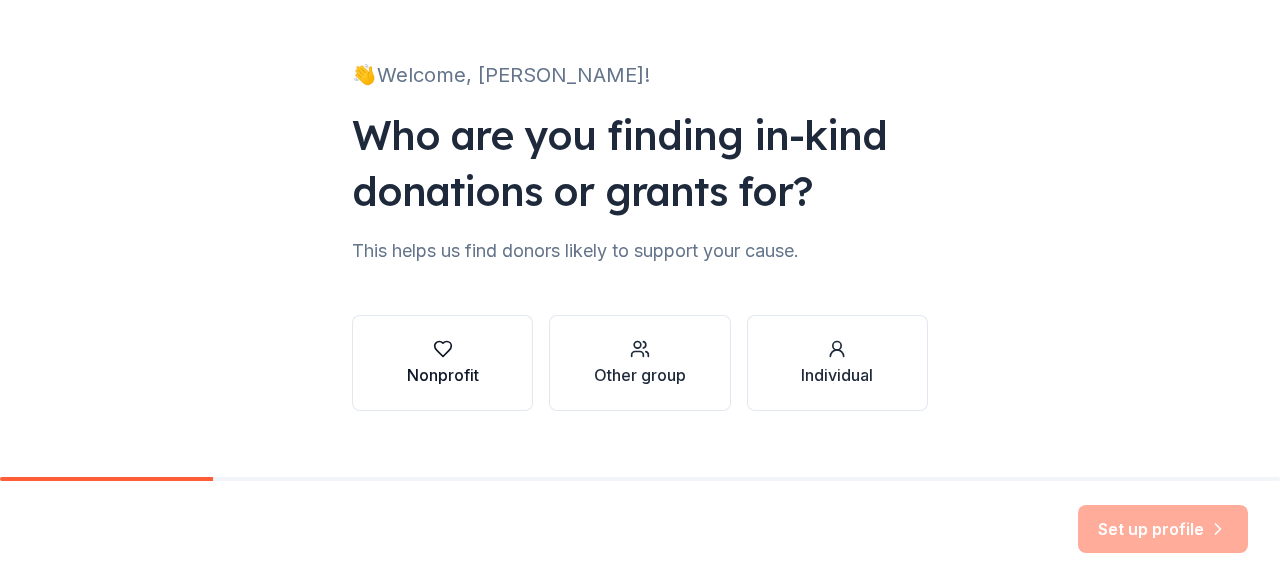 click at bounding box center [443, 349] 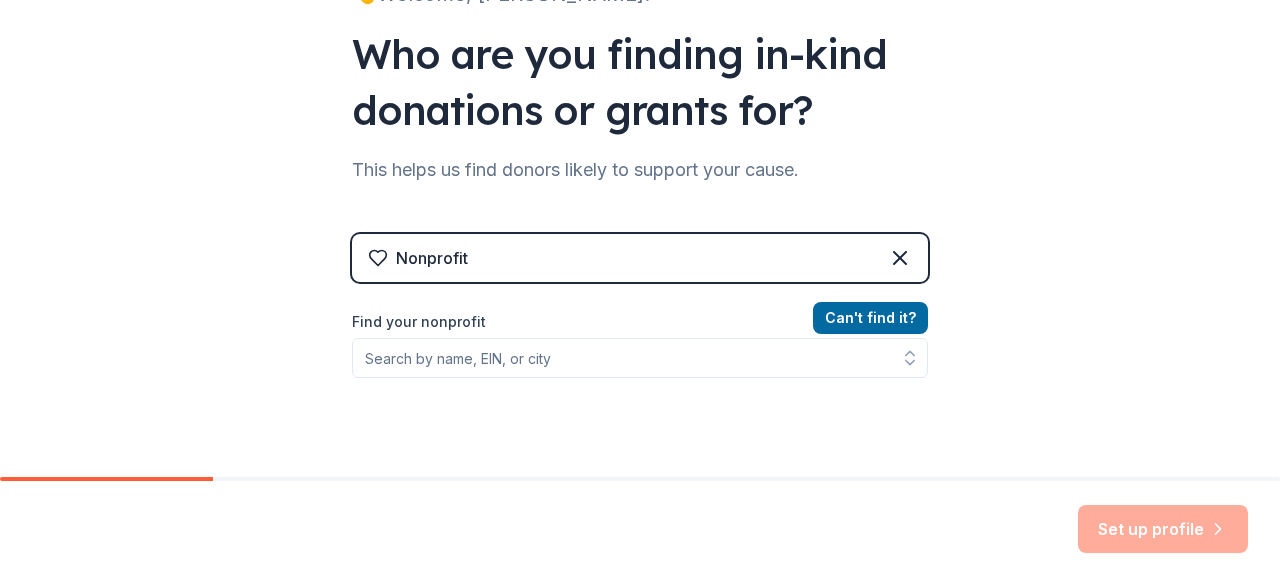 scroll, scrollTop: 200, scrollLeft: 0, axis: vertical 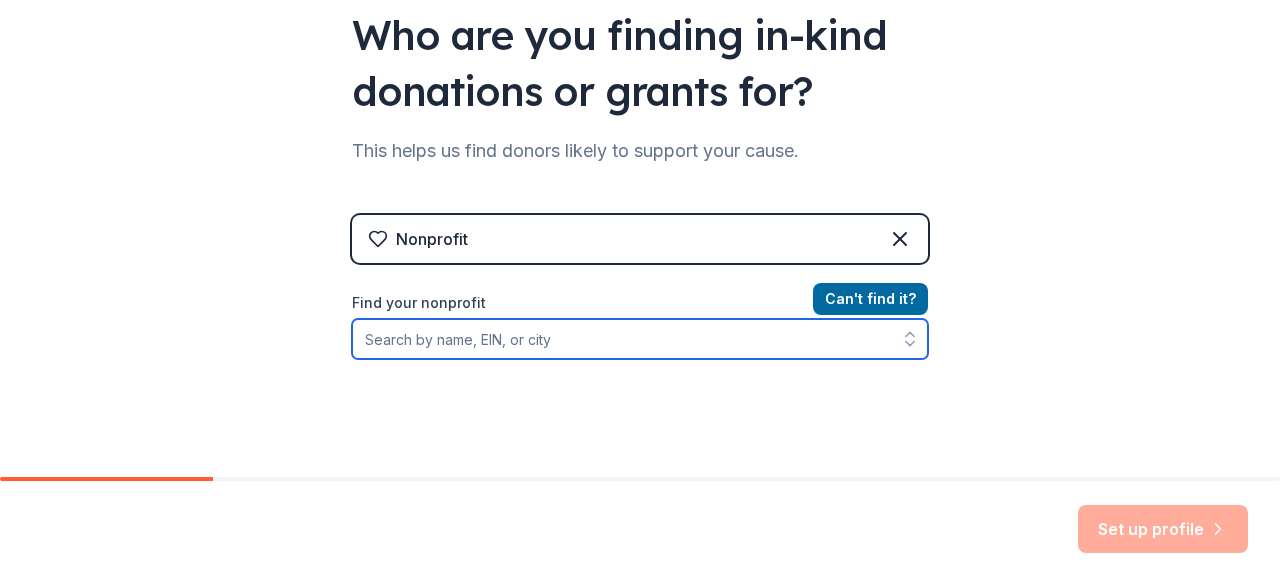 click on "Find your nonprofit" at bounding box center [640, 339] 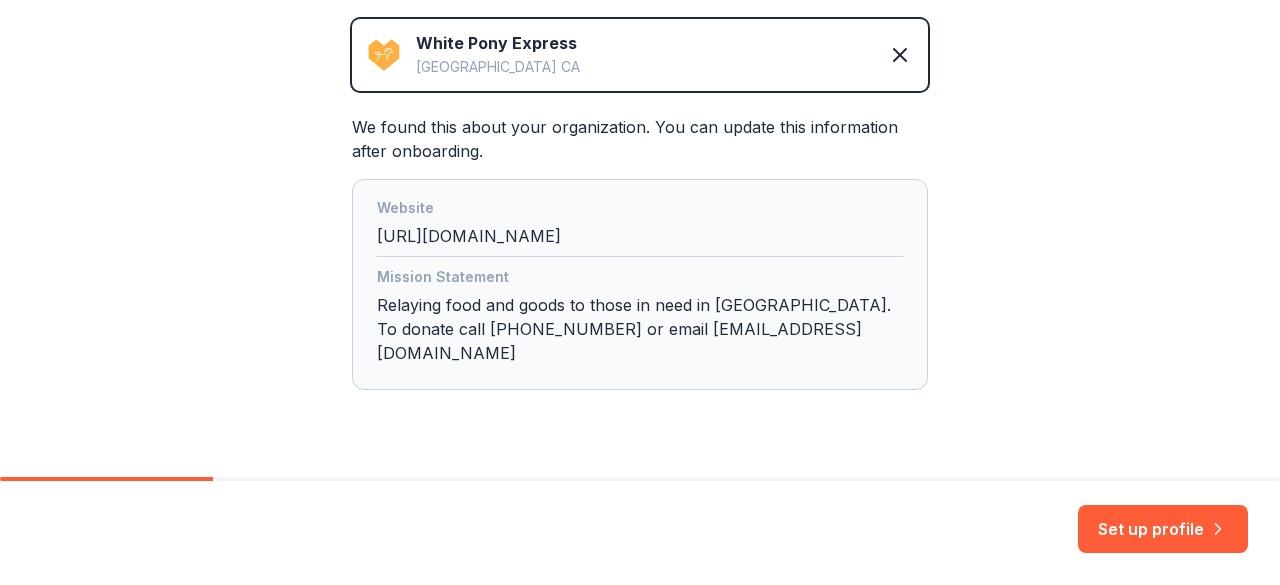 scroll, scrollTop: 516, scrollLeft: 0, axis: vertical 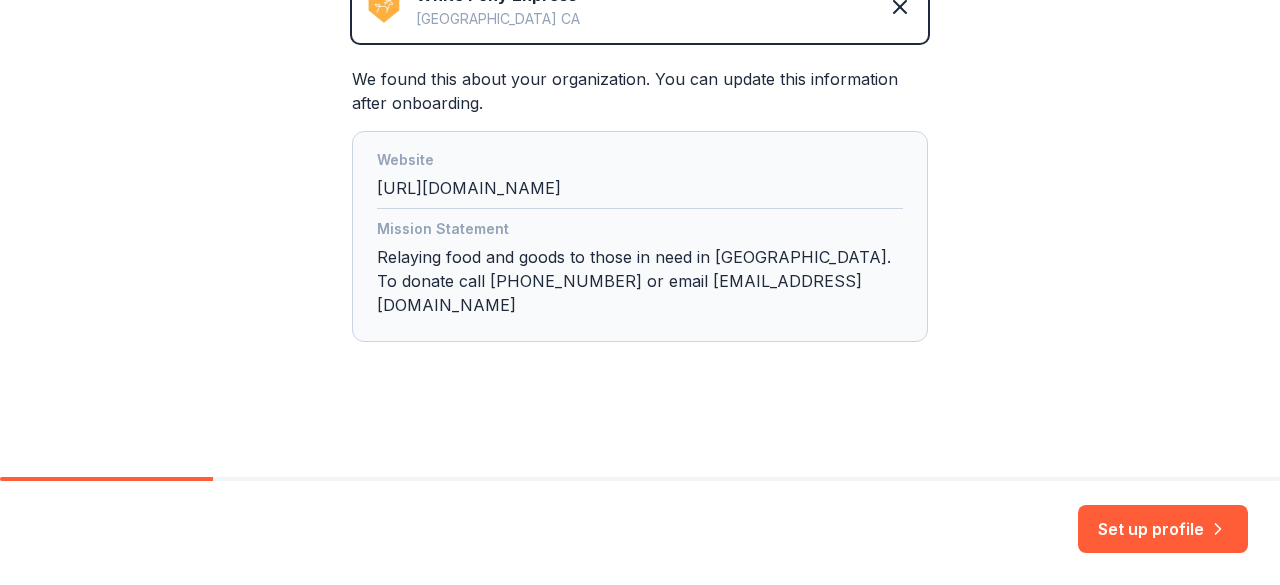 click on "Mission Statement Relaying food and goods to those in need in Contra Costa County. To donate call (925) 322-0604 or email dispatcher@whiteponyexpress.org" at bounding box center (640, 271) 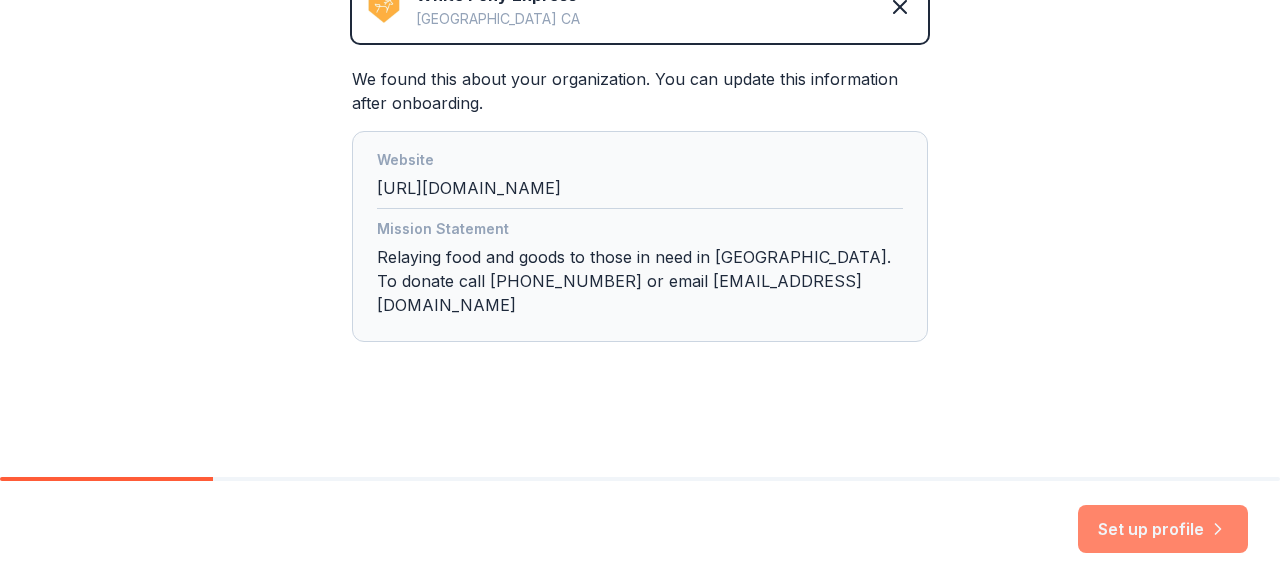 click on "Set up profile" at bounding box center (1163, 529) 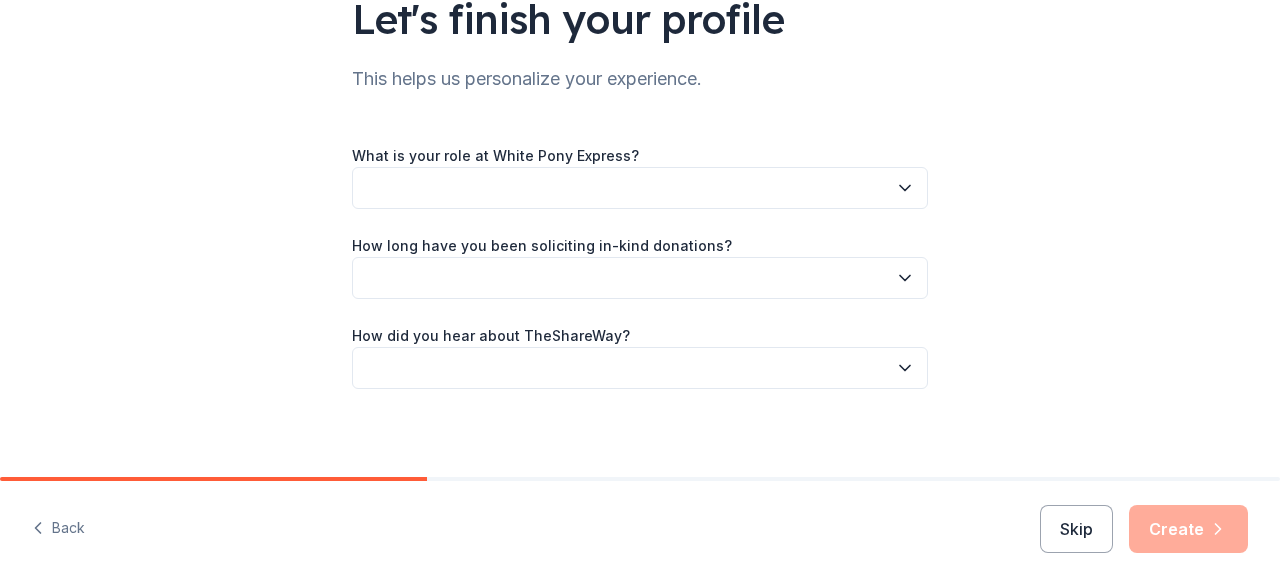 scroll, scrollTop: 176, scrollLeft: 0, axis: vertical 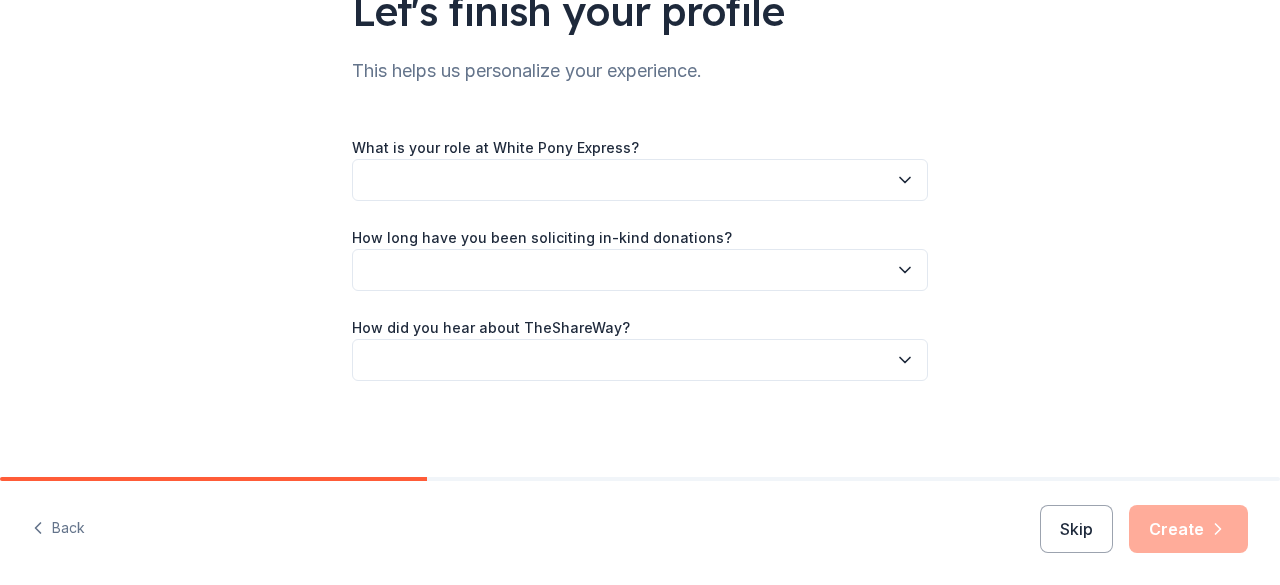 click at bounding box center (640, 180) 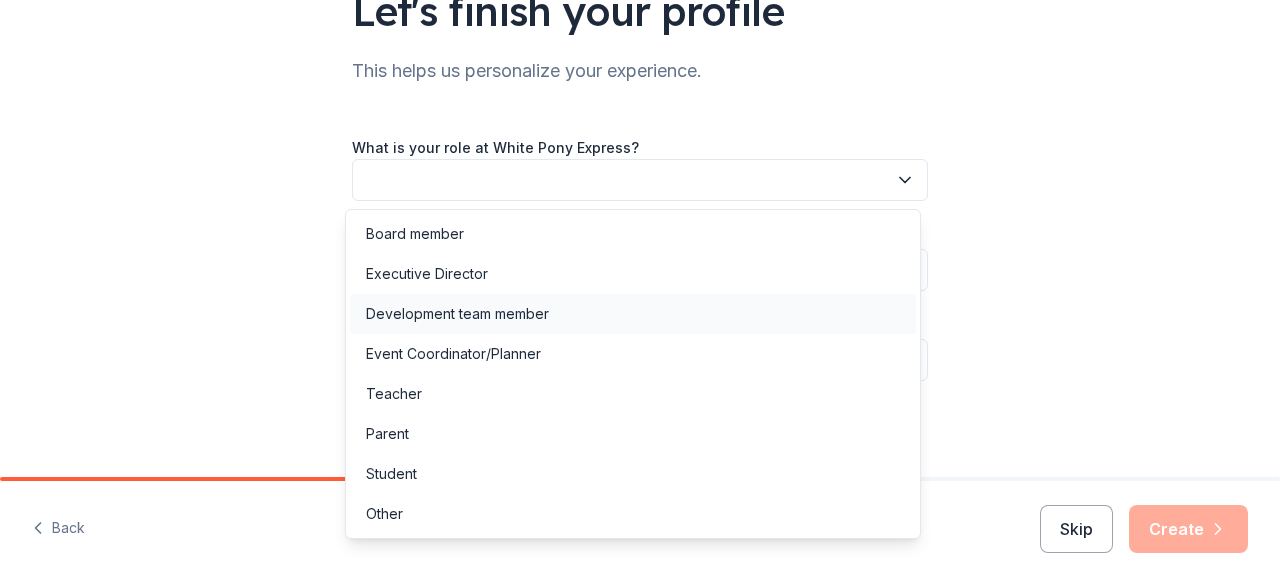 click on "Development team member" at bounding box center (457, 314) 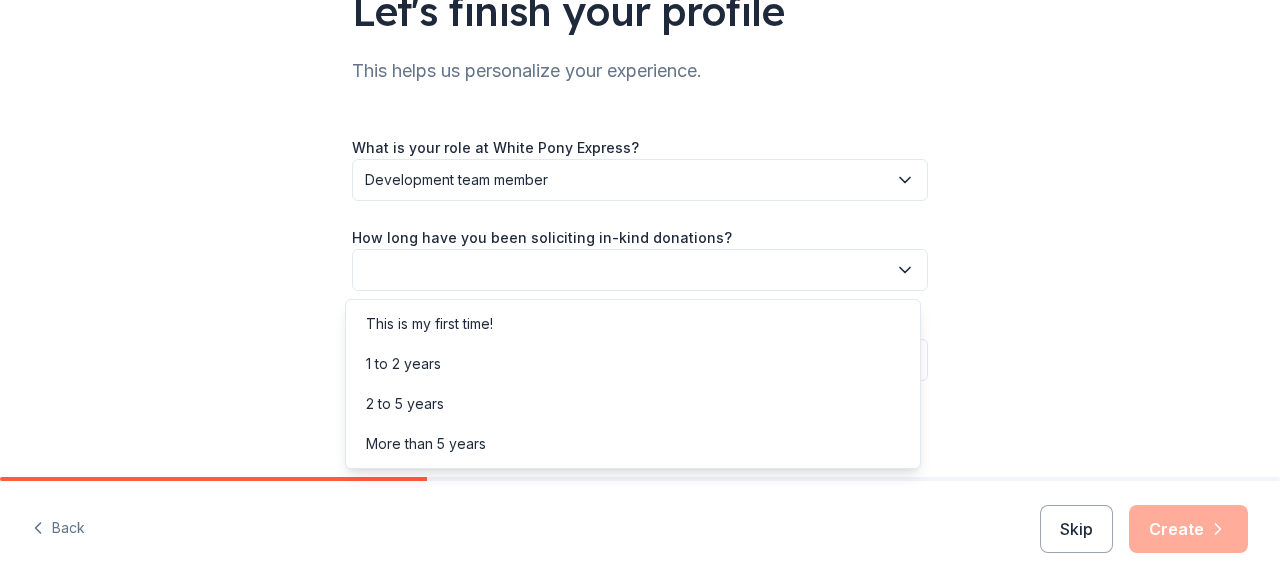 click at bounding box center [640, 270] 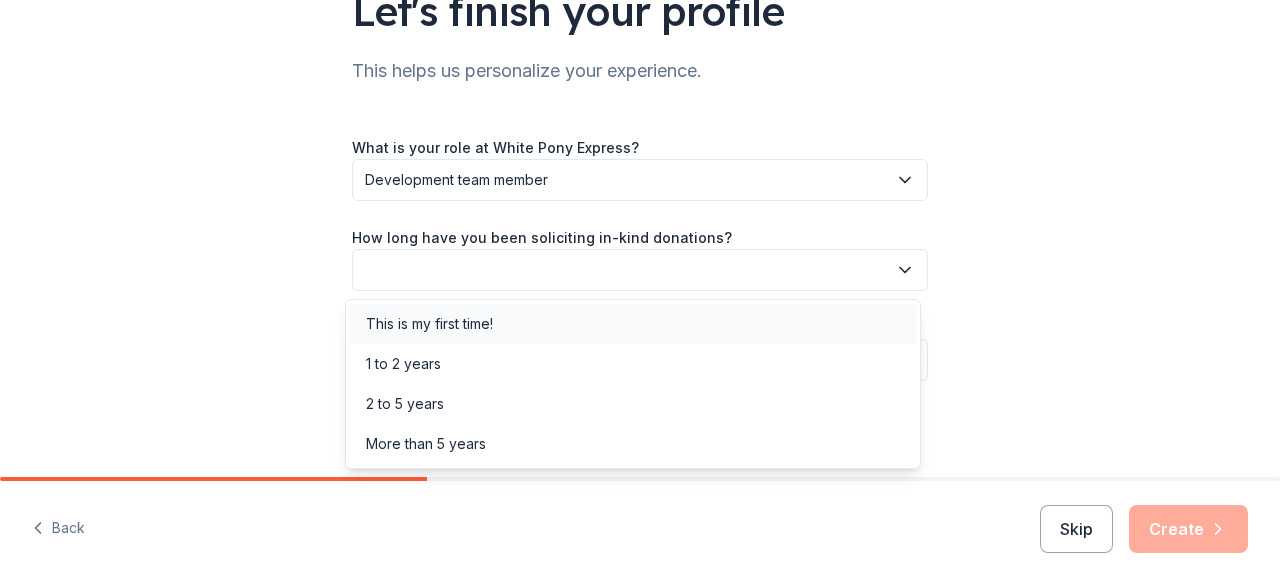 click on "This is my first time!" at bounding box center (429, 324) 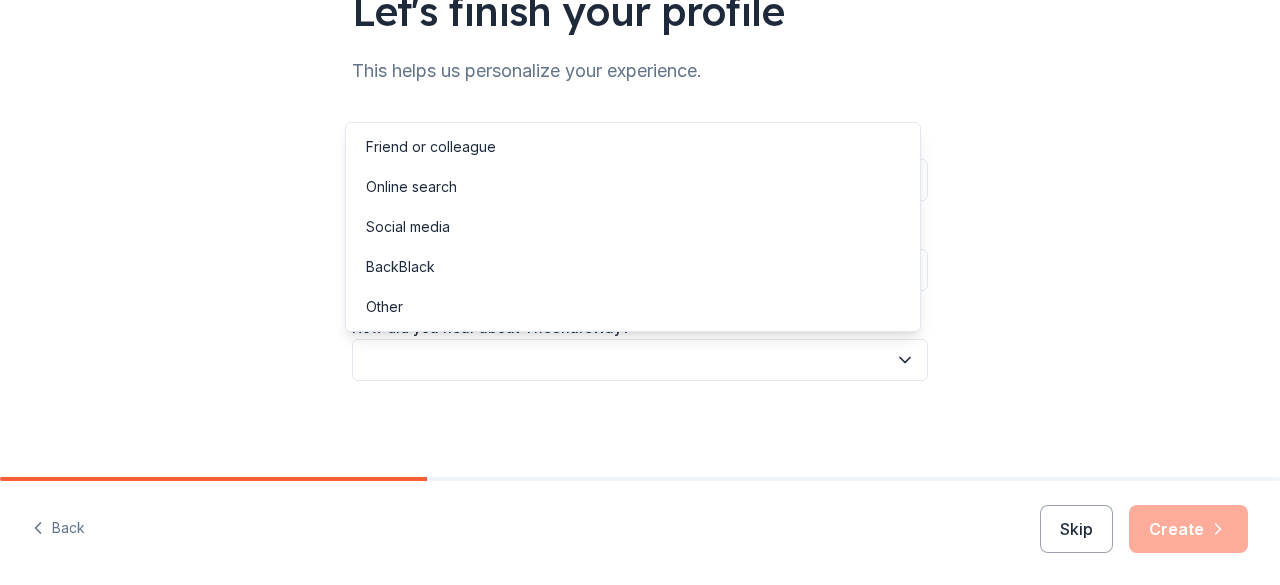 click at bounding box center [640, 360] 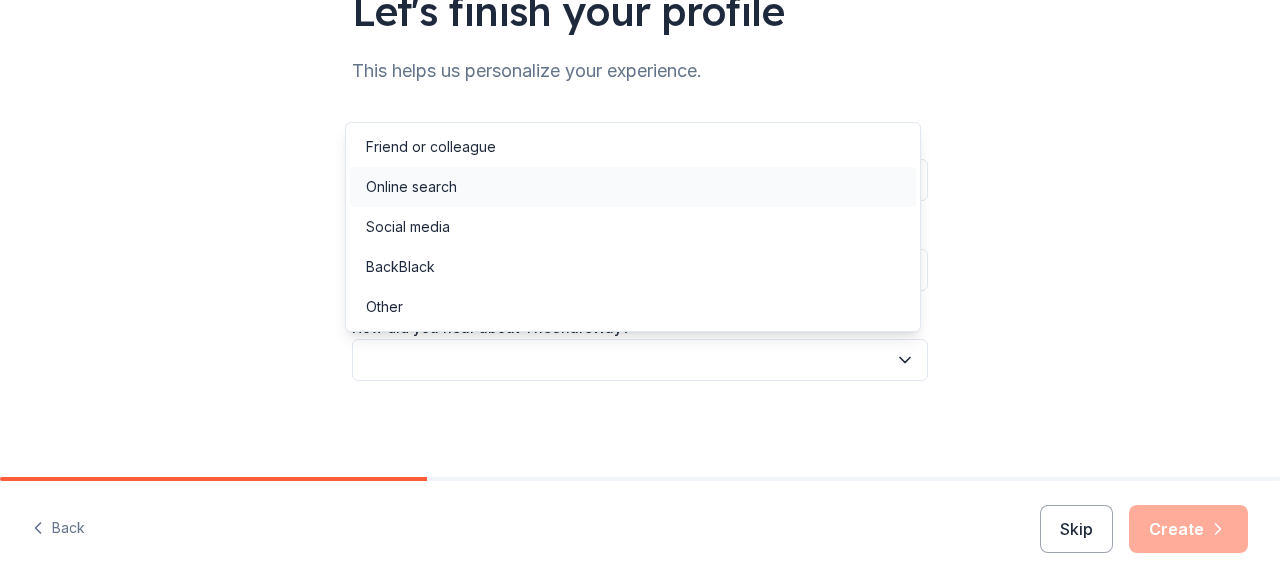 click on "Online search" at bounding box center (411, 187) 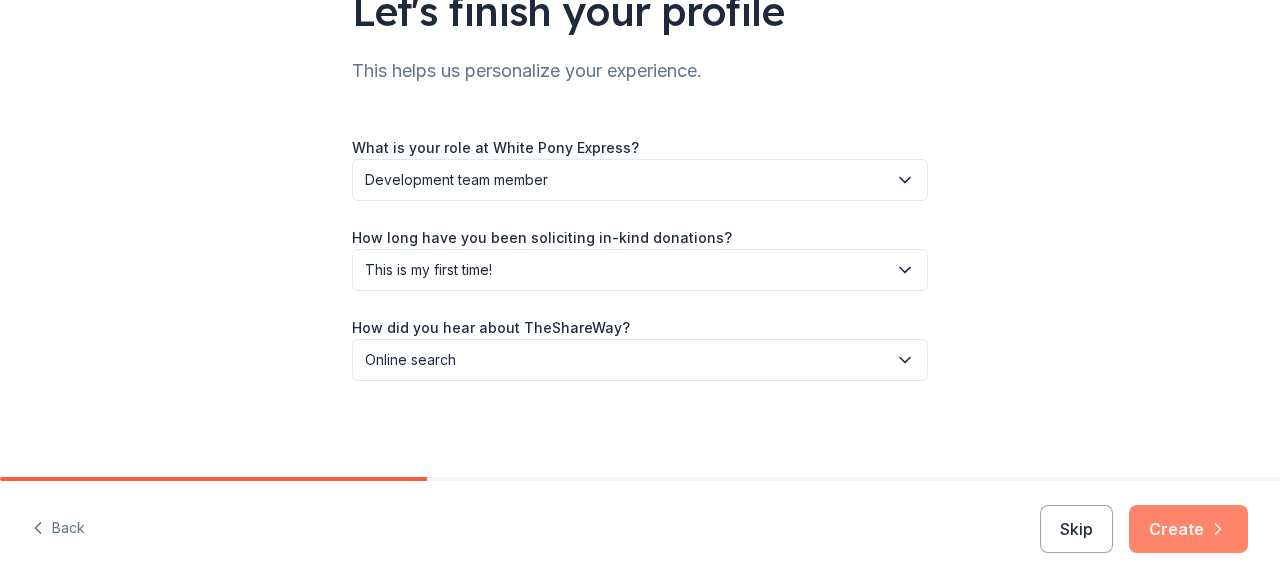 click on "Create" at bounding box center (1188, 529) 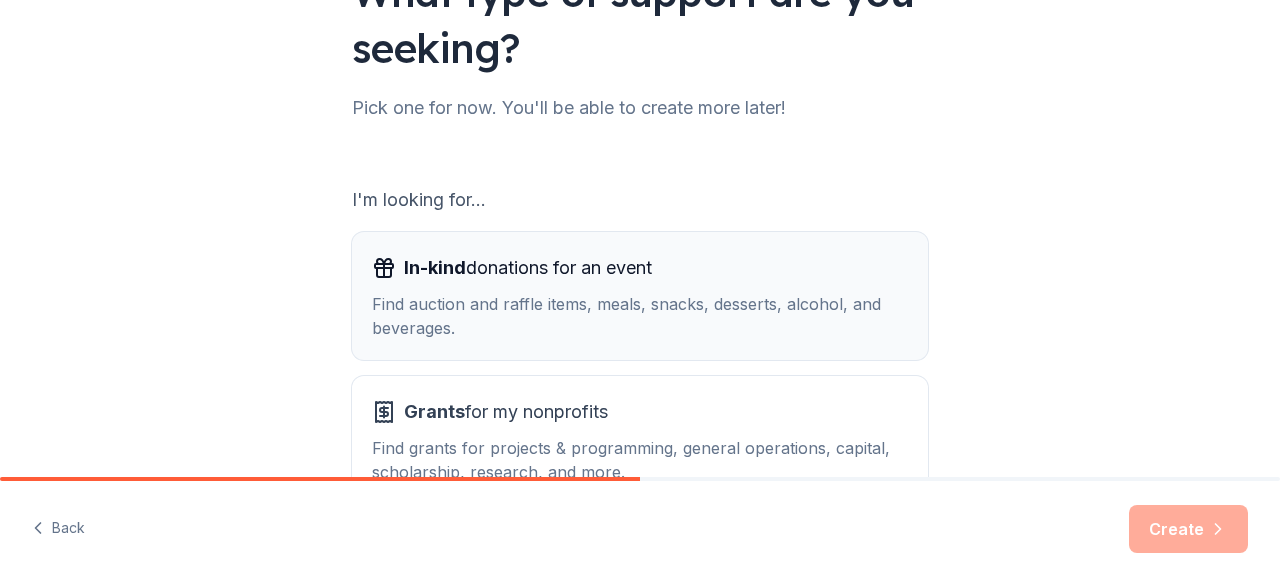 scroll, scrollTop: 200, scrollLeft: 0, axis: vertical 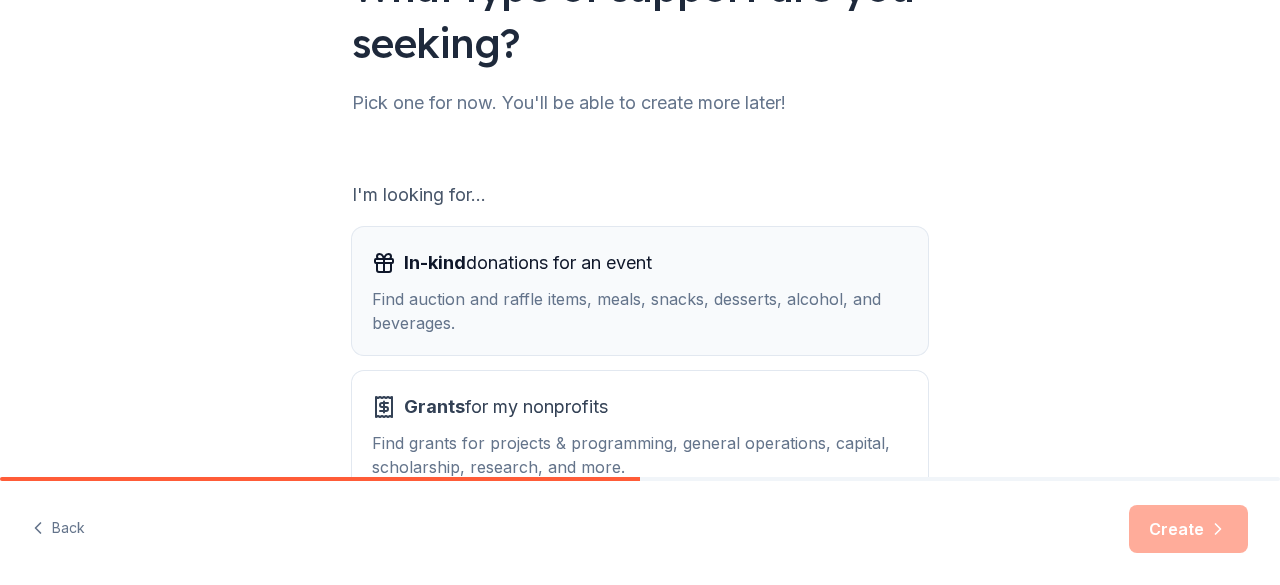 click on "In-kind  donations for an event Find auction and raffle items, meals, snacks, desserts, alcohol, and beverages." at bounding box center (640, 291) 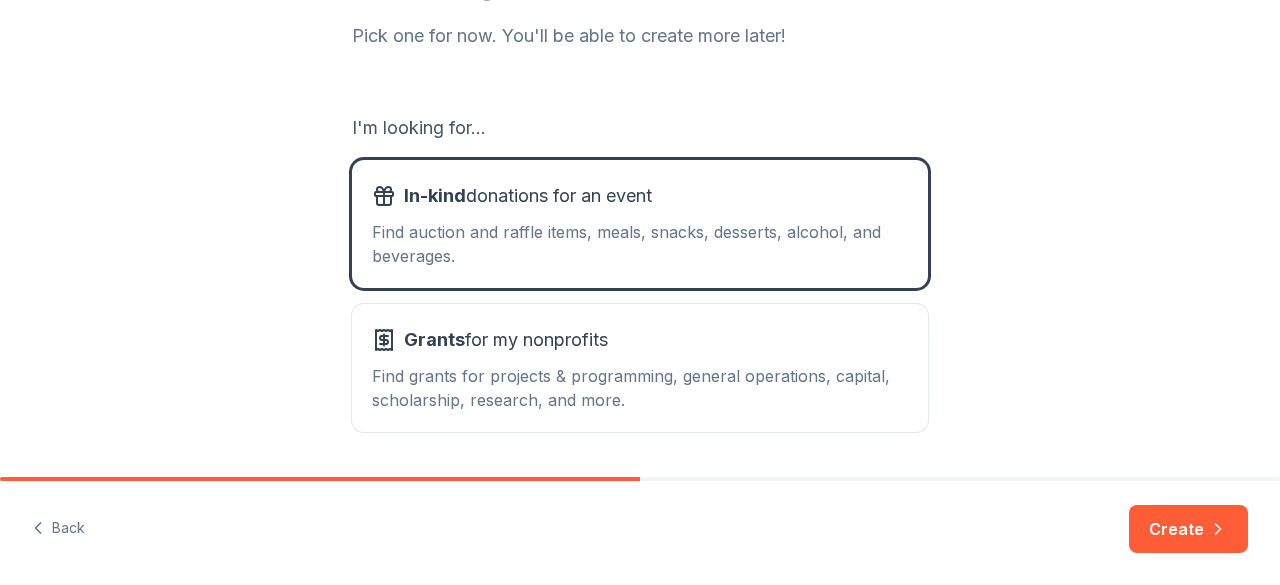 scroll, scrollTop: 330, scrollLeft: 0, axis: vertical 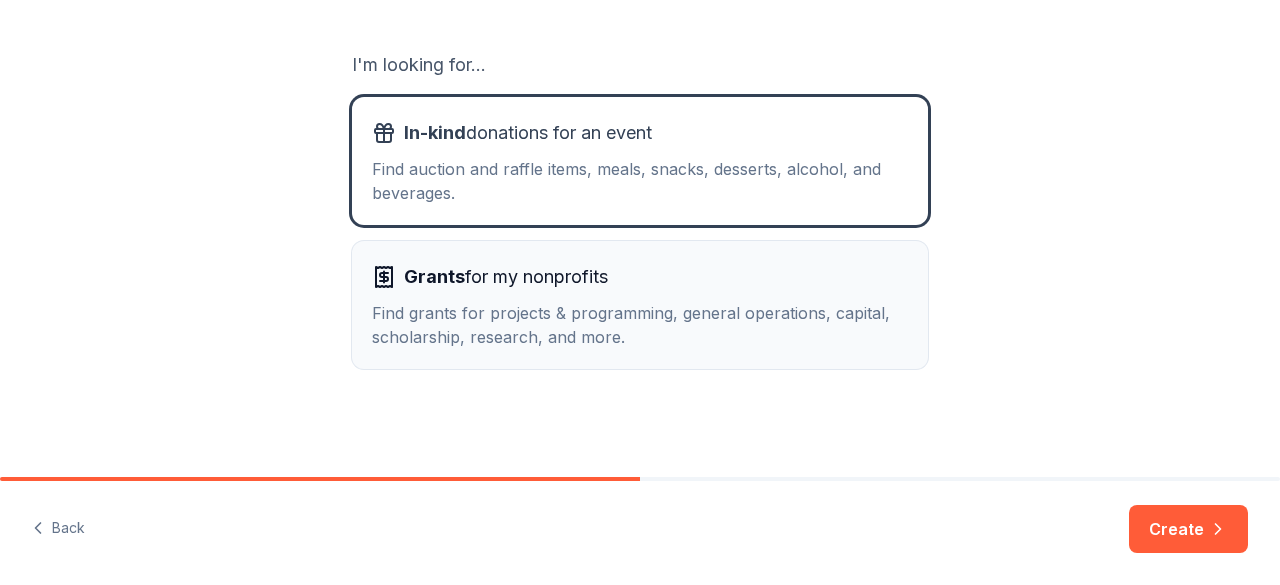click on "Grants  for my nonprofits Find grants for projects & programming, general operations, capital, scholarship, research, and more." at bounding box center [640, 305] 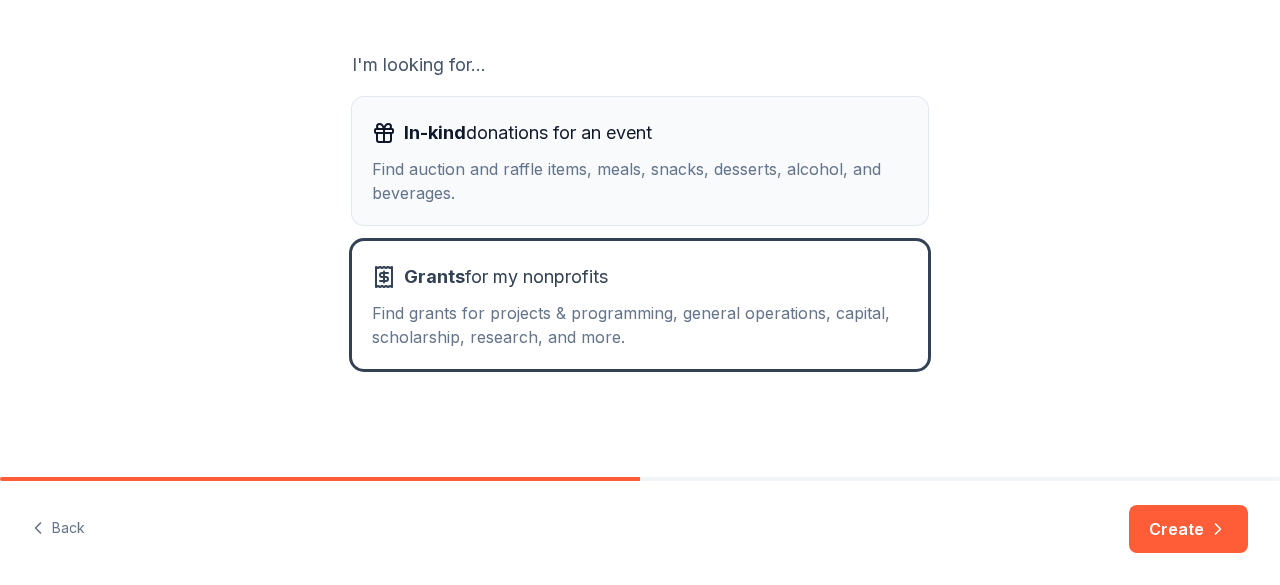 click on "Find auction and raffle items, meals, snacks, desserts, alcohol, and beverages." at bounding box center (640, 181) 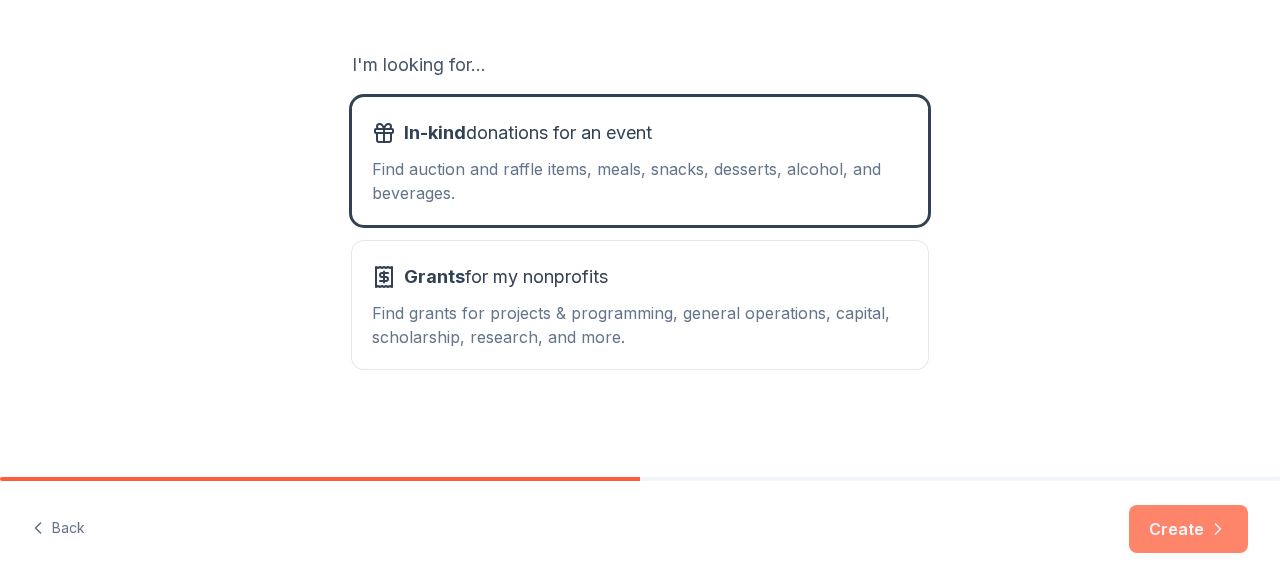 click on "Create" at bounding box center (1188, 529) 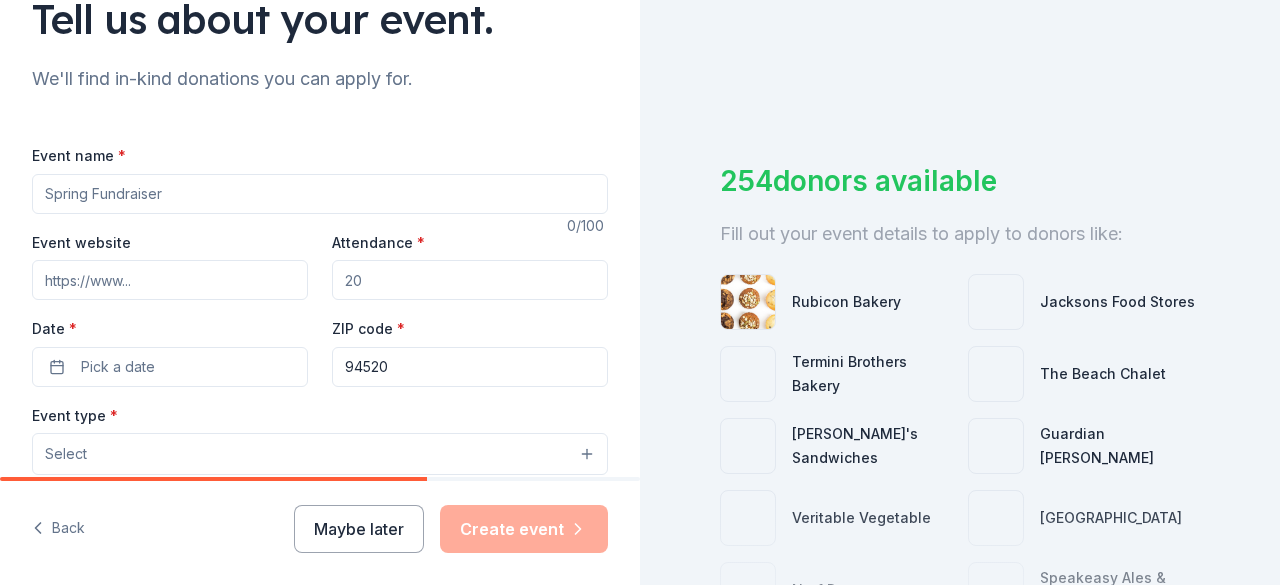 scroll, scrollTop: 200, scrollLeft: 0, axis: vertical 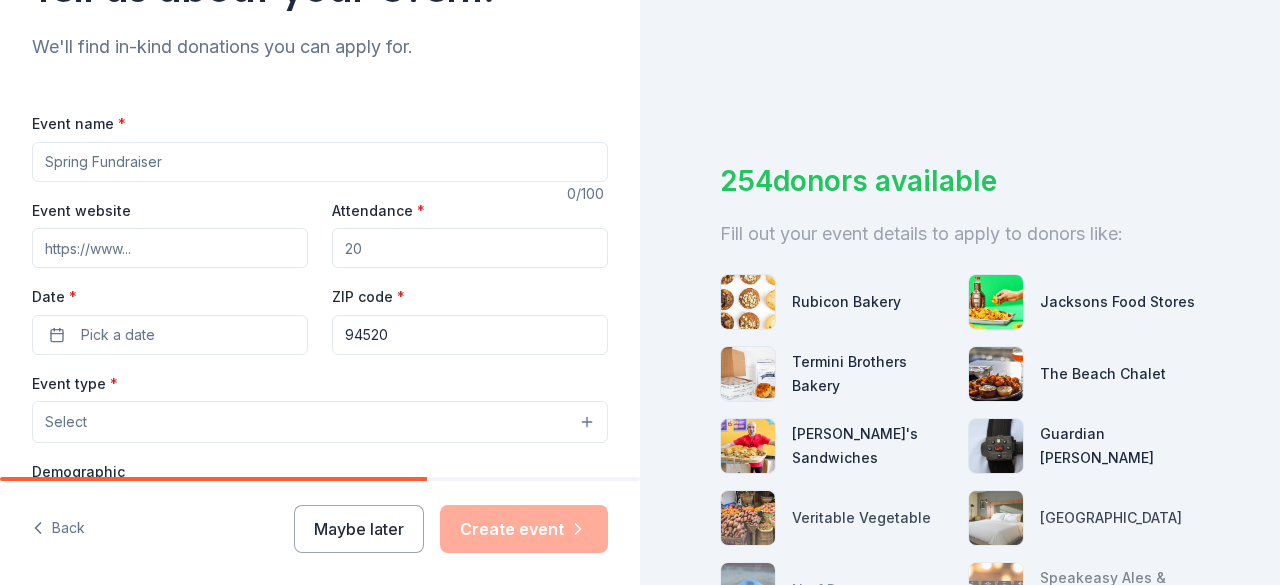 click on "Event name *" at bounding box center (320, 162) 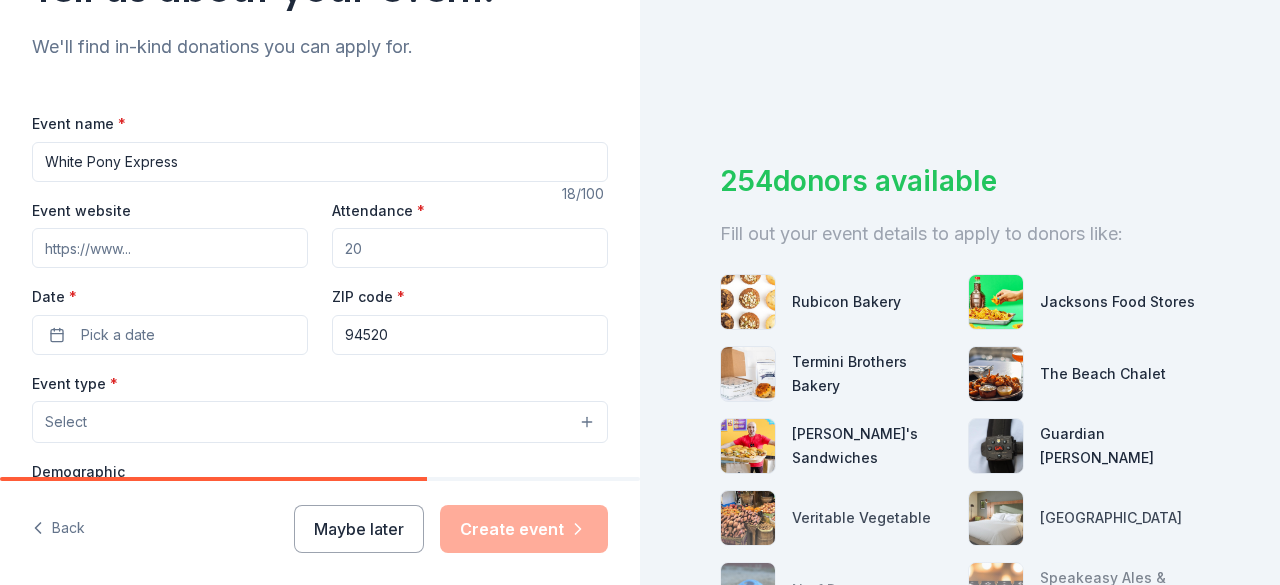 type on "White Pony Express" 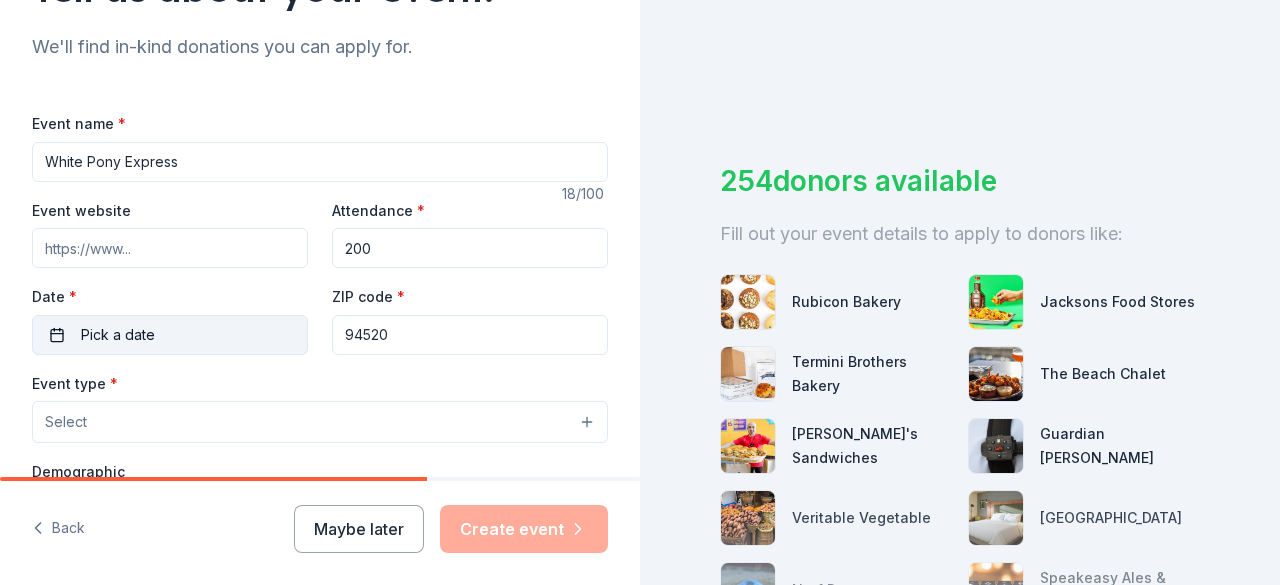 type on "200" 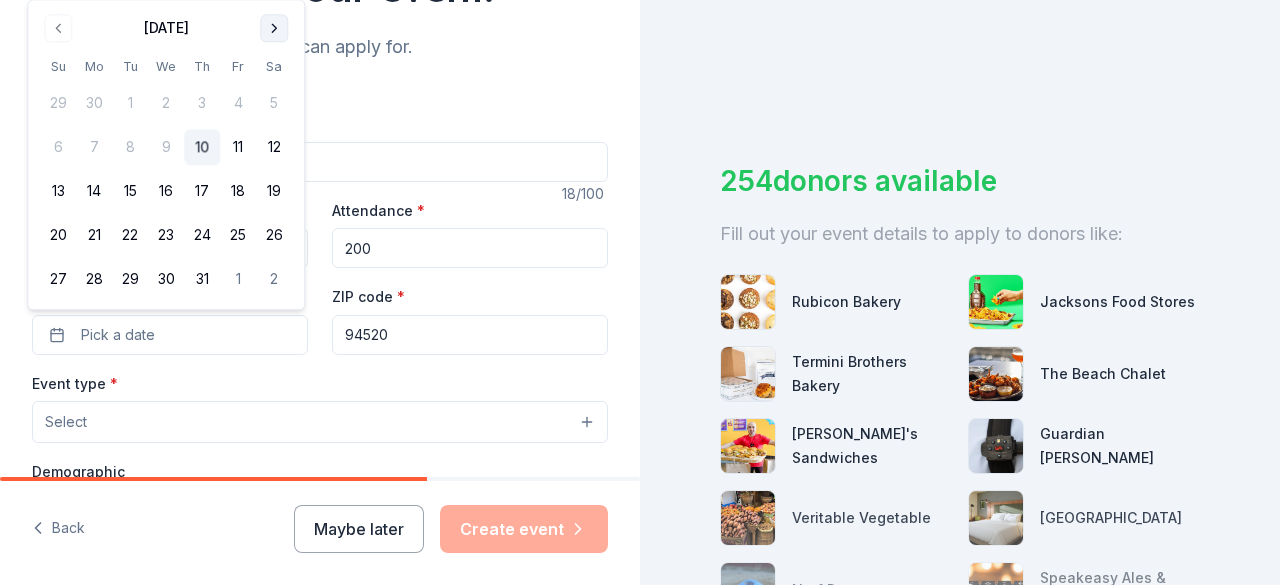 click at bounding box center [274, 28] 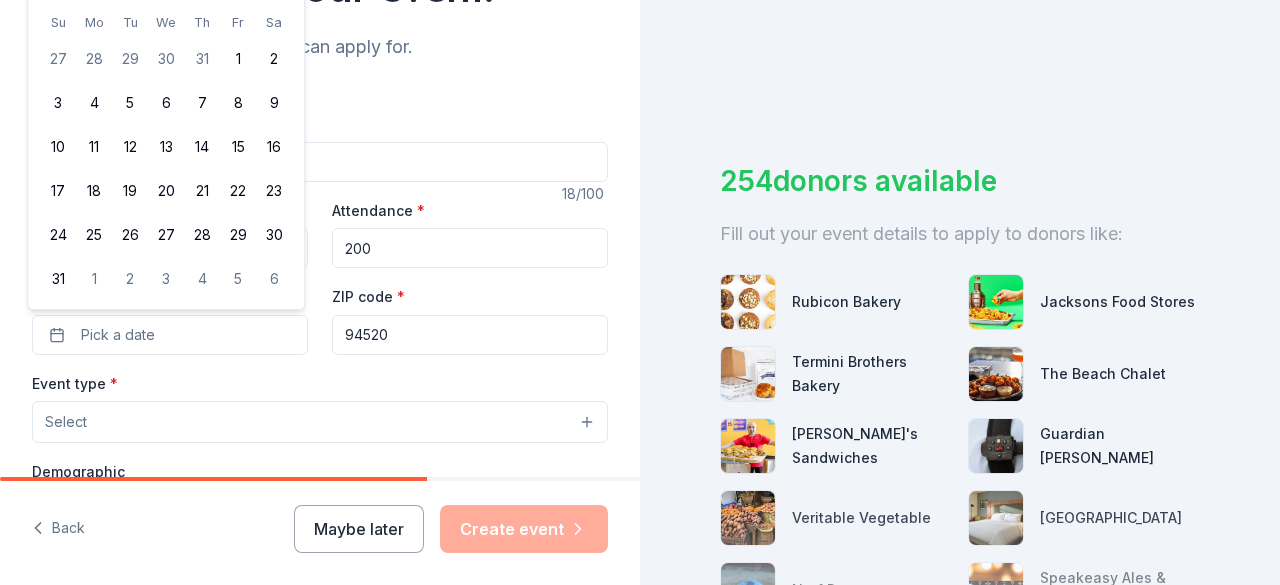 click on "27 28 29 30 31 1 2 3 4 5 6 7 8 9 10 11 12 13 14 15 16 17 18 19 20 21 22 23 24 25 26 27 28 29 30 31 1 2 3 4 5 6" at bounding box center (166, 166) 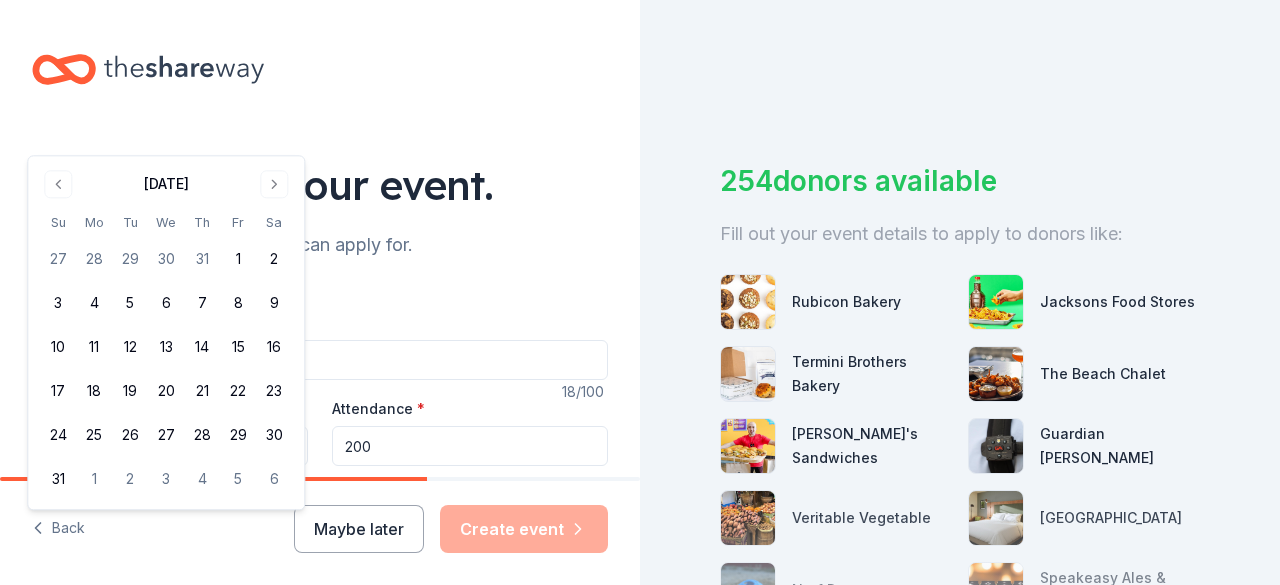 scroll, scrollTop: 0, scrollLeft: 0, axis: both 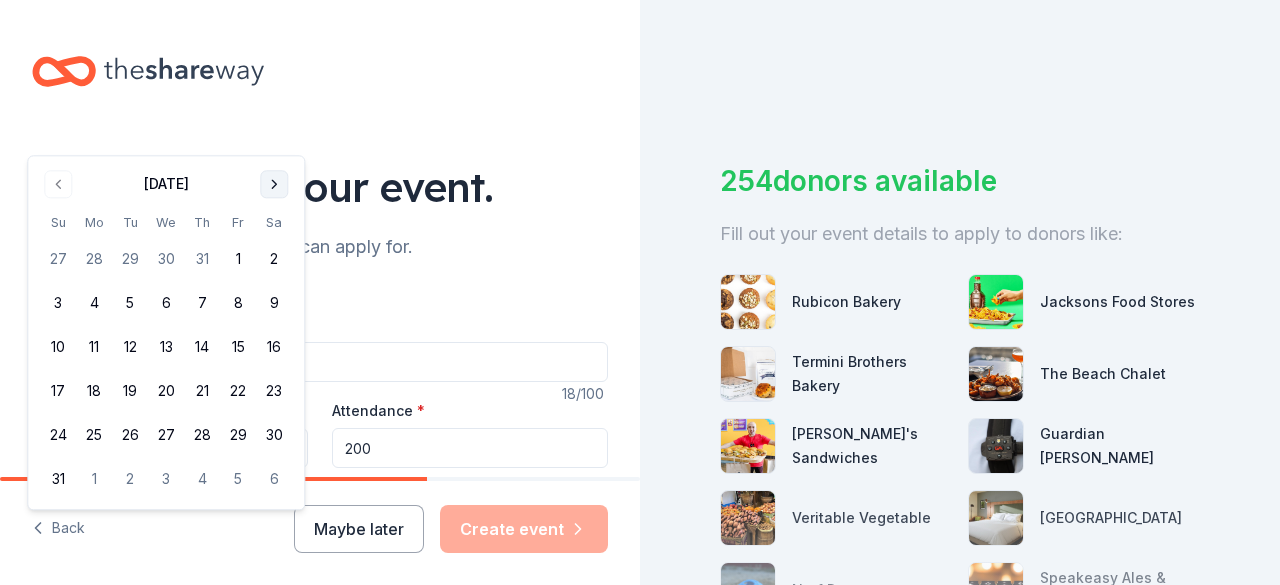 click at bounding box center (274, 184) 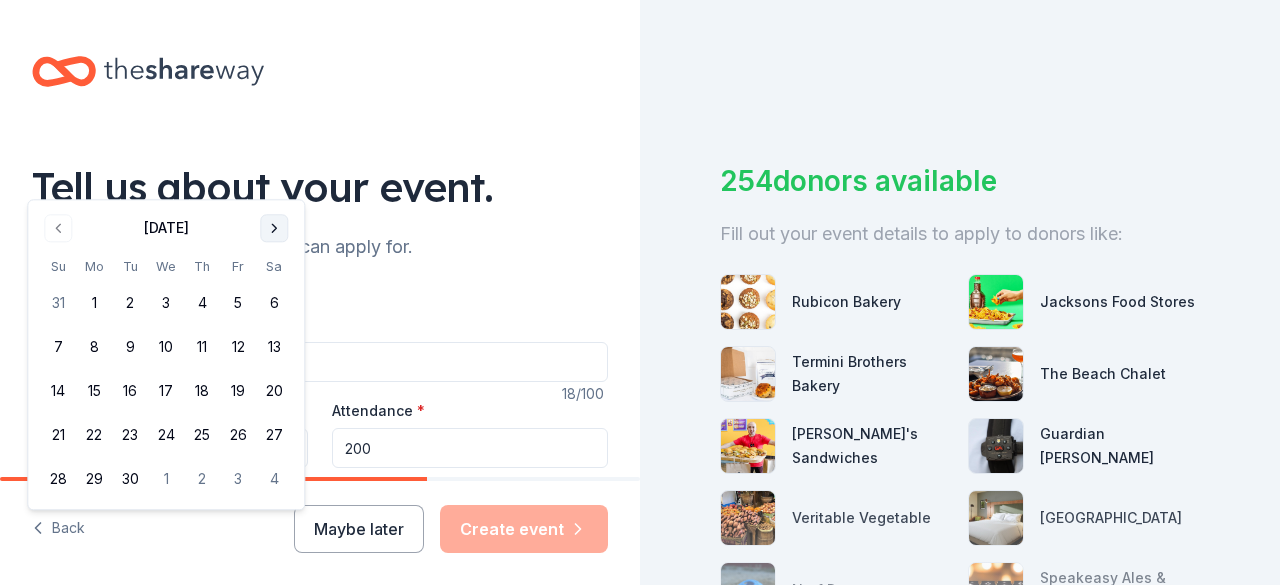 click at bounding box center (274, 228) 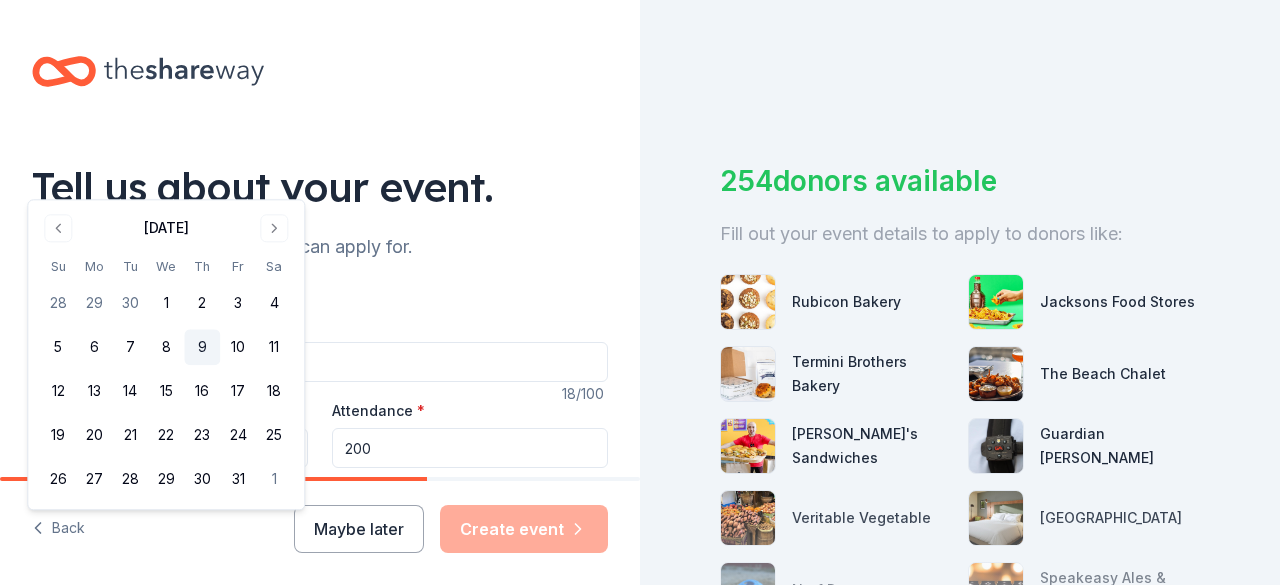 click on "9" at bounding box center (202, 348) 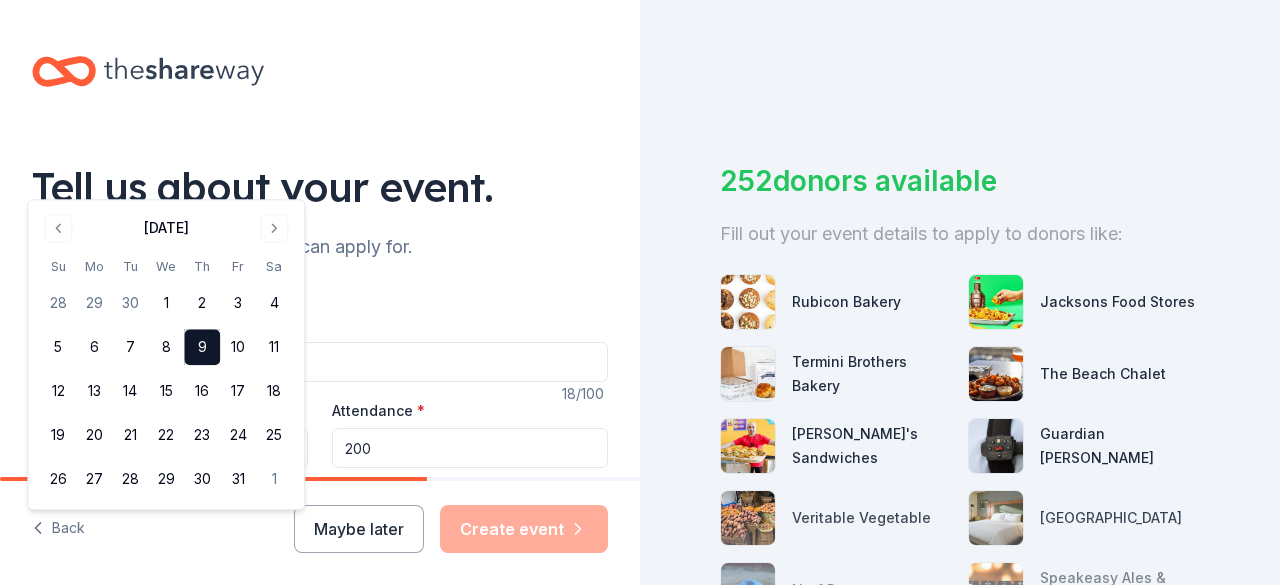 click on "Event name * White Pony Express 18 /100 Event website Attendance * 200 Date * 10/09/2025 ZIP code * 94520 Event type * Select Demographic Select We use this information to help brands find events with their target demographic to sponsor their products. Mailing address Apt/unit Description What are you looking for? * Auction & raffle Meals Snacks Desserts Alcohol Beverages Send me reminders Email me reminders of donor application deadlines Recurring event" at bounding box center (320, 757) 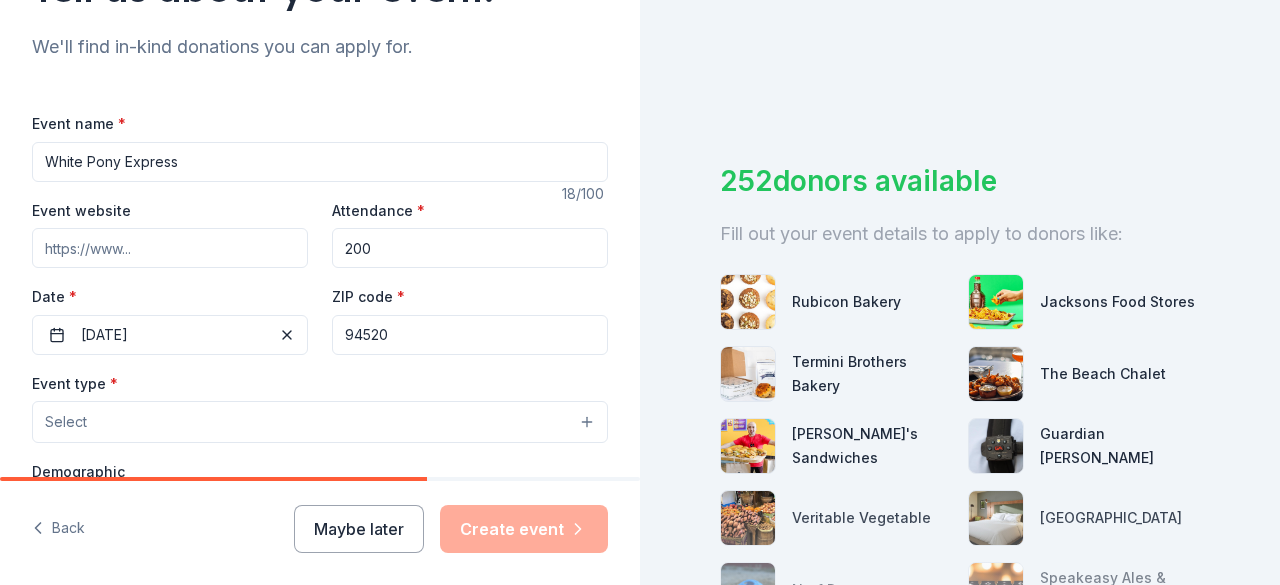 scroll, scrollTop: 300, scrollLeft: 0, axis: vertical 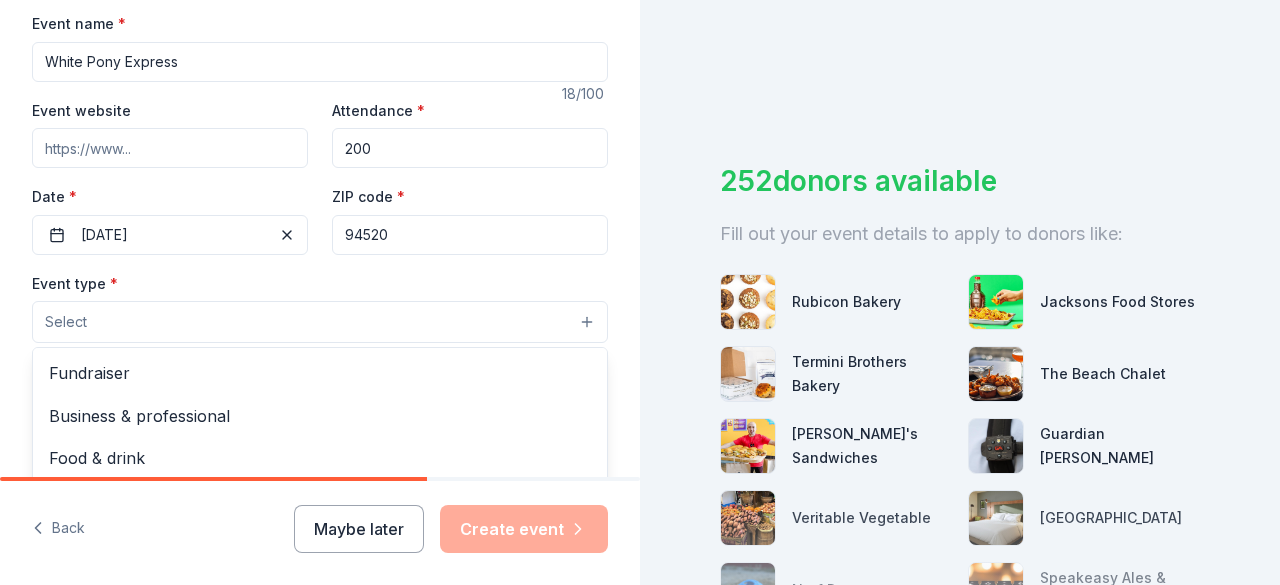 click on "Select" at bounding box center (66, 322) 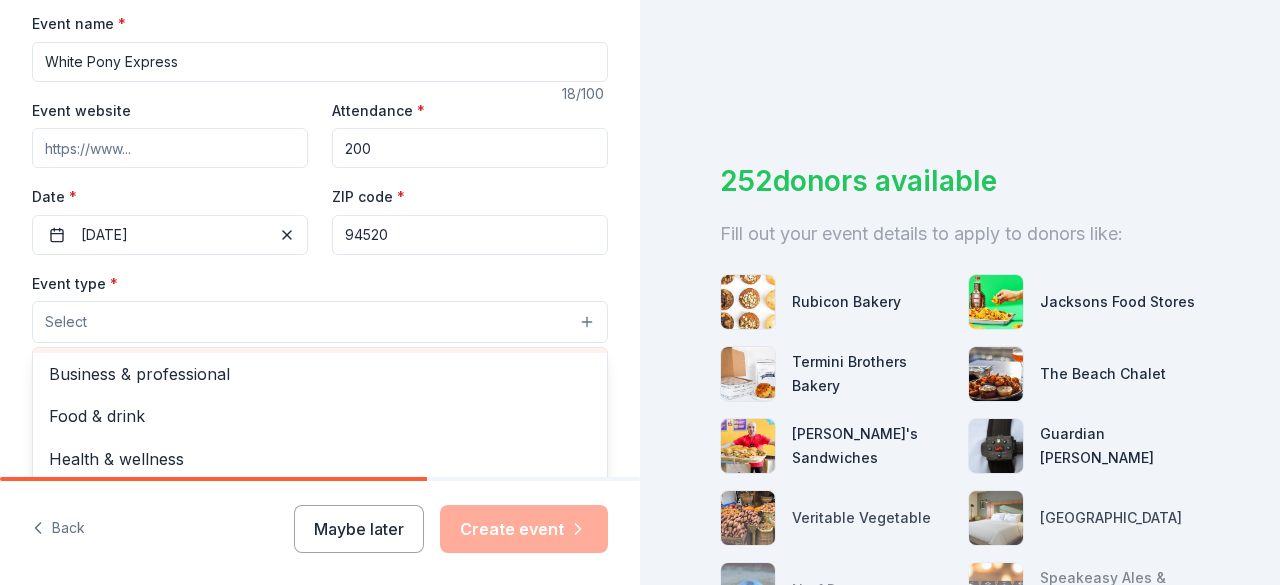 scroll, scrollTop: 66, scrollLeft: 0, axis: vertical 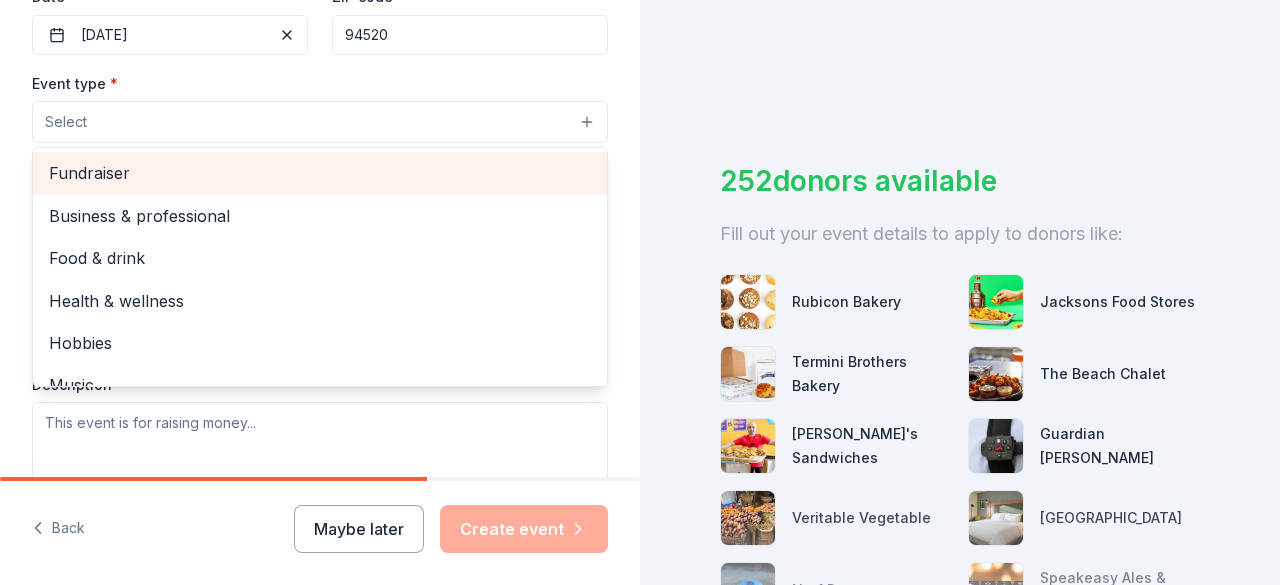 click on "Fundraiser" at bounding box center [320, 173] 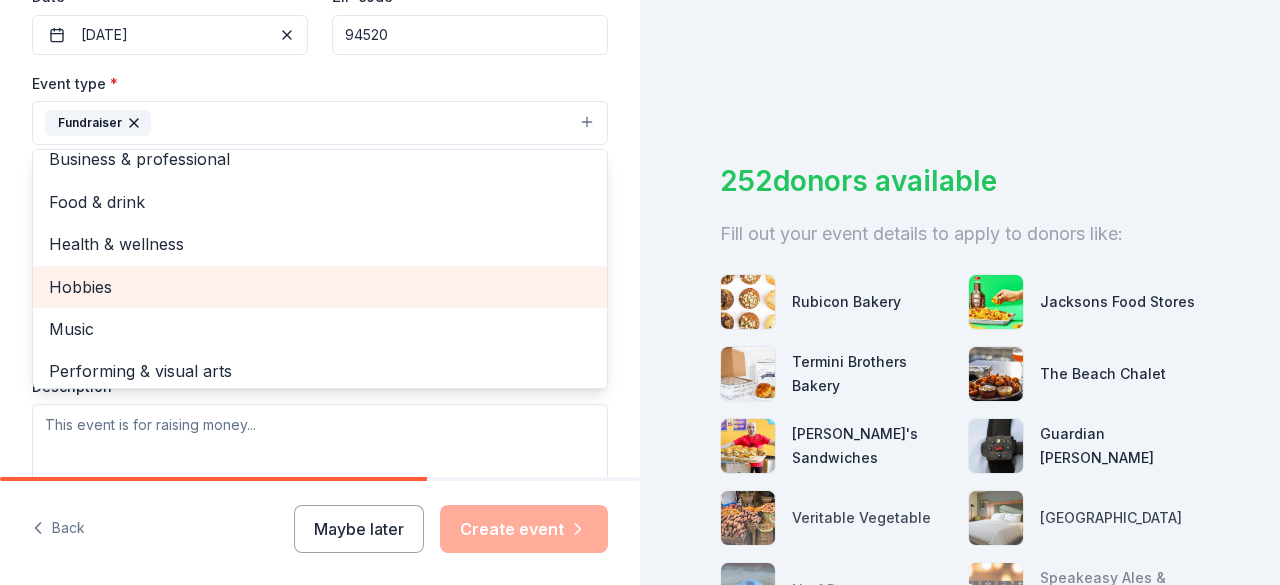 scroll, scrollTop: 24, scrollLeft: 0, axis: vertical 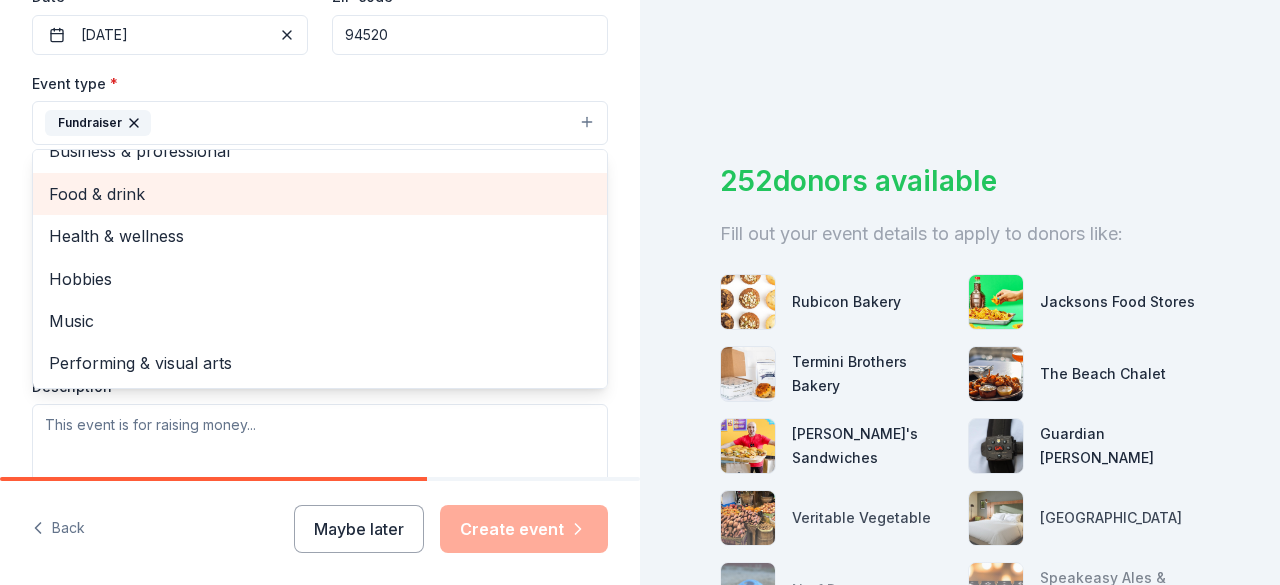 click on "Food & drink" at bounding box center (320, 194) 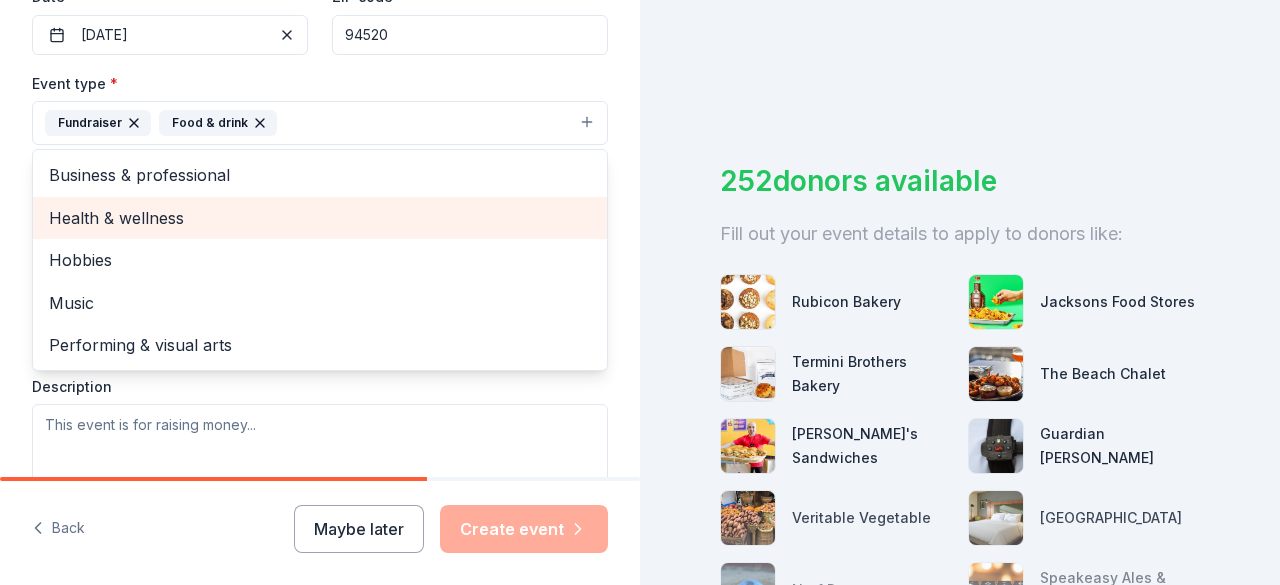 scroll, scrollTop: 0, scrollLeft: 0, axis: both 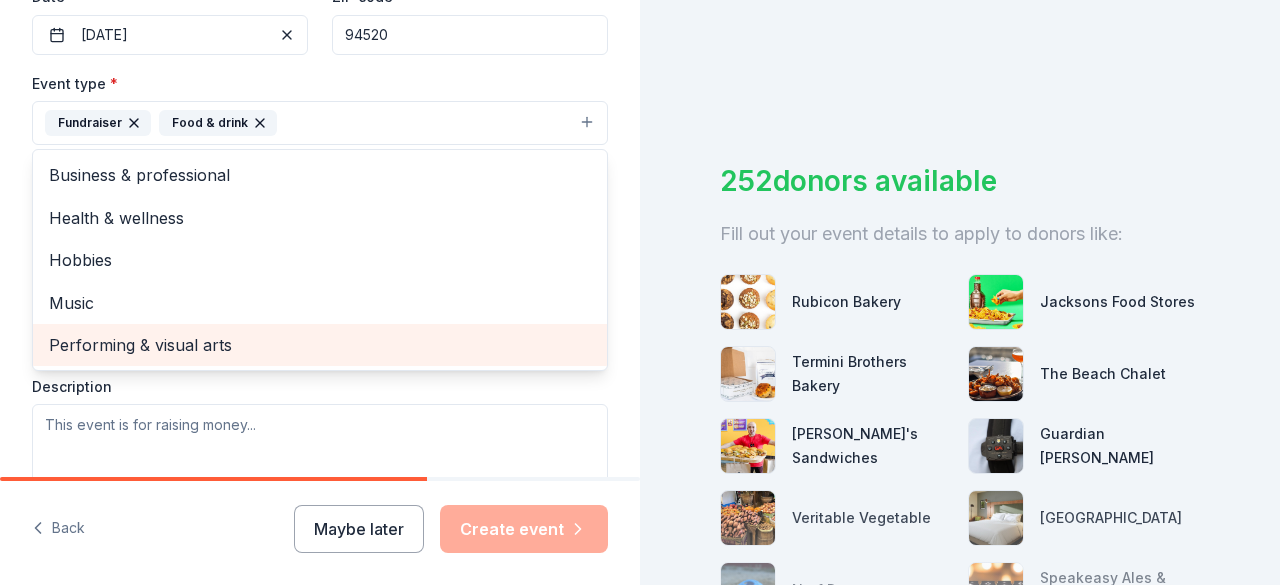 click on "Performing & visual arts" at bounding box center [320, 345] 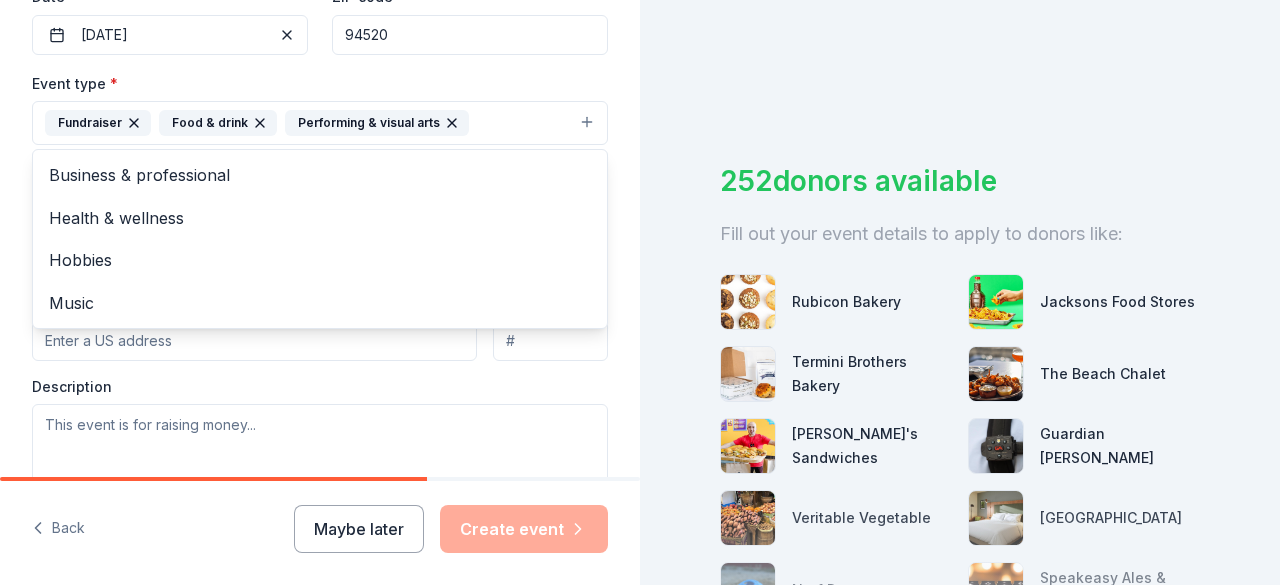 click on "Event type * Fundraiser Food & drink Performing & visual arts Business & professional Health & wellness Hobbies Music Demographic Select We use this information to help brands find events with their target demographic to sponsor their products. Mailing address Apt/unit Description" at bounding box center (320, 282) 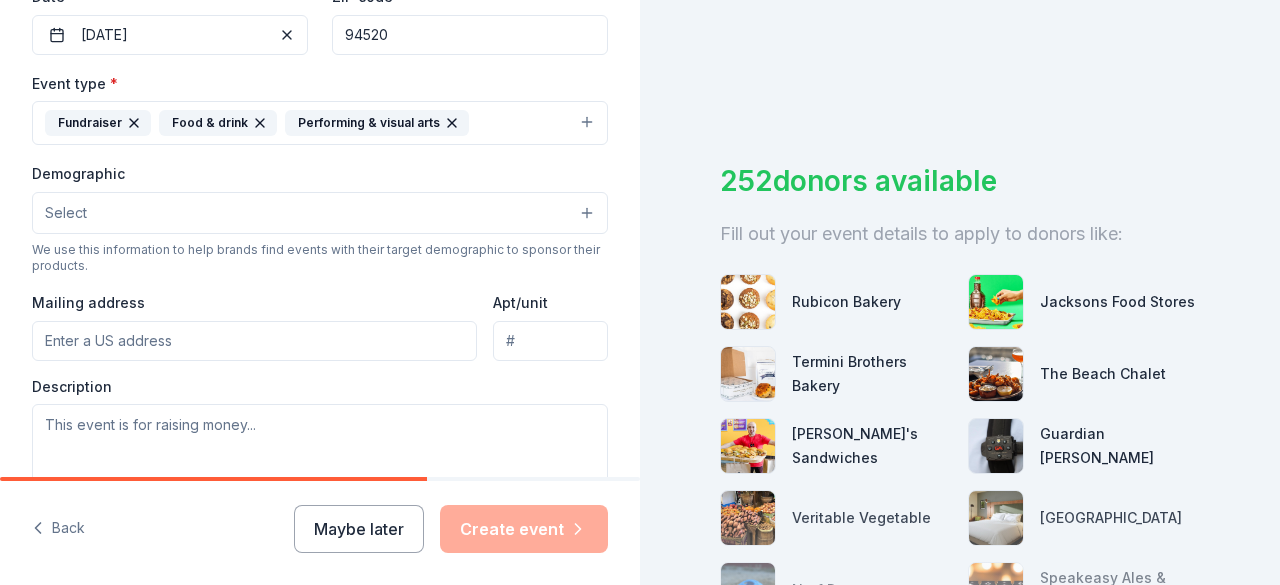click on "Select" at bounding box center (320, 213) 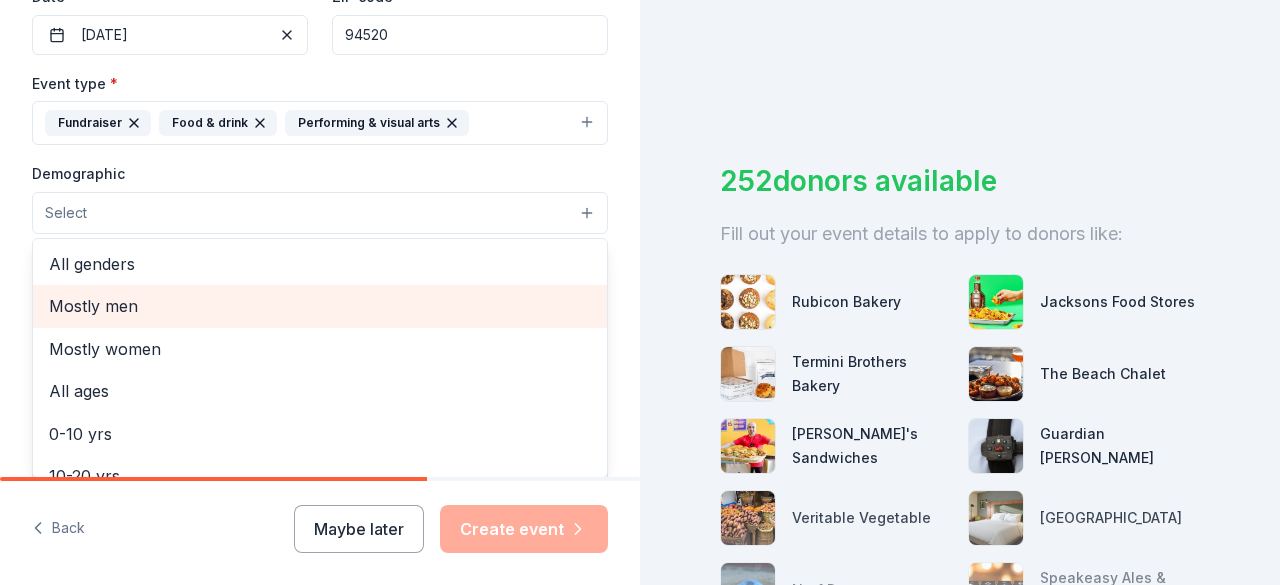 scroll, scrollTop: 100, scrollLeft: 0, axis: vertical 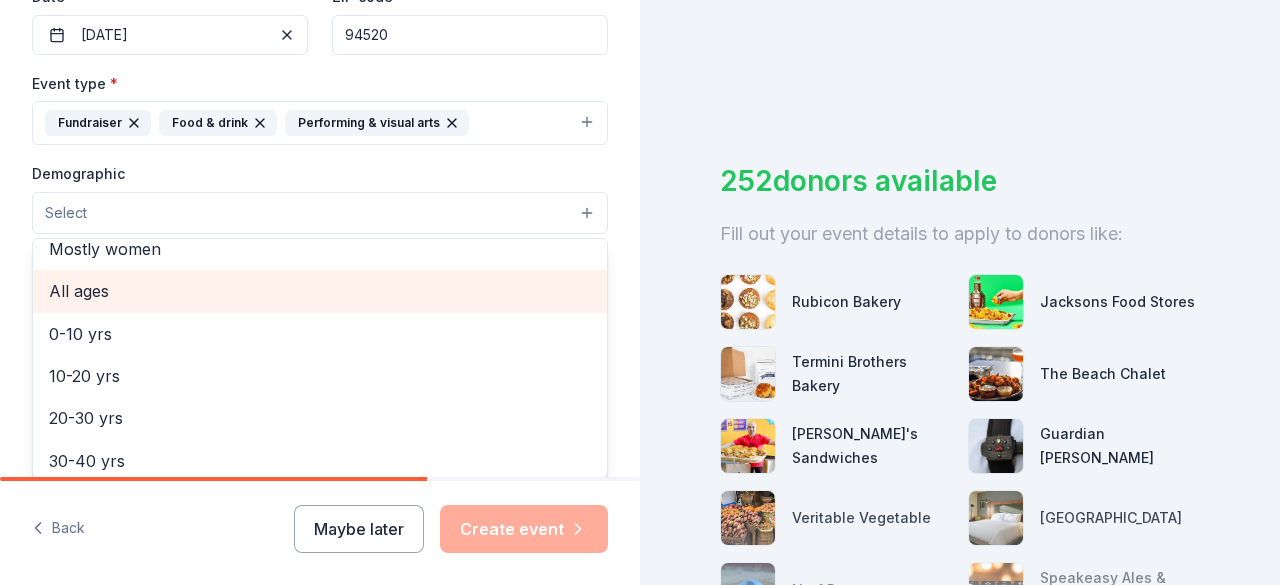 click on "All ages" at bounding box center (320, 291) 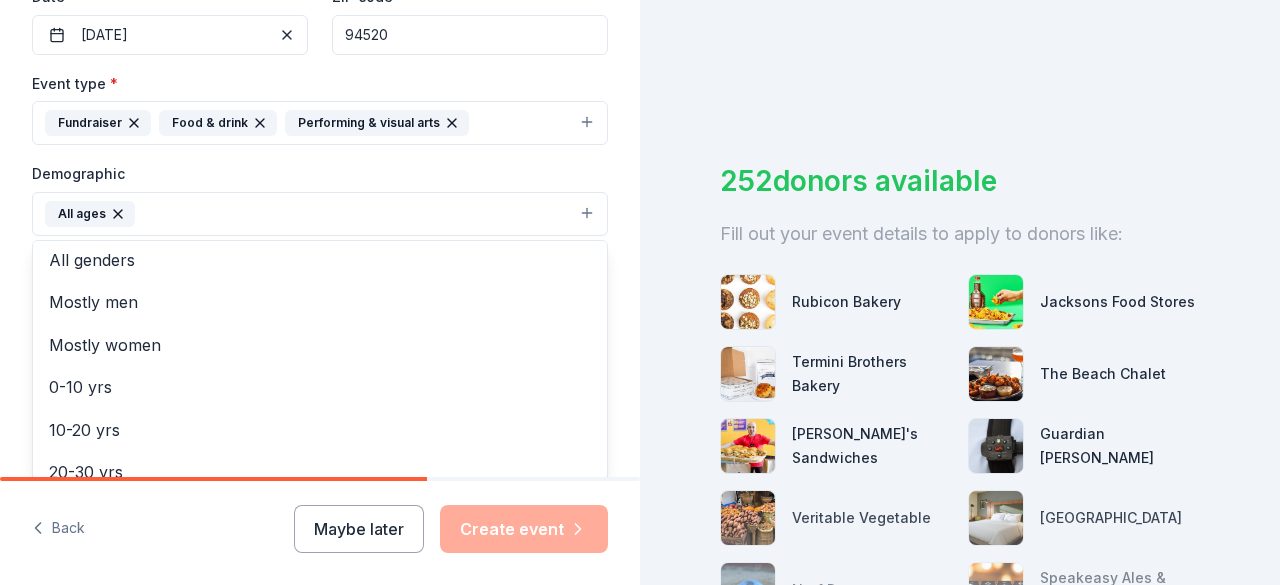 scroll, scrollTop: 0, scrollLeft: 0, axis: both 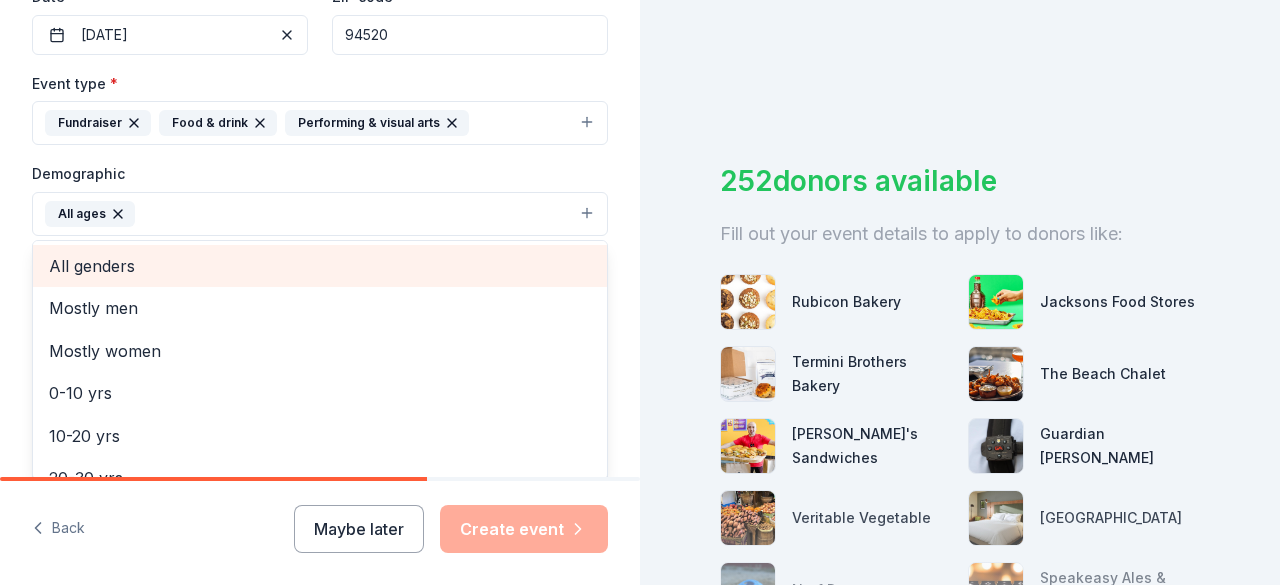click on "All genders" at bounding box center [320, 266] 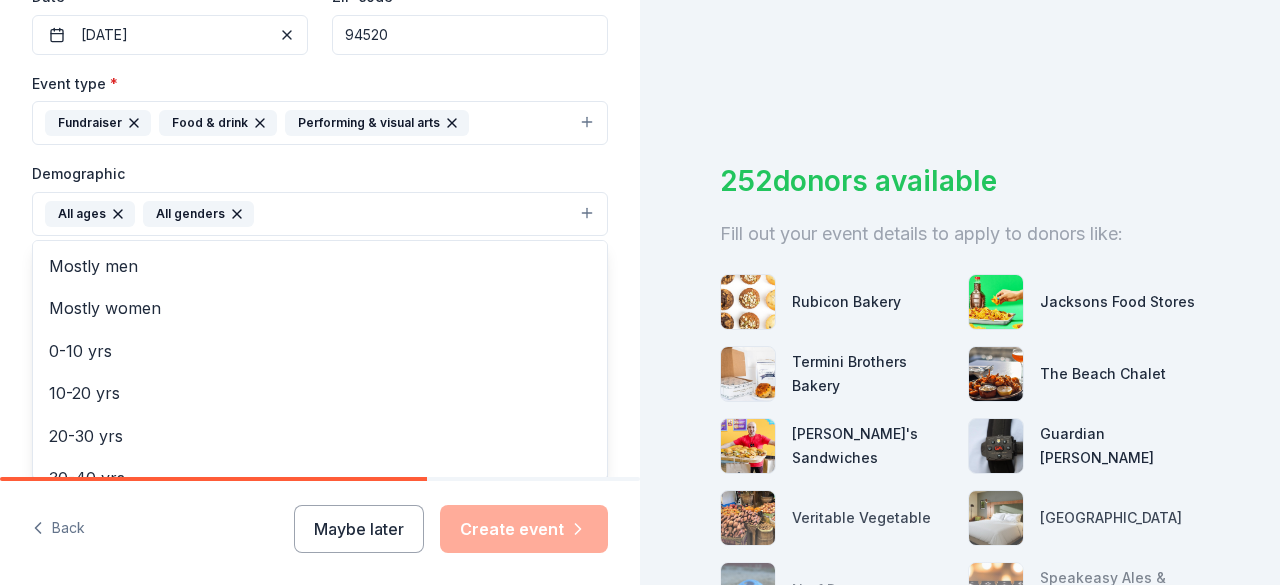 click on "Tell us about your event. We'll find in-kind donations you can apply for. Event name * White Pony Express 18 /100 Event website Attendance * 200 Date * 10/09/2025 ZIP code * 94520 Event type * Fundraiser Food & drink Performing & visual arts Demographic All ages All genders Mostly men Mostly women 0-10 yrs 10-20 yrs 20-30 yrs 30-40 yrs 40-50 yrs 50-60 yrs 60-70 yrs 70-80 yrs 80+ yrs We use this information to help brands find events with their target demographic to sponsor their products. Mailing address Apt/unit Description What are you looking for? * Auction & raffle Meals Snacks Desserts Alcohol Beverages Send me reminders Email me reminders of donor application deadlines Recurring event" at bounding box center [320, 167] 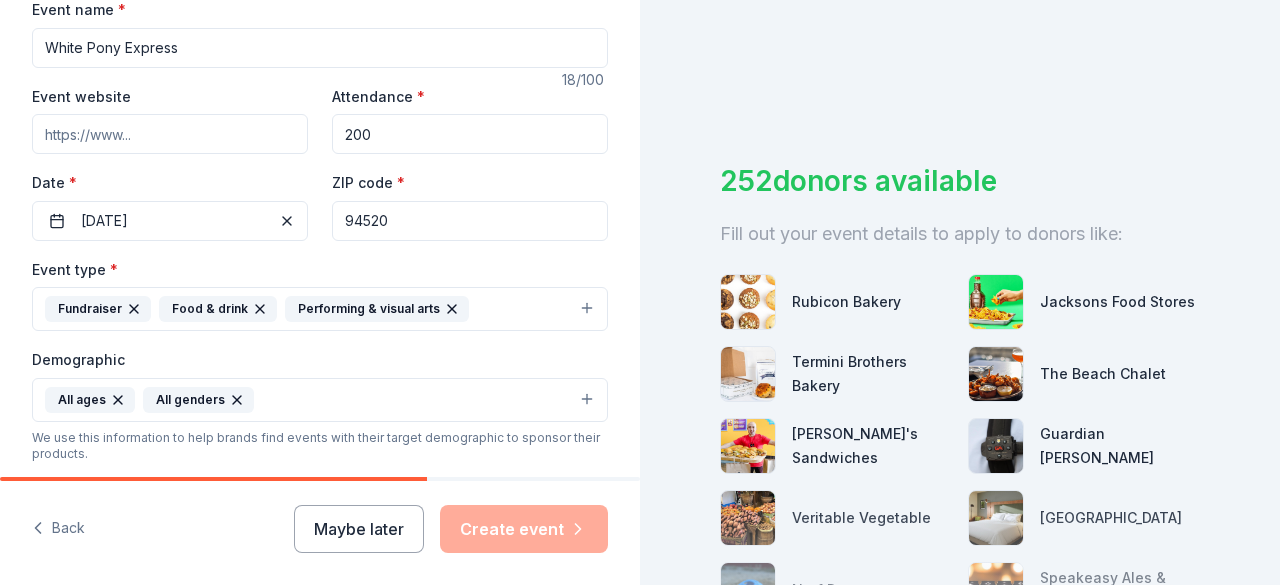 scroll, scrollTop: 300, scrollLeft: 0, axis: vertical 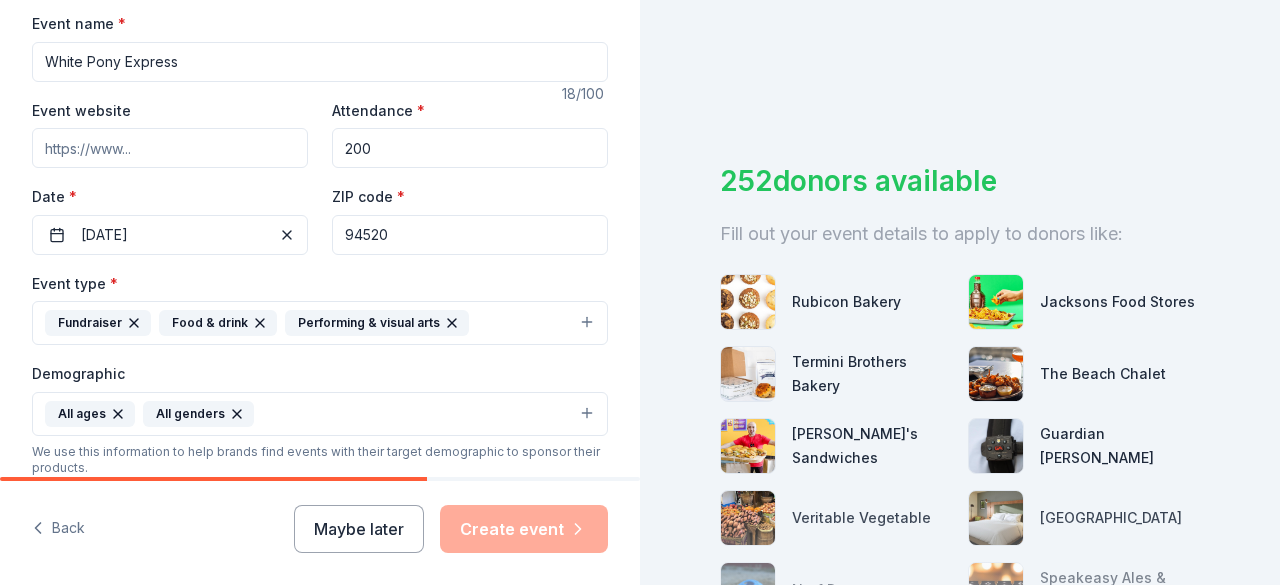 click on "94520" at bounding box center (470, 235) 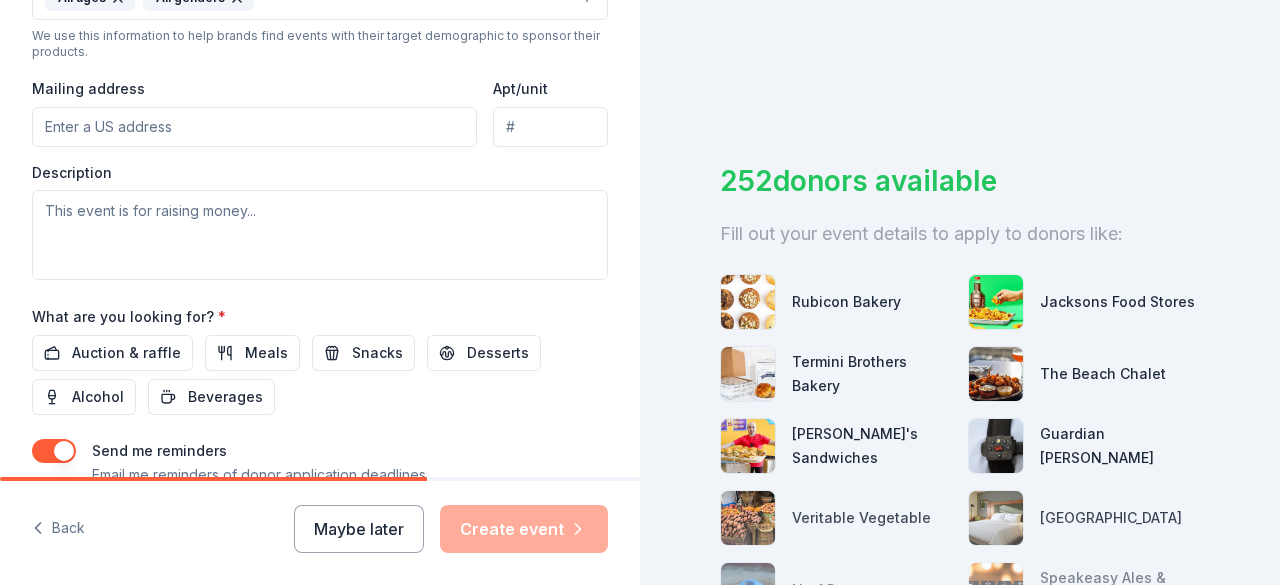 scroll, scrollTop: 800, scrollLeft: 0, axis: vertical 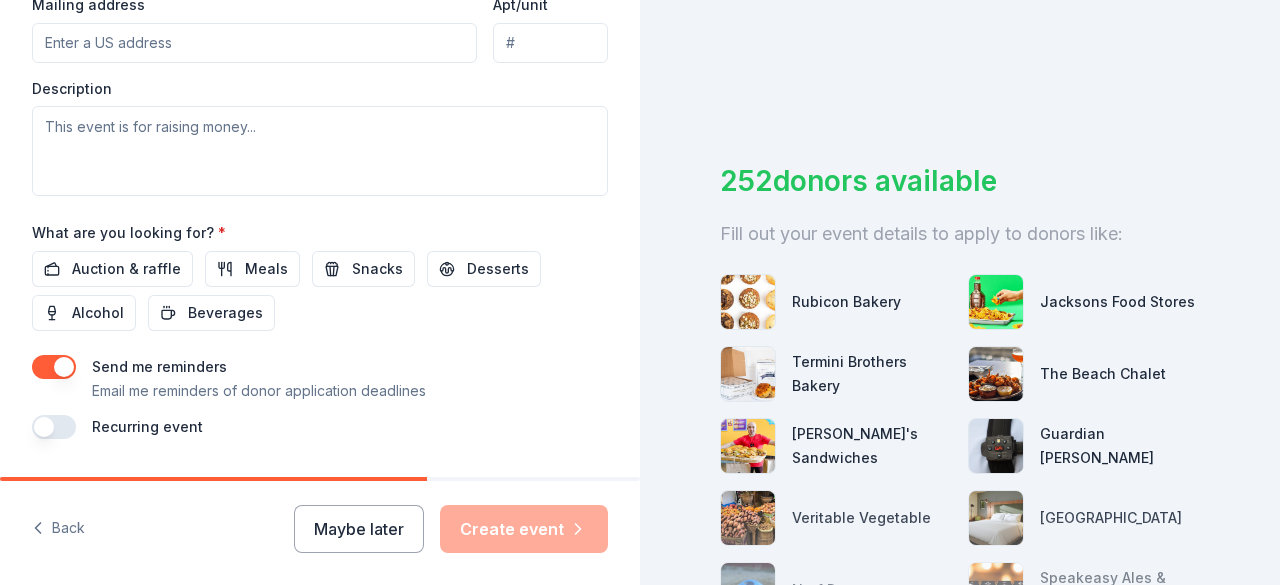 type on "94596" 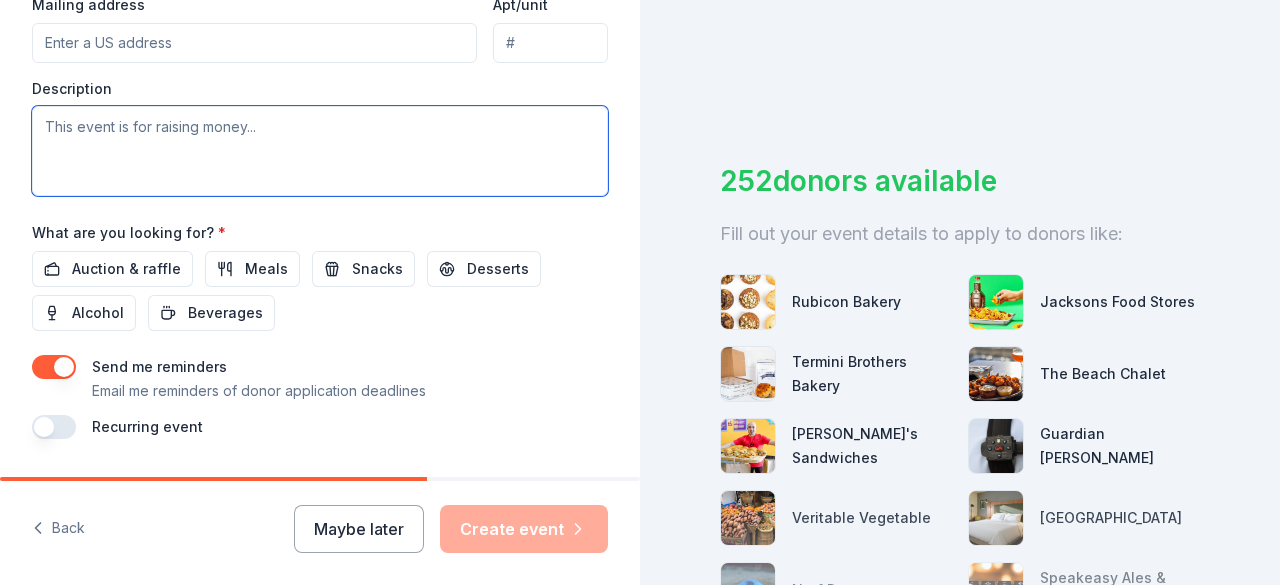 click at bounding box center (320, 151) 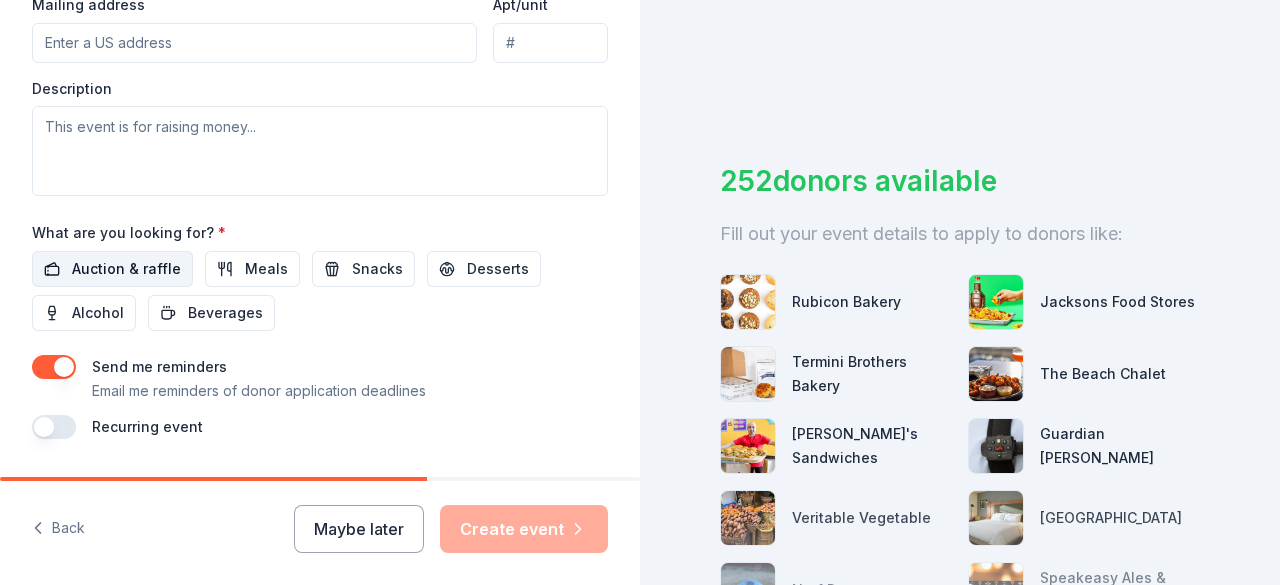 click on "Auction & raffle" at bounding box center (126, 269) 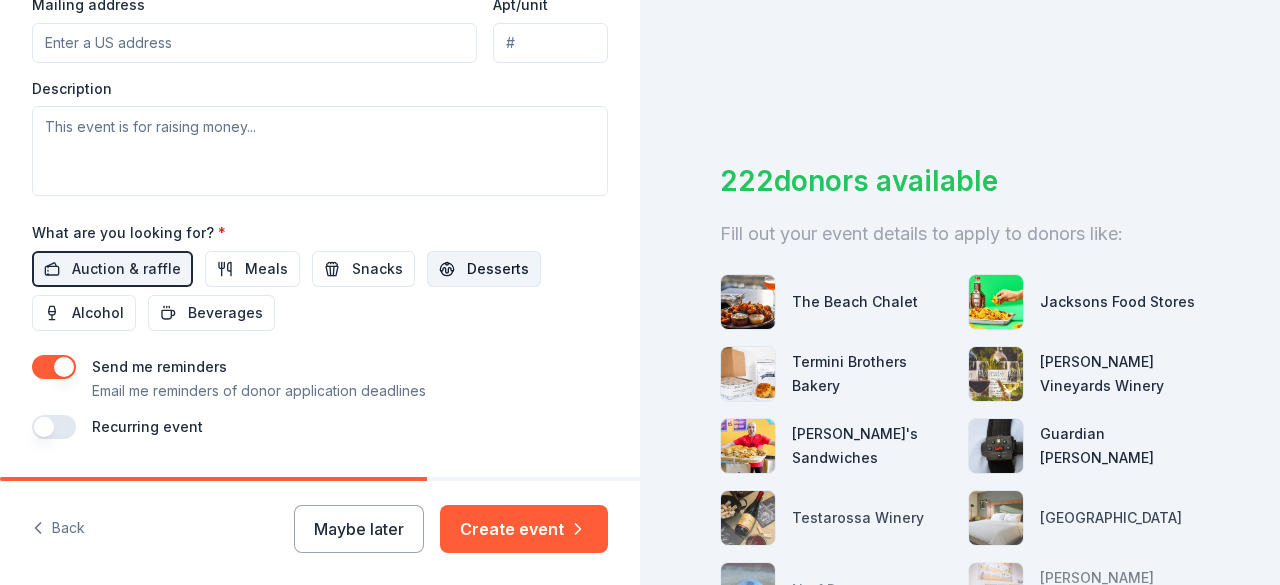 click on "Desserts" at bounding box center [498, 269] 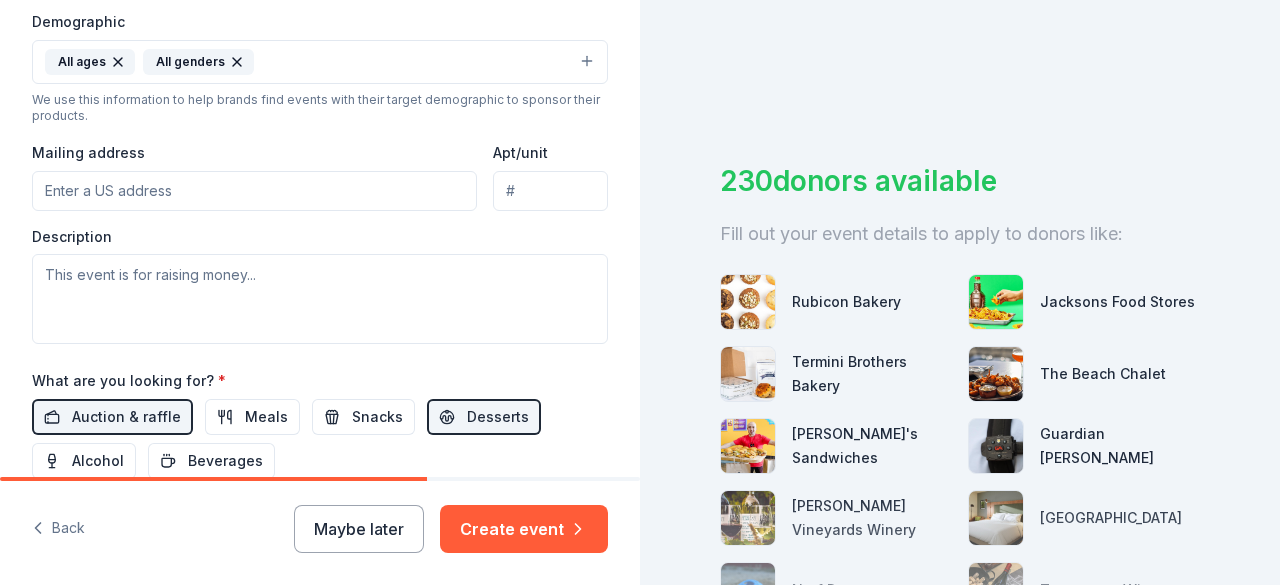 scroll, scrollTop: 652, scrollLeft: 0, axis: vertical 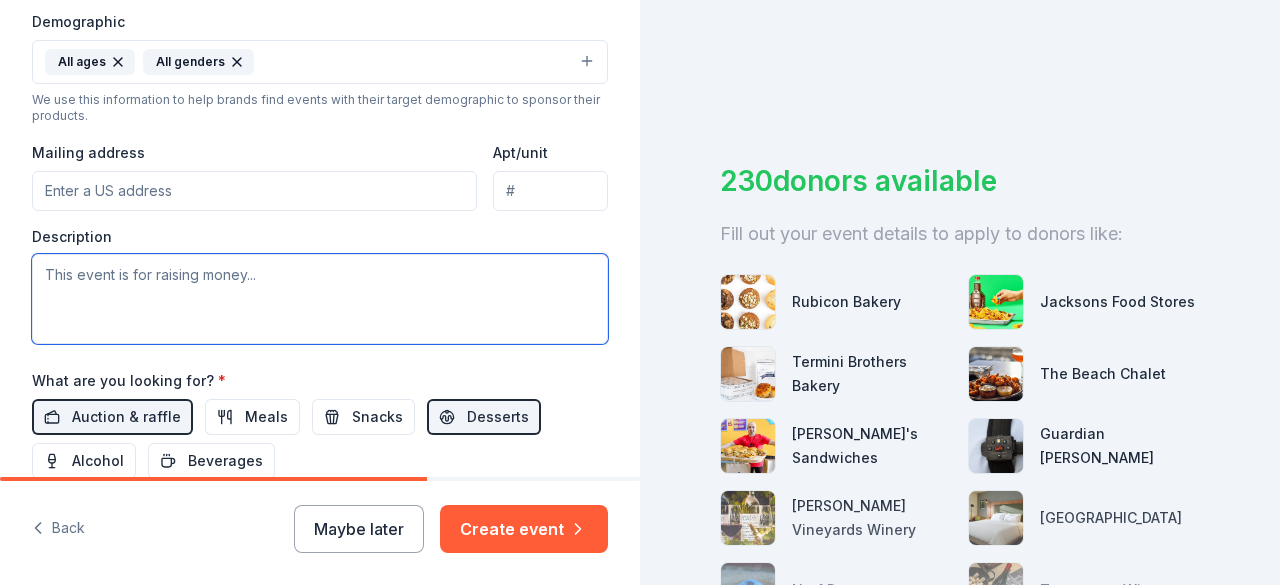 click at bounding box center [320, 299] 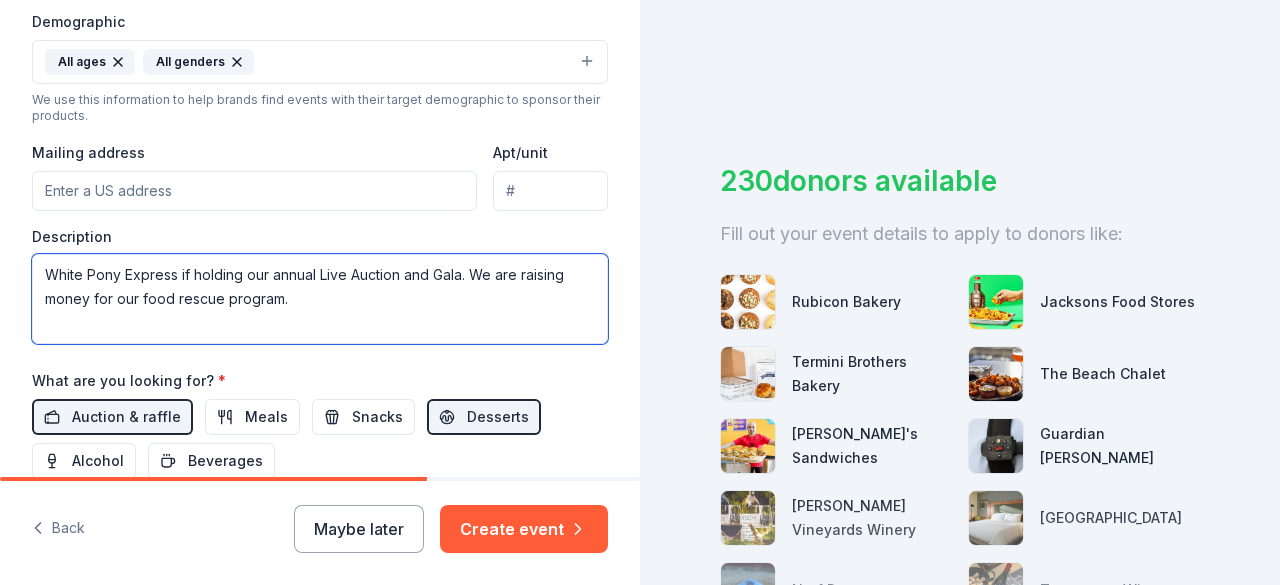 click on "White Pony Express if holding our annual Live Auction and Gala. We are raising money for our food rescue program." at bounding box center [320, 299] 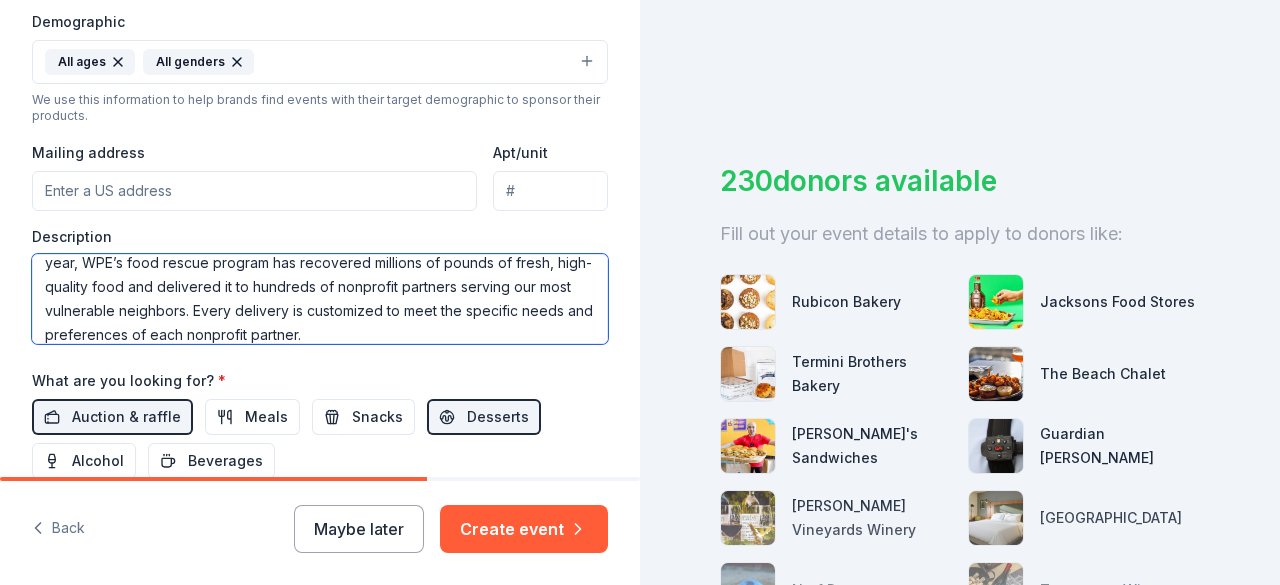 scroll, scrollTop: 0, scrollLeft: 0, axis: both 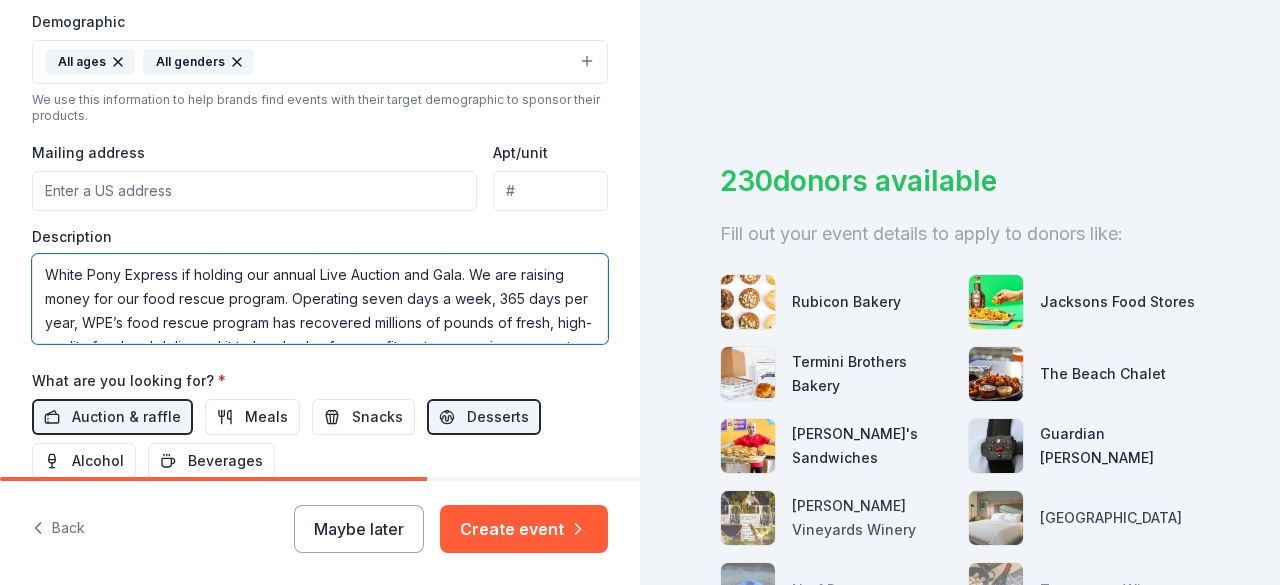 click on "White Pony Express if holding our annual Live Auction and Gala. We are raising money for our food rescue program. Operating seven days a week, 365 days per year, WPE’s food rescue program has recovered millions of pounds of fresh, high-quality food and delivered it to hundreds of nonprofit partners serving our most vulnerable neighbors. Every delivery is customized to meet the specific needs and preferences of each nonprofit partner." at bounding box center [320, 299] 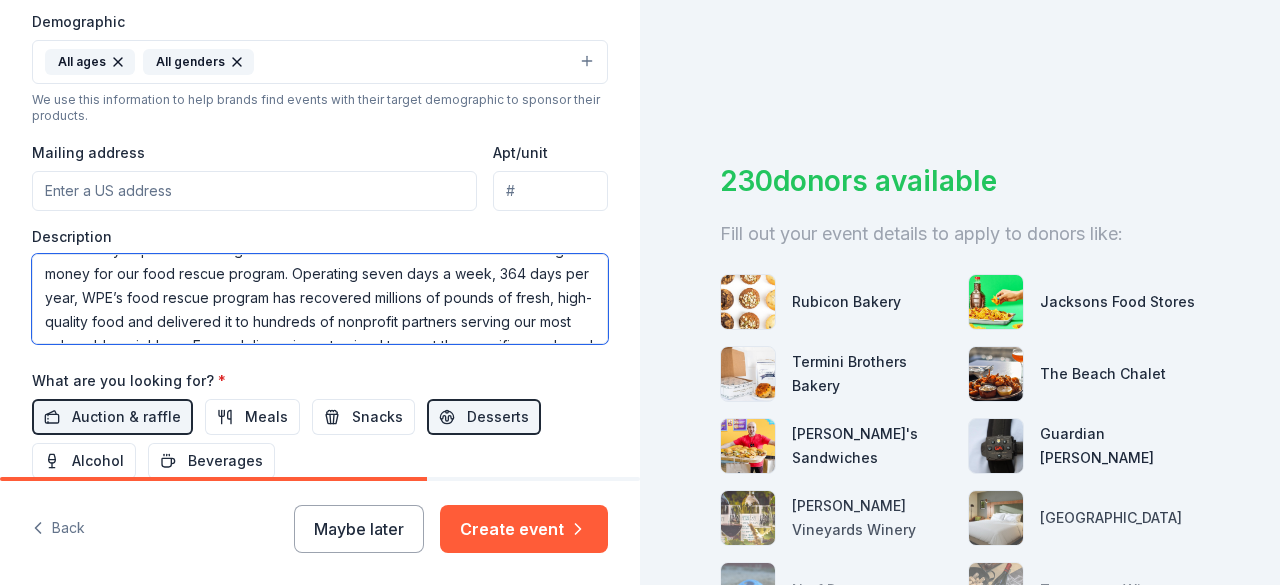 scroll, scrollTop: 0, scrollLeft: 0, axis: both 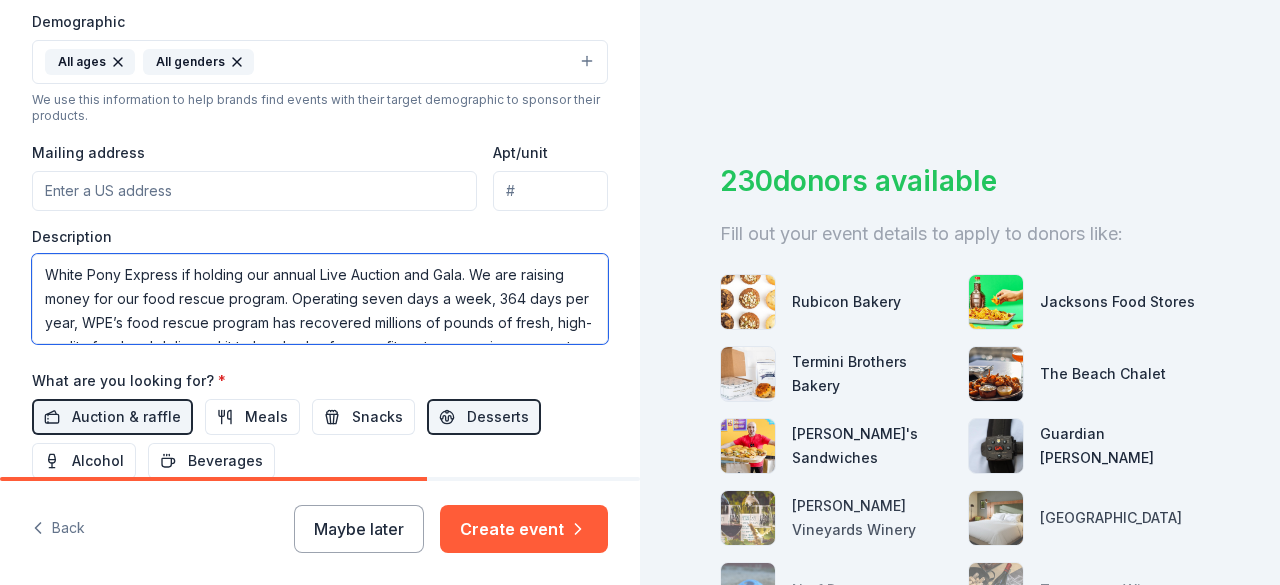 click on "White Pony Express if holding our annual Live Auction and Gala. We are raising money for our food rescue program. Operating seven days a week, 364 days per year, WPE’s food rescue program has recovered millions of pounds of fresh, high-quality food and delivered it to hundreds of nonprofit partners serving our most vulnerable neighbors. Every delivery is customized to meet the specific needs and preferences of each nonprofit partner." at bounding box center [320, 299] 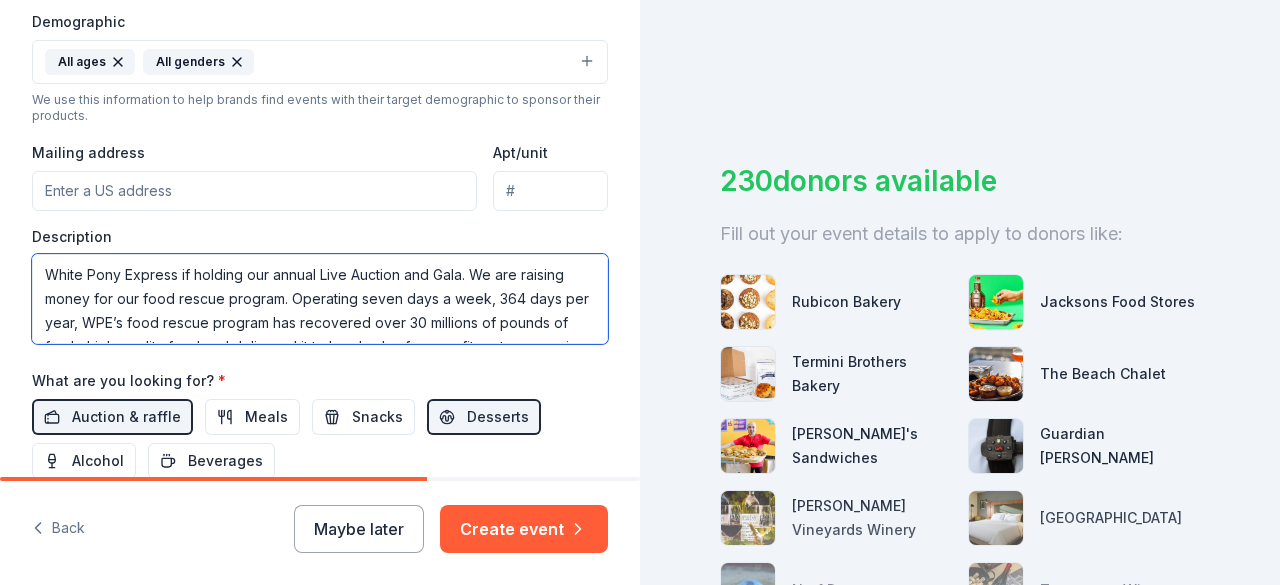 click on "White Pony Express if holding our annual Live Auction and Gala. We are raising money for our food rescue program. Operating seven days a week, 364 days per year, WPE’s food rescue program has recovered over 30 millions of pounds of fresh, high-quality food and delivered it to hundreds of nonprofit partners serving our most vulnerable neighbors. Every delivery is customized to meet the specific needs and preferences of each nonprofit partner." at bounding box center (320, 299) 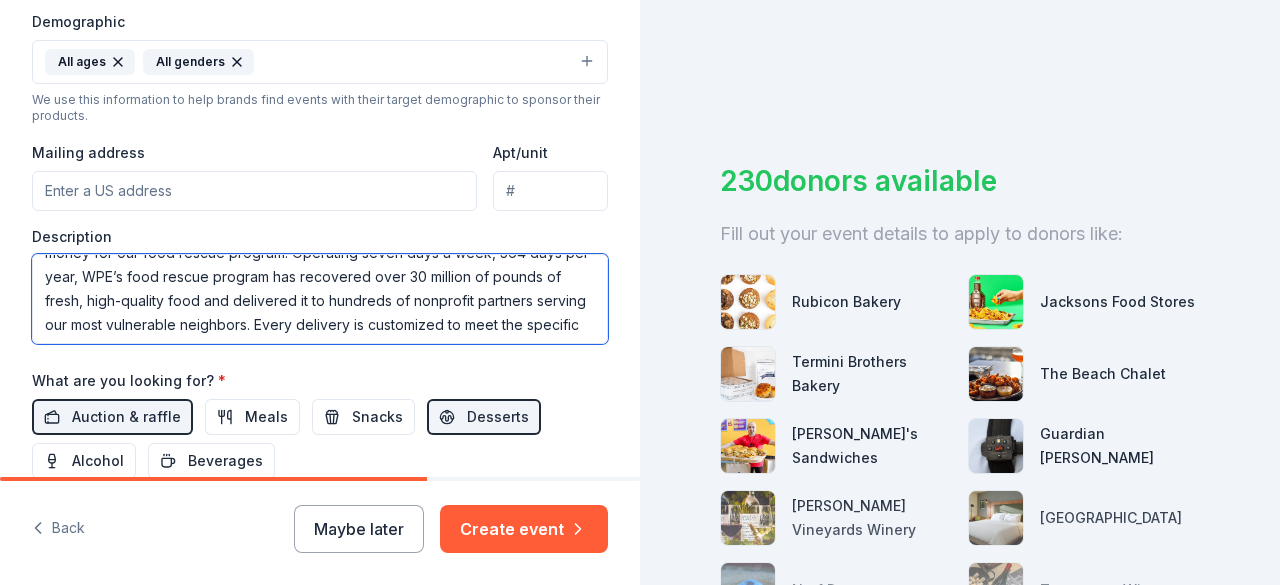 scroll, scrollTop: 72, scrollLeft: 0, axis: vertical 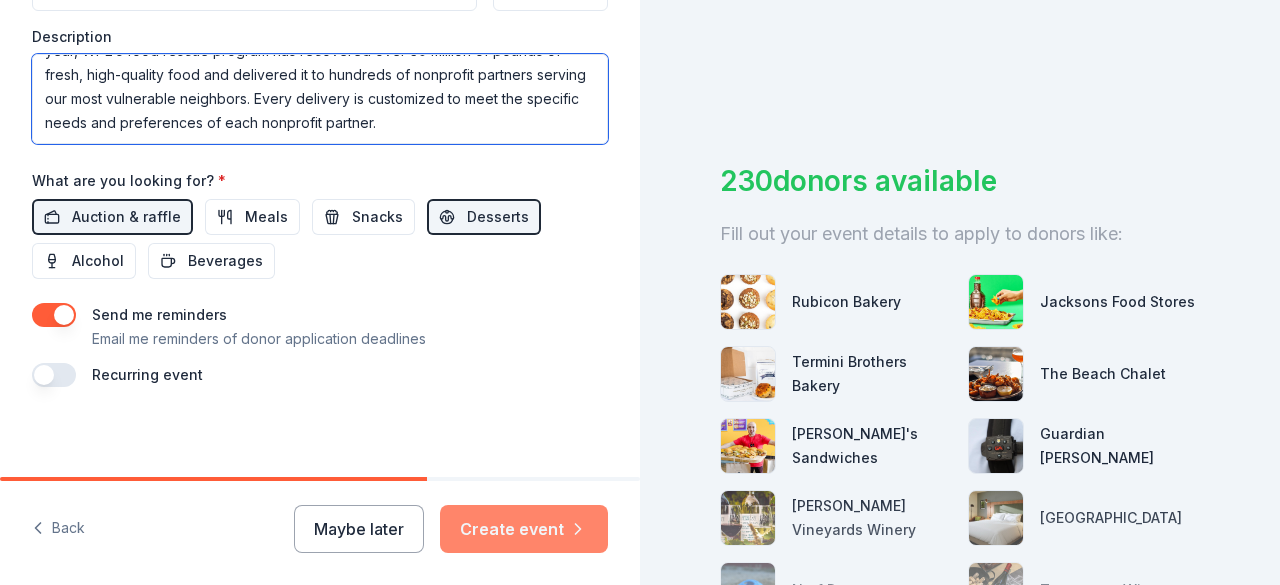 type on "White Pony Express if holding our annual Live Auction and Gala. We are raising money for our food rescue program. Operating seven days a week, 364 days per year, WPE’s food rescue program has recovered over 30 million of pounds of fresh, high-quality food and delivered it to hundreds of nonprofit partners serving our most vulnerable neighbors. Every delivery is customized to meet the specific needs and preferences of each nonprofit partner." 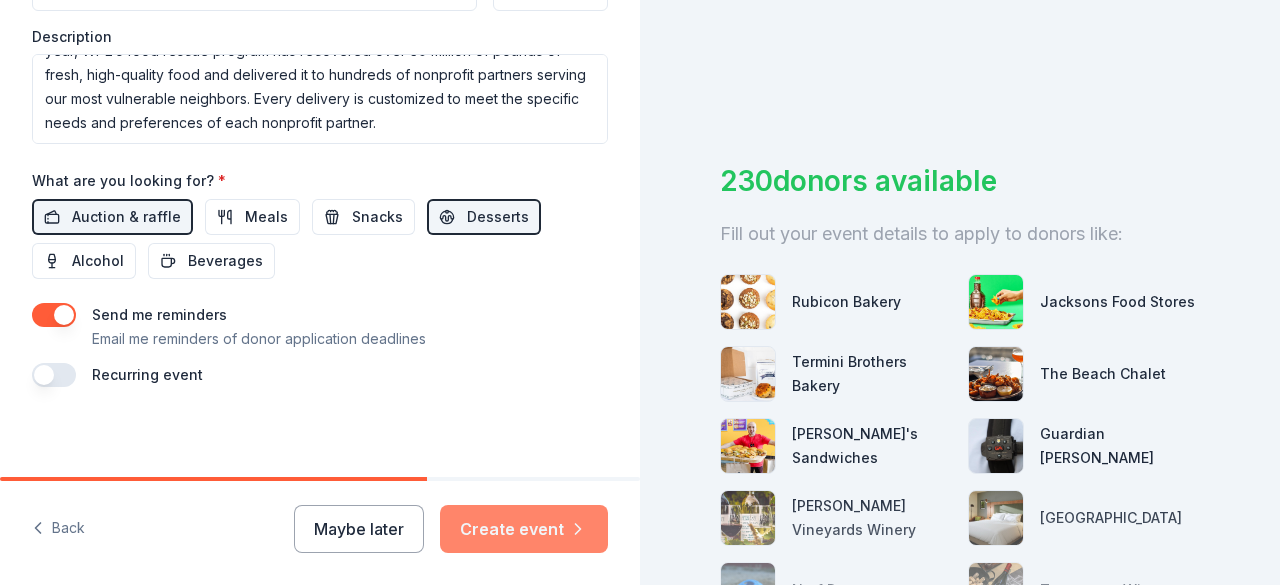 click on "Create event" at bounding box center [524, 529] 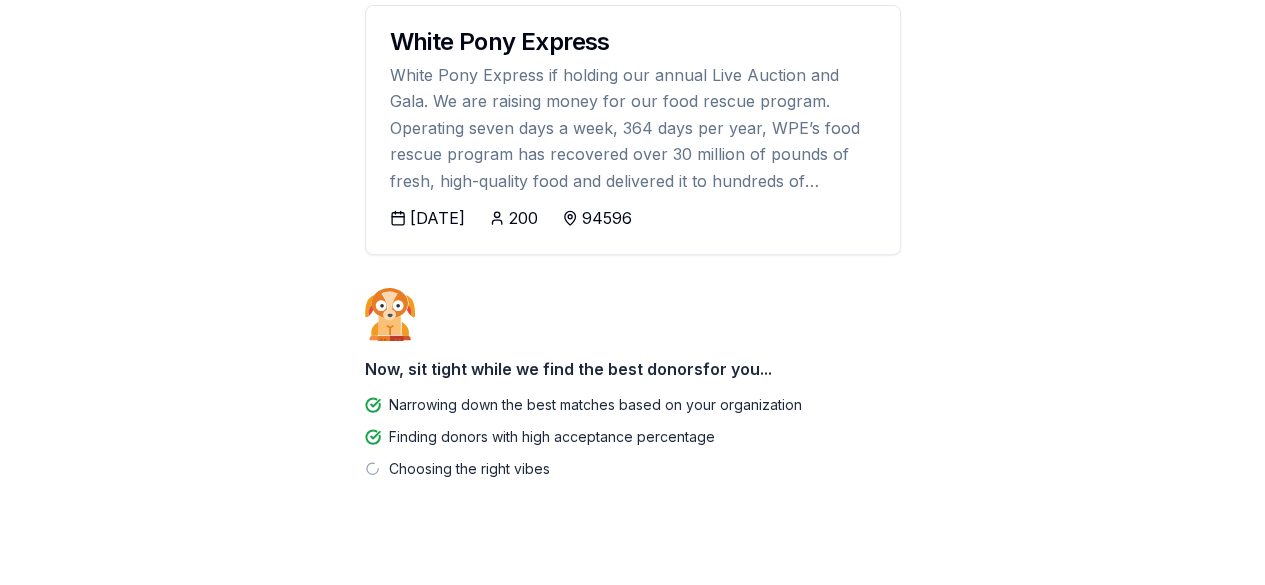 scroll, scrollTop: 285, scrollLeft: 0, axis: vertical 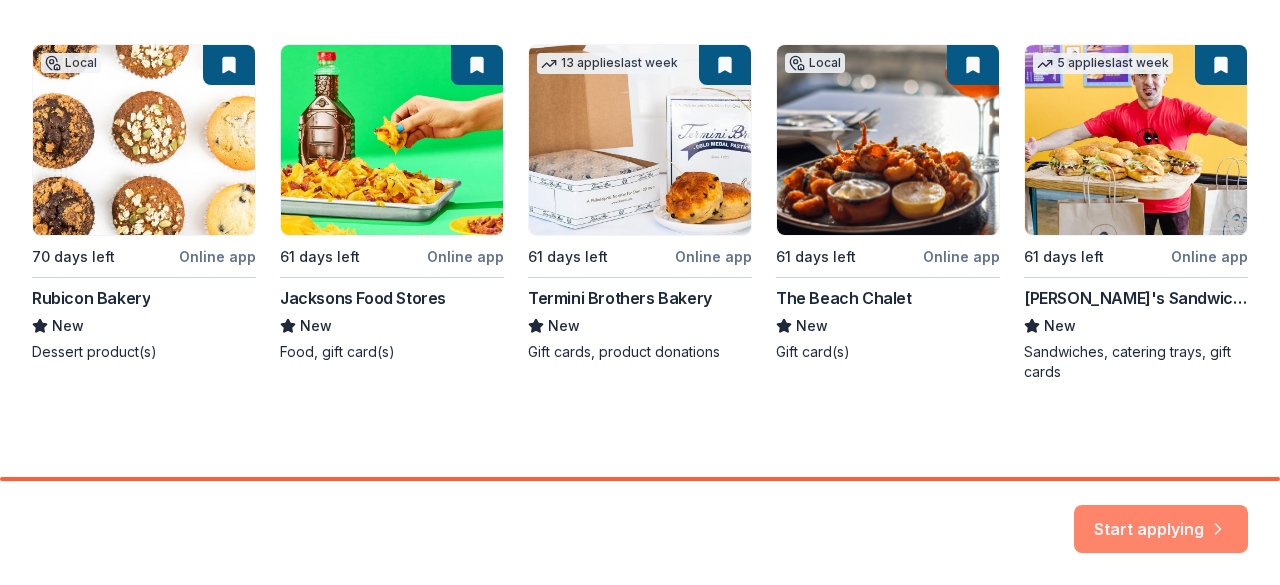 click on "Start applying" at bounding box center [1161, 517] 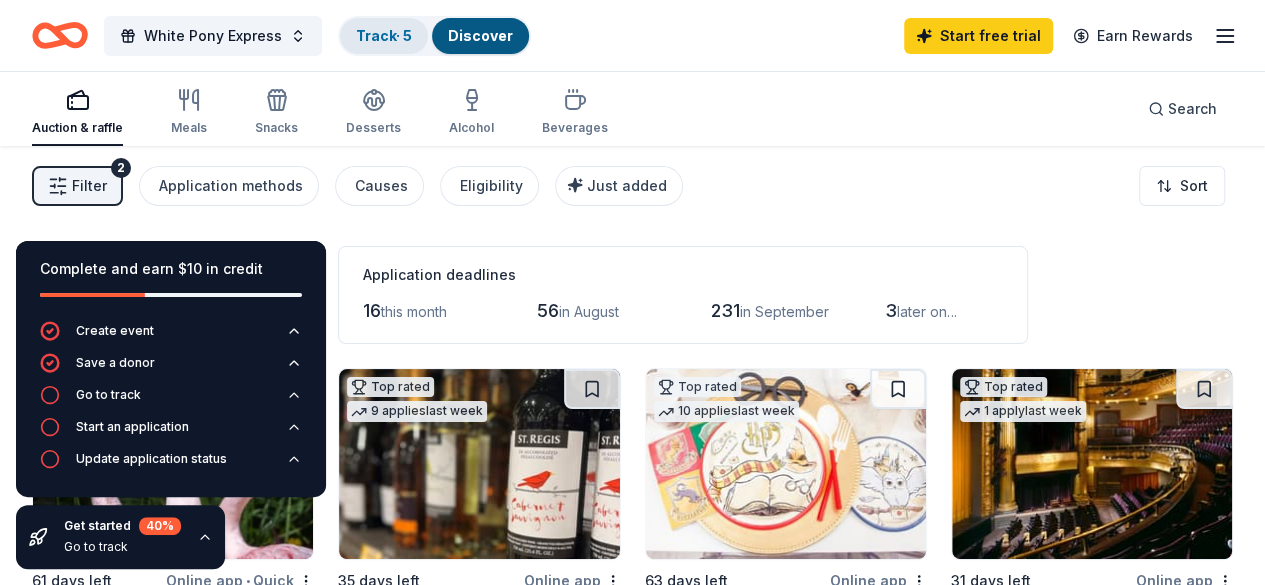 click on "Track  · 5" at bounding box center (384, 35) 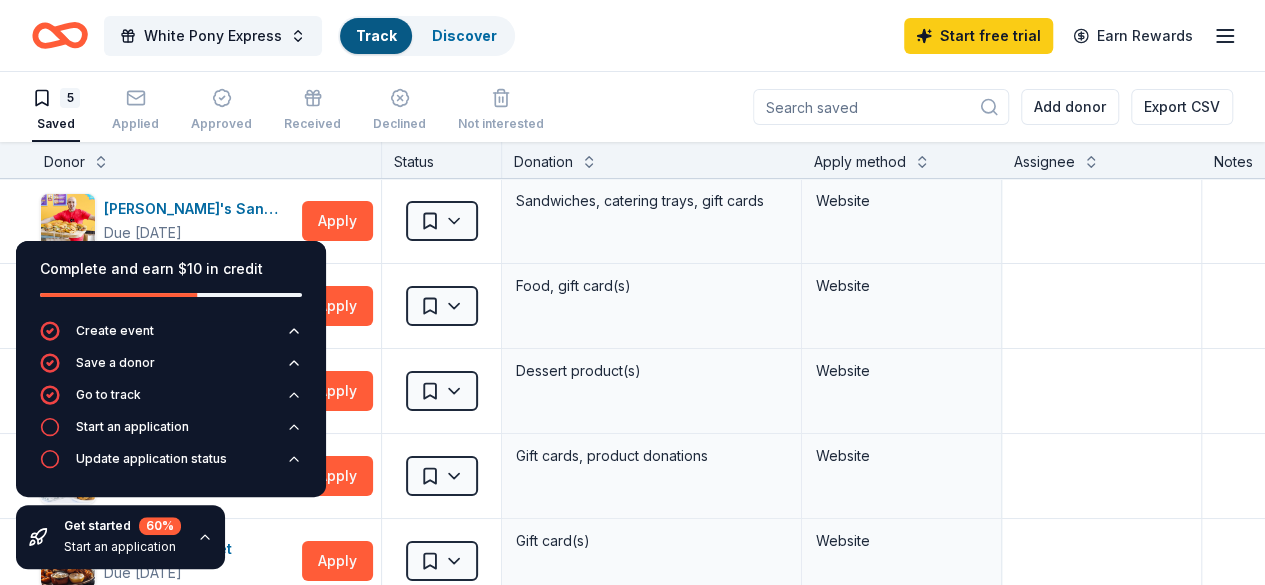scroll, scrollTop: 0, scrollLeft: 0, axis: both 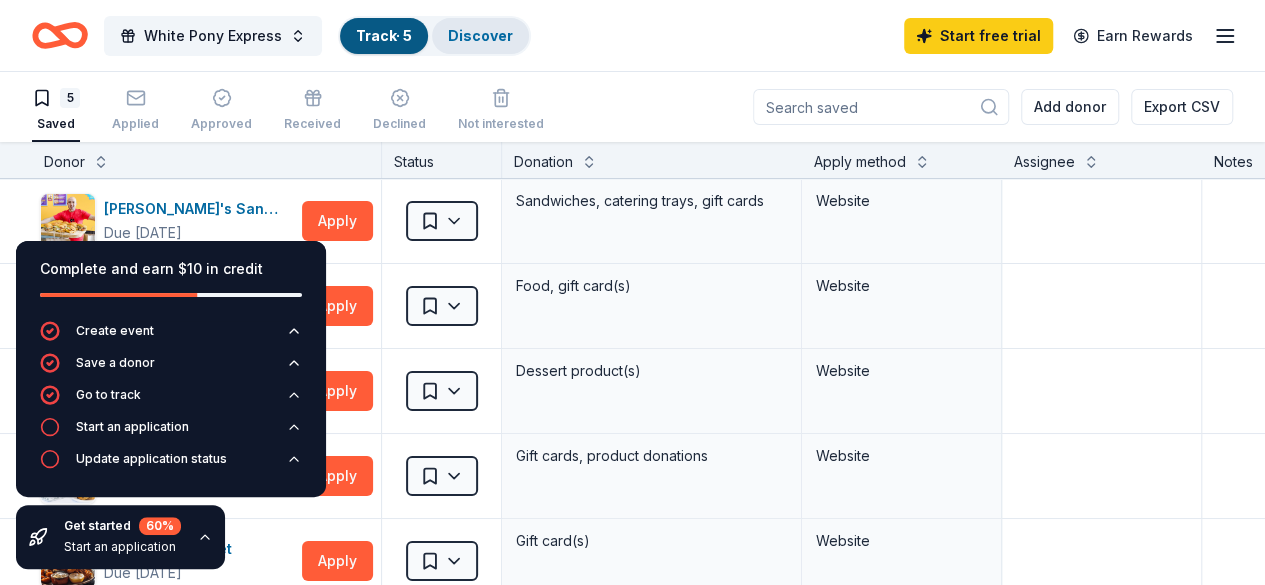 click on "Discover" at bounding box center (480, 35) 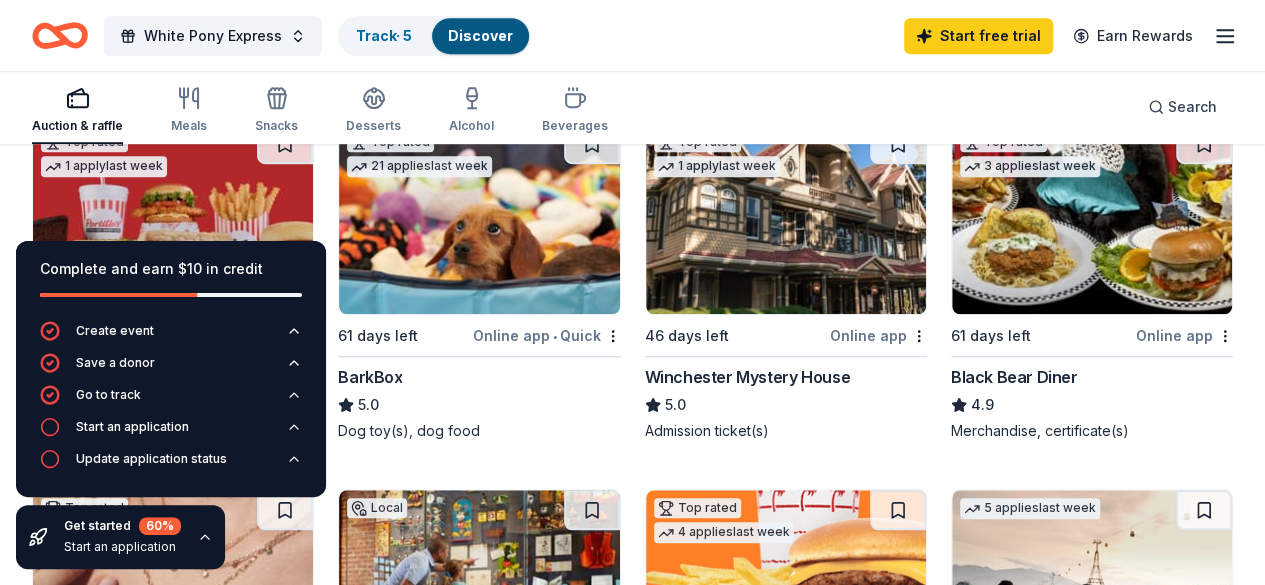 scroll, scrollTop: 600, scrollLeft: 0, axis: vertical 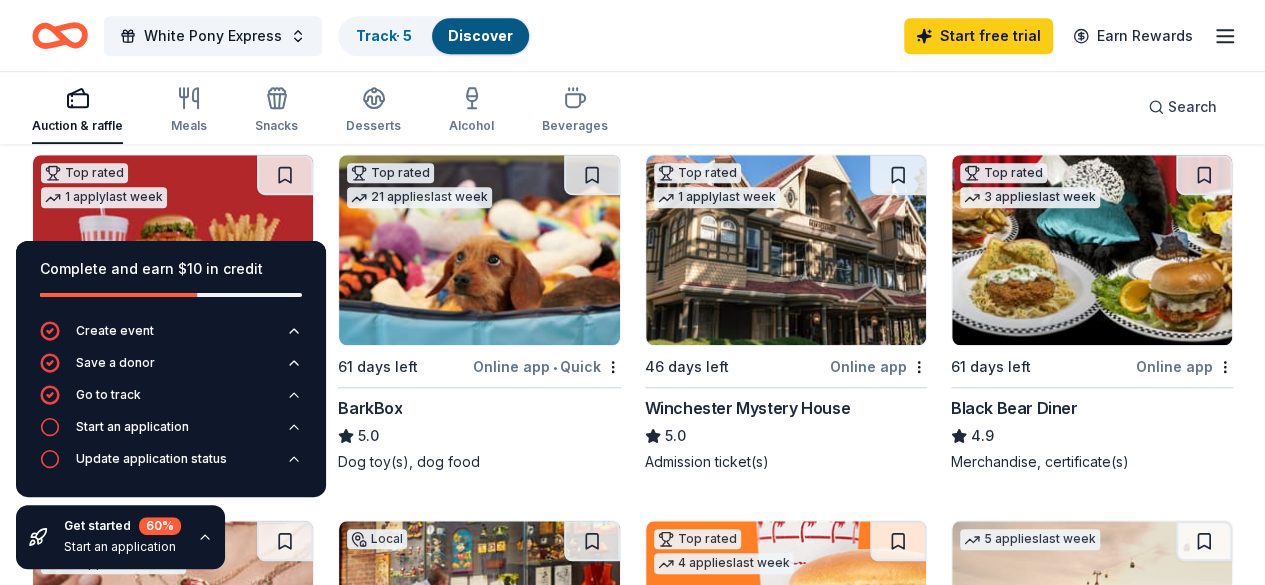 click at bounding box center [479, 616] 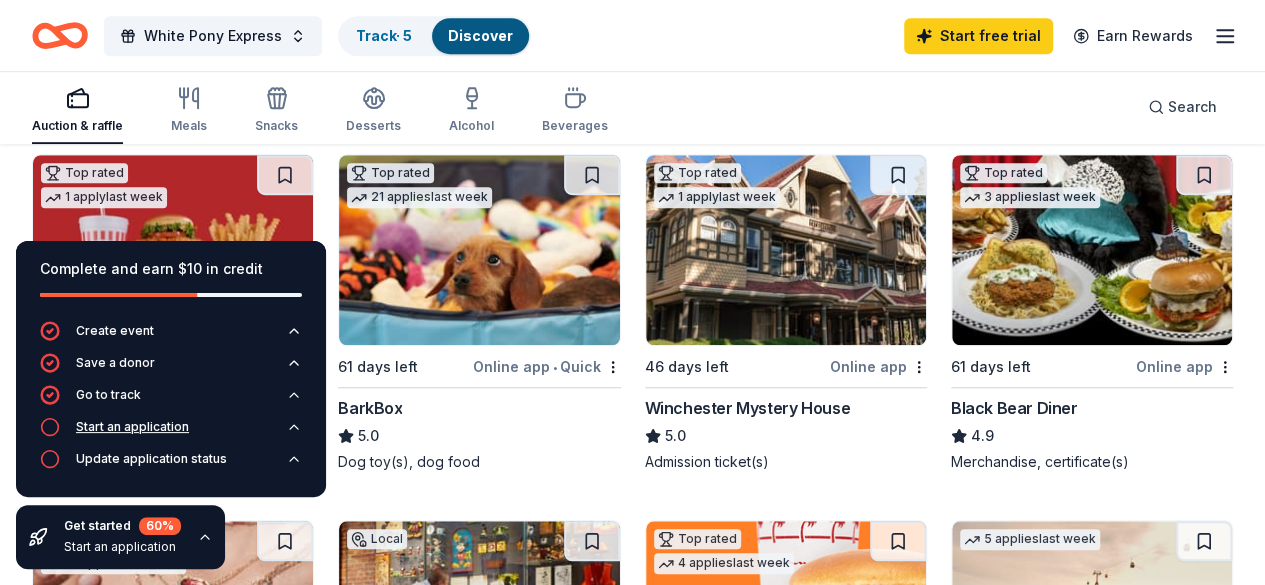 click on "Start an application" at bounding box center [132, 427] 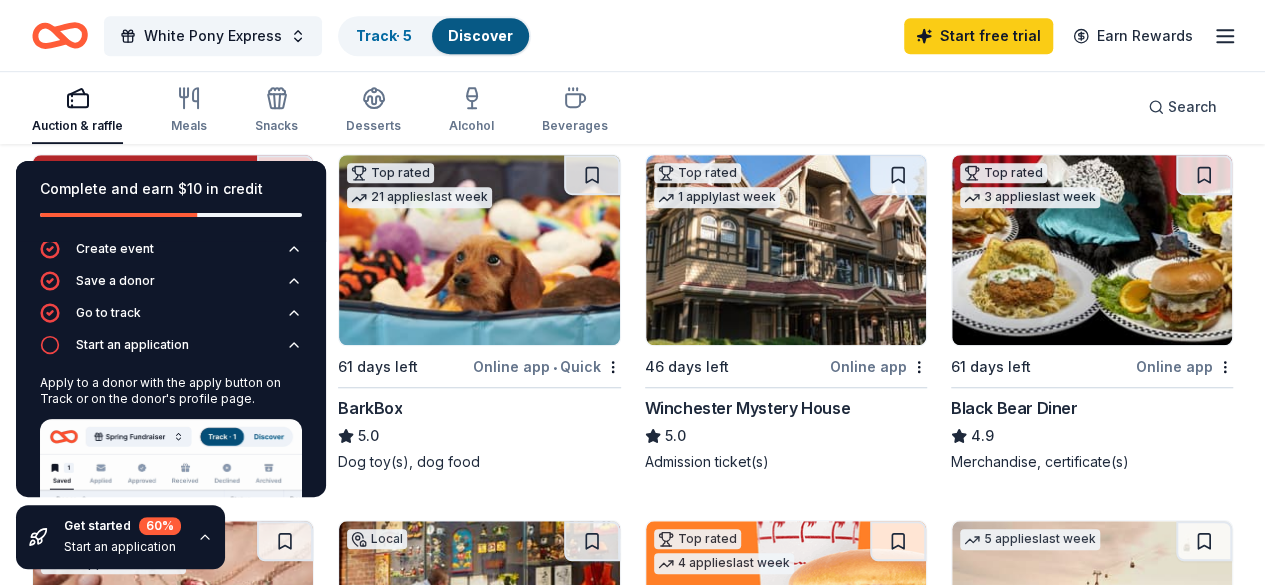 scroll, scrollTop: 0, scrollLeft: 0, axis: both 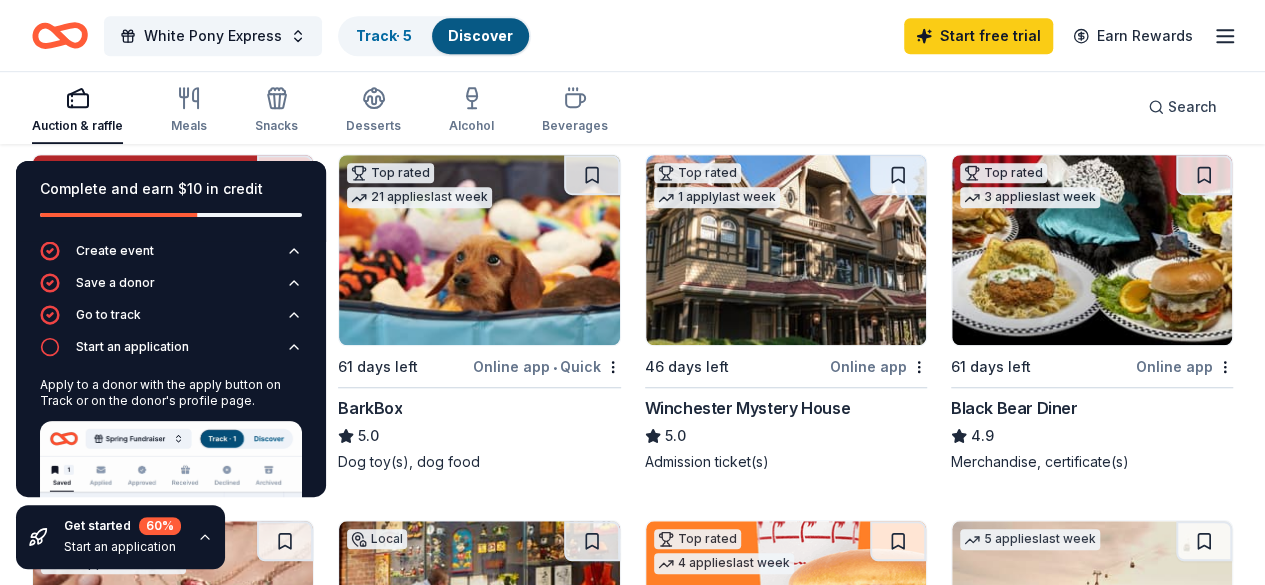 click on "Complete and earn $10 in credit Create event Save a donor Go to track Start an application Apply to a donor with the apply button on Track or on the donor's profile page. Update application status Get started 60 % Start an application" at bounding box center [171, 365] 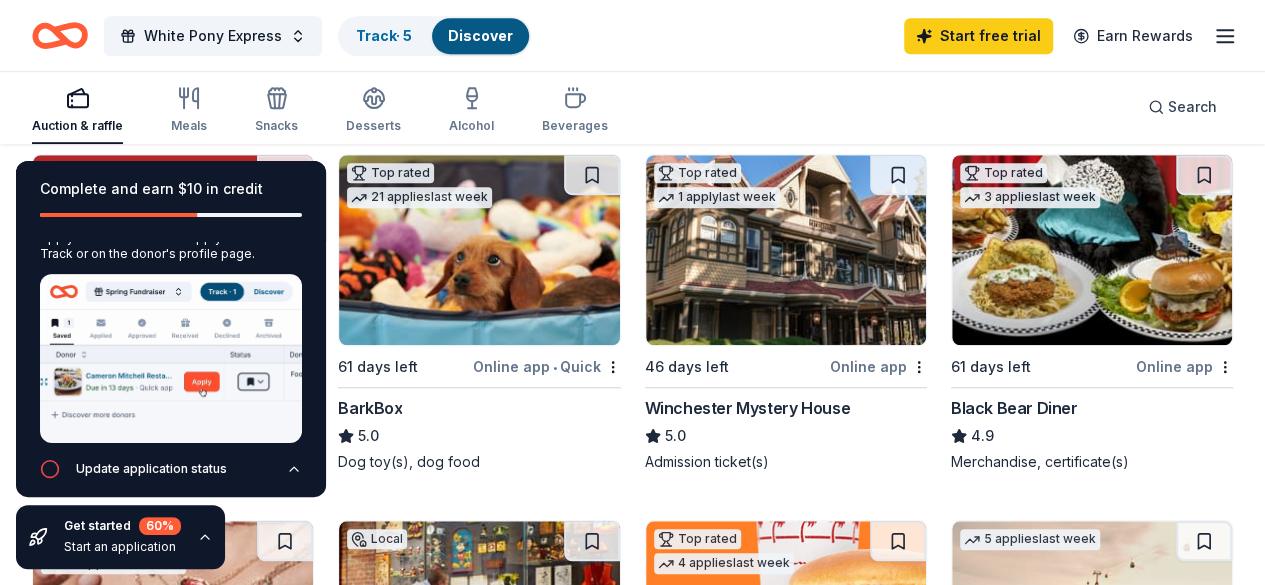 scroll, scrollTop: 0, scrollLeft: 0, axis: both 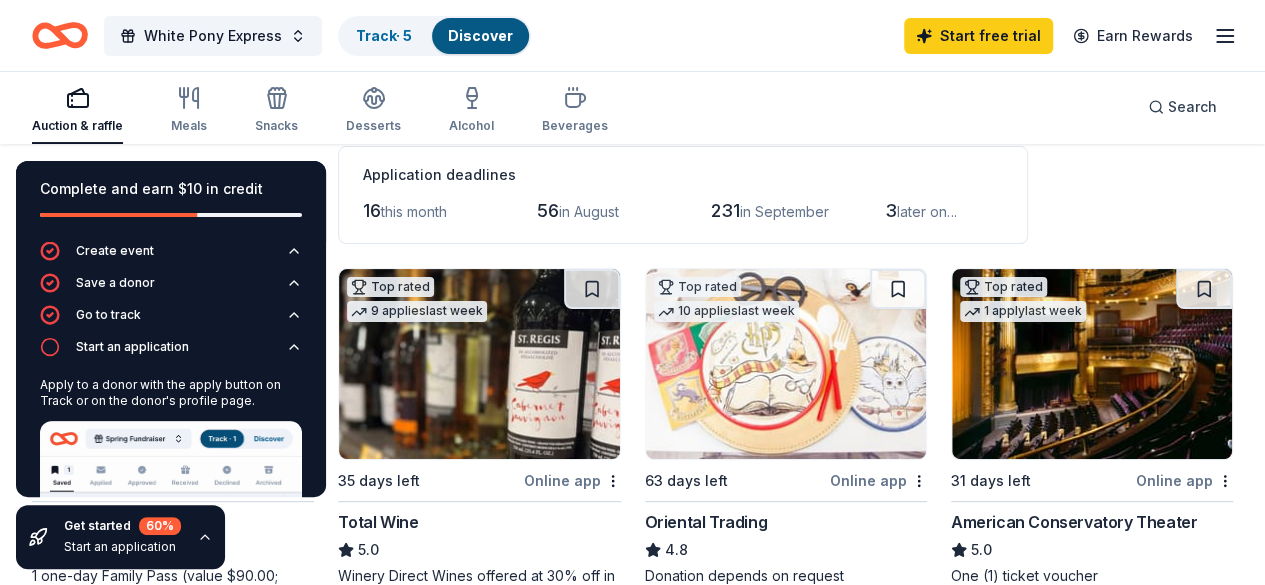 click on "Complete and earn $10 in credit" at bounding box center [171, 201] 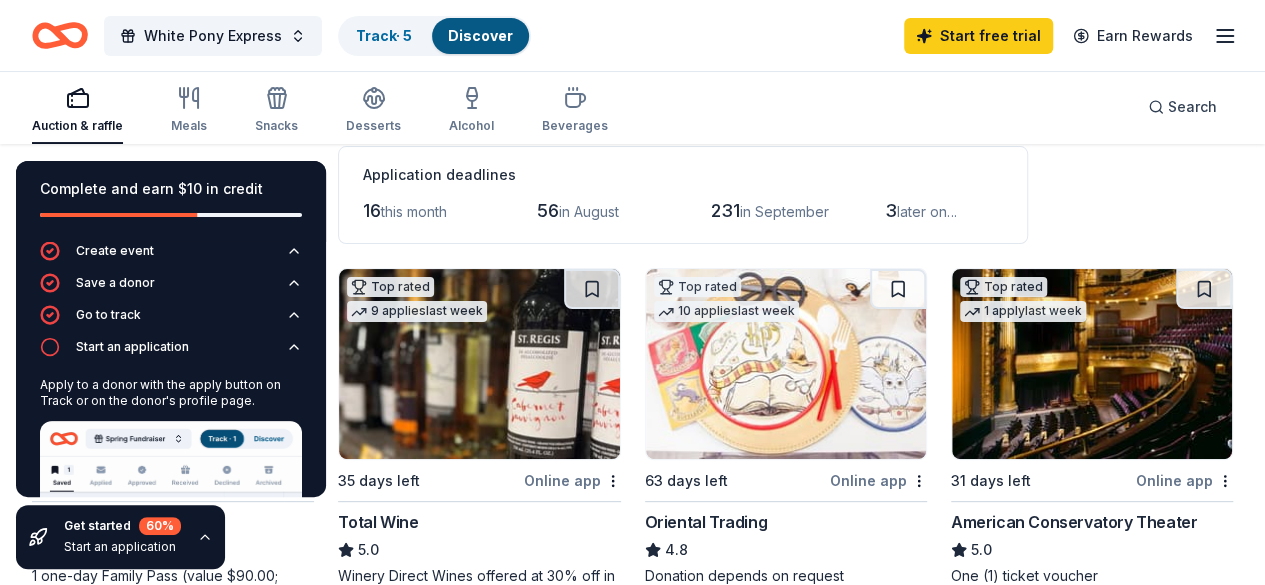 click on "Complete and earn $10 in credit Create event Save a donor Go to track Start an application Apply to a donor with the apply button on Track or on the donor's profile page. Update application status Get started 60 % Start an application" at bounding box center [171, 365] 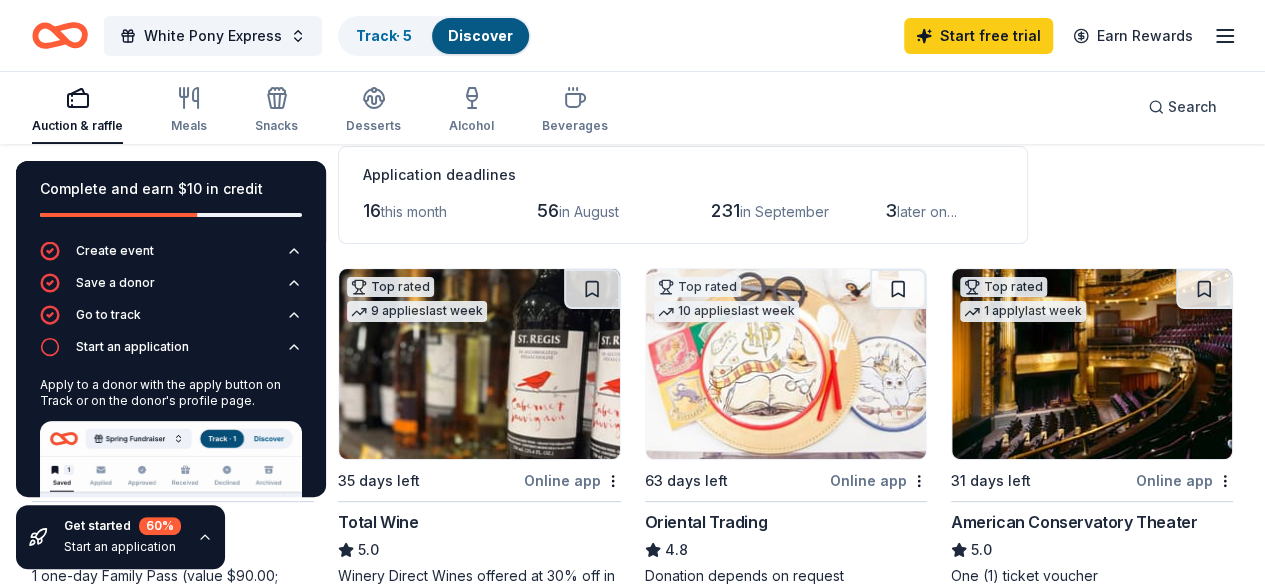 click on "Complete and earn $10 in credit" at bounding box center [171, 189] 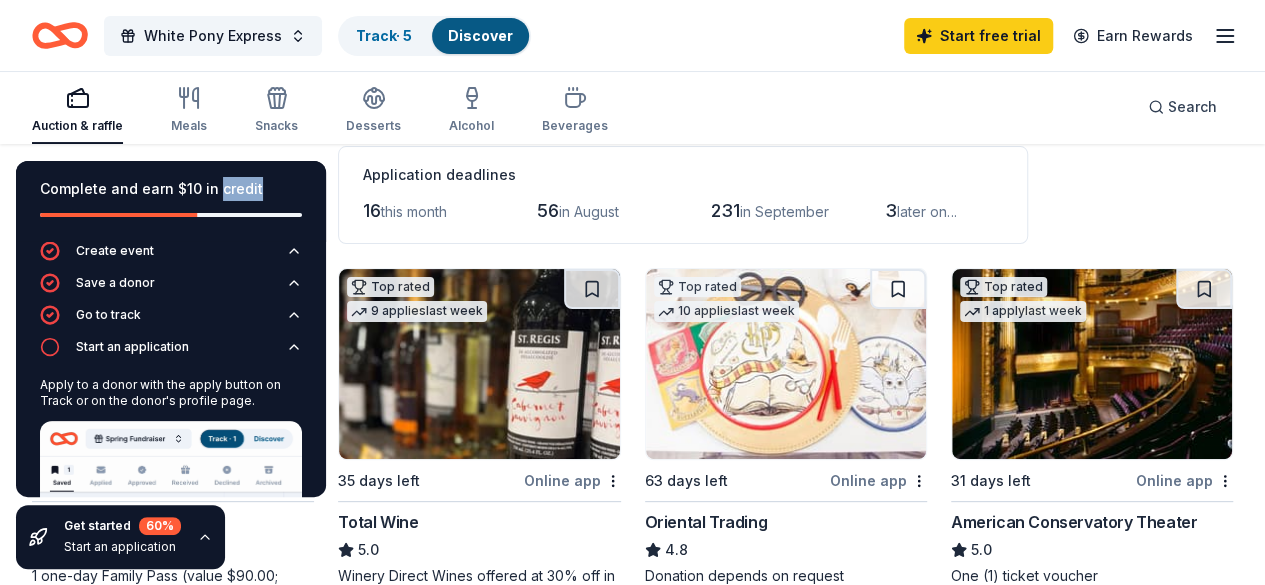 click on "Complete and earn $10 in credit" at bounding box center (171, 189) 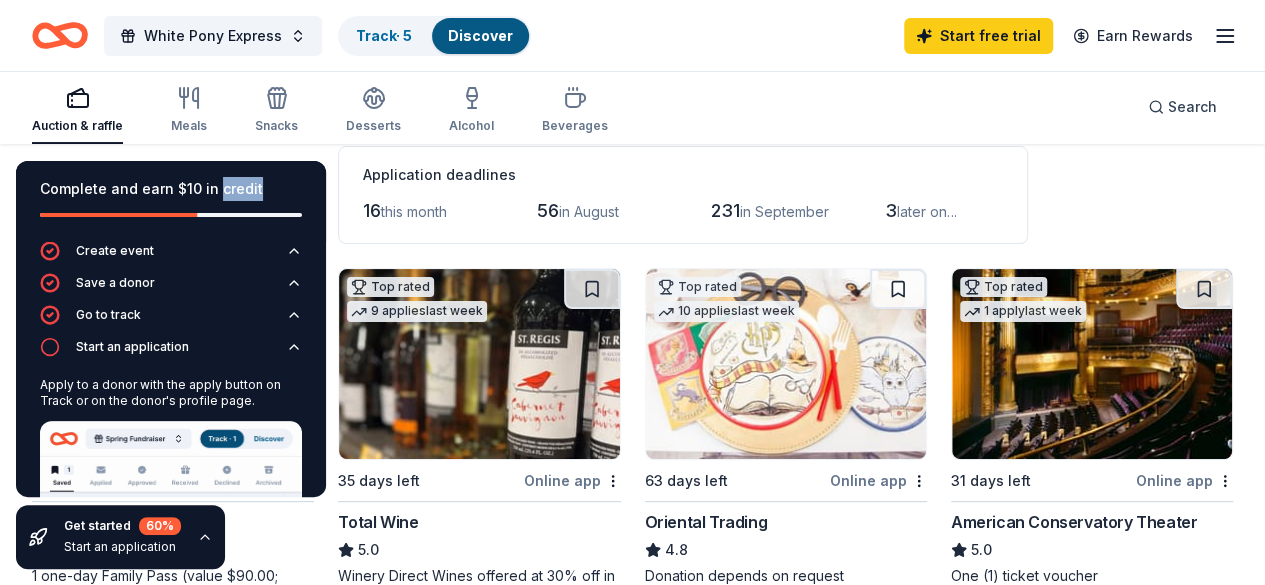 click on "16  this month" at bounding box center [422, 211] 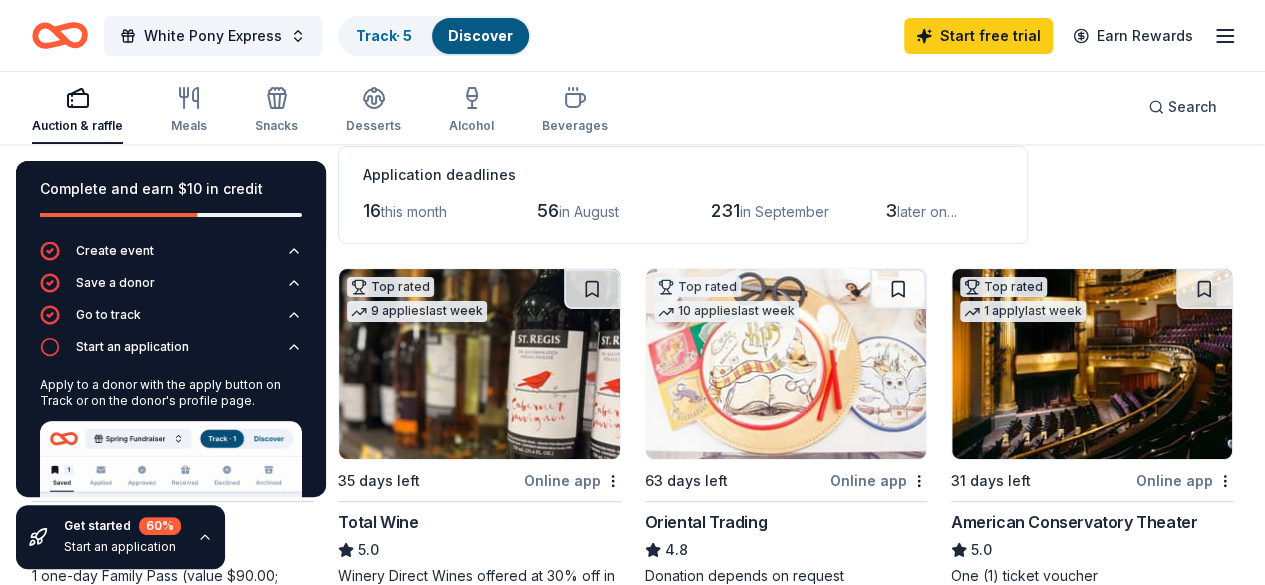 click on "Get started 60 % Start an application" at bounding box center [120, 537] 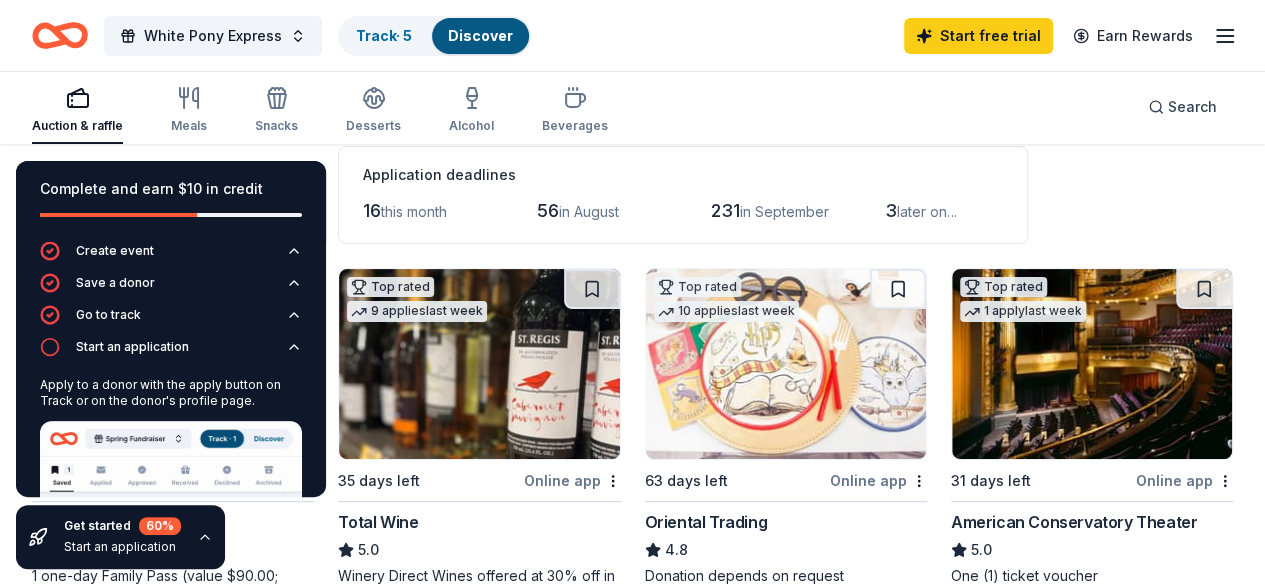 click 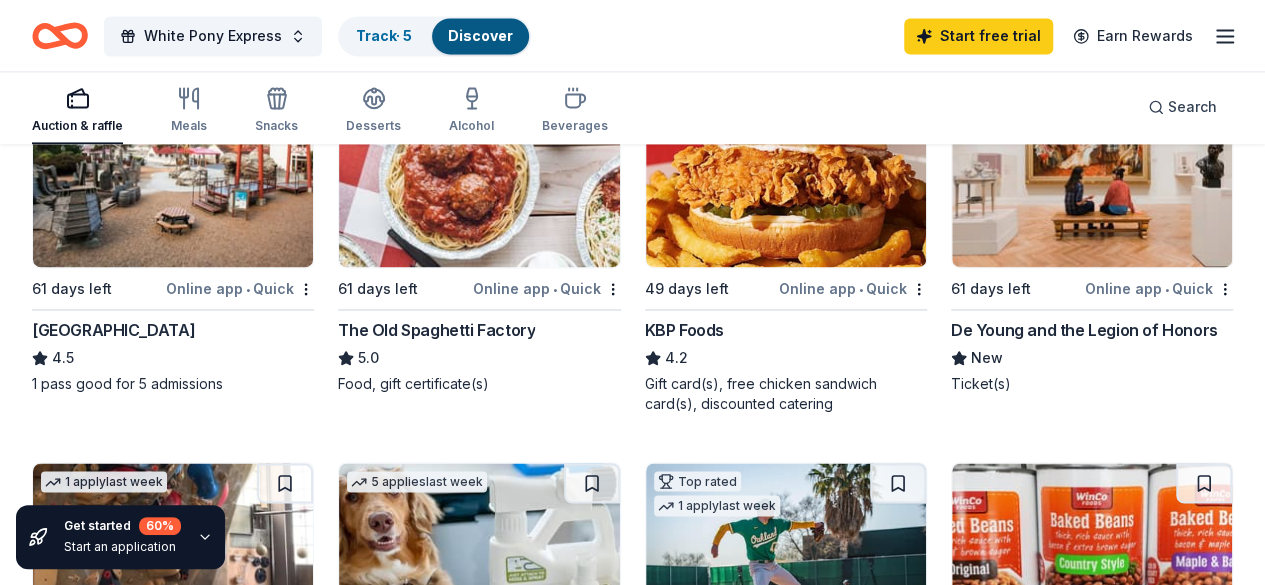 scroll, scrollTop: 1400, scrollLeft: 0, axis: vertical 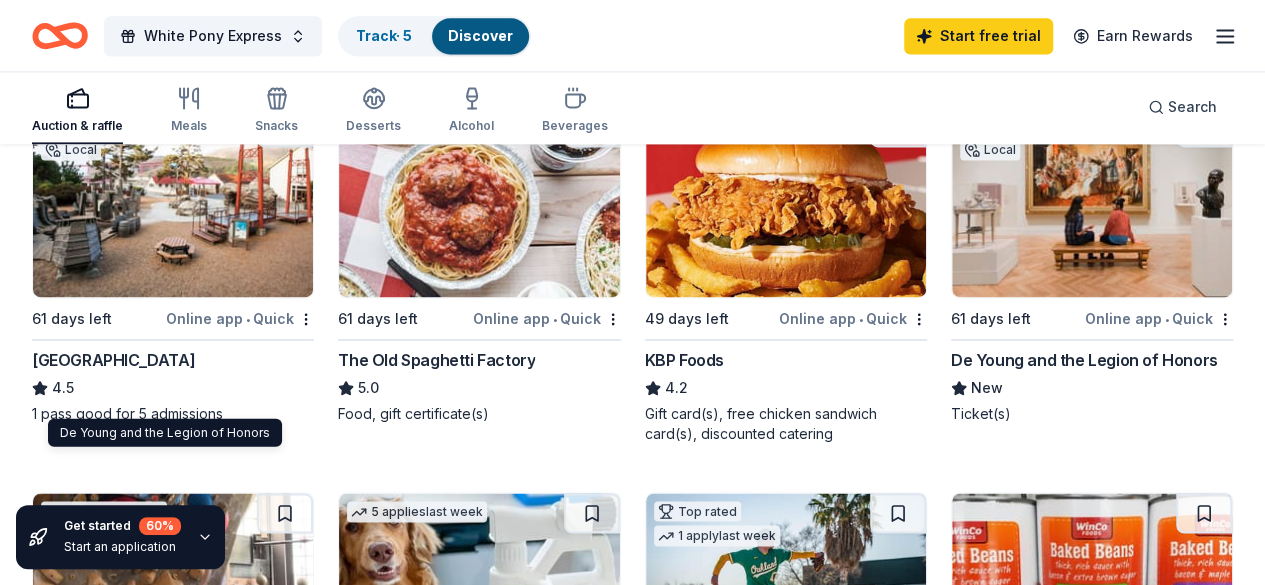 click on "De Young and the Legion of Honors" at bounding box center [1084, 360] 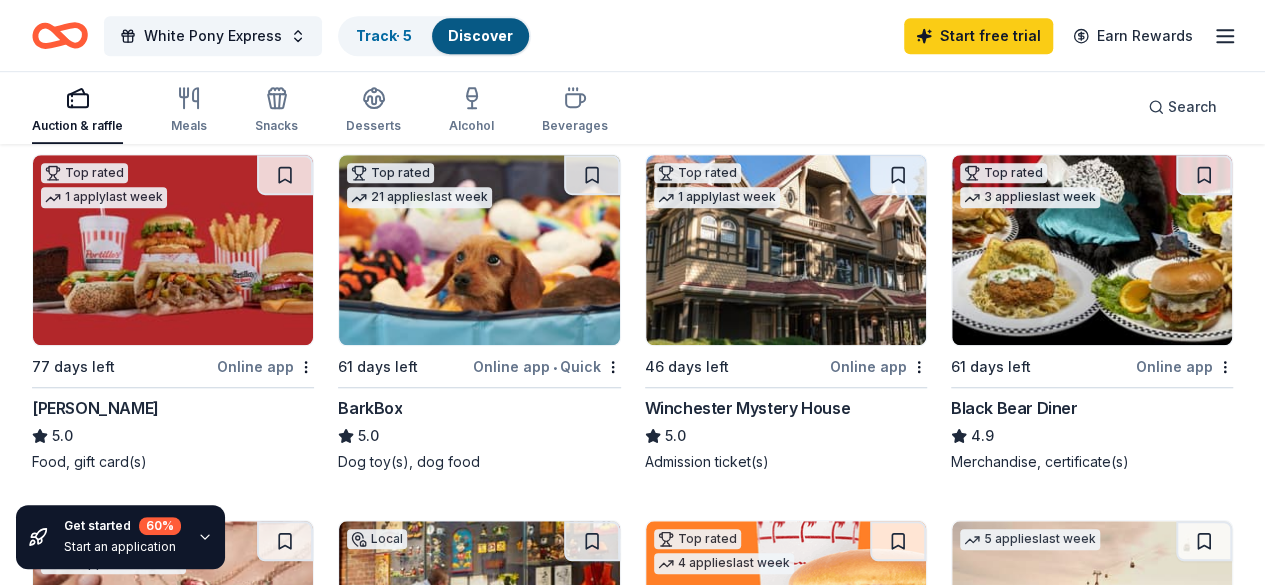 scroll, scrollTop: 500, scrollLeft: 0, axis: vertical 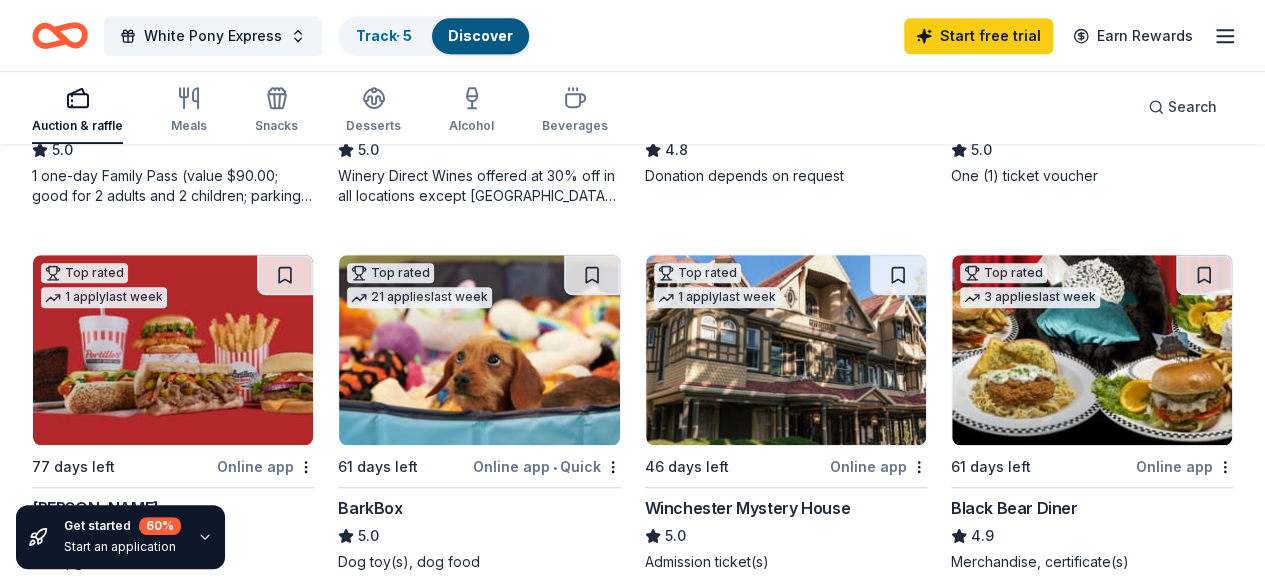 click at bounding box center [786, 350] 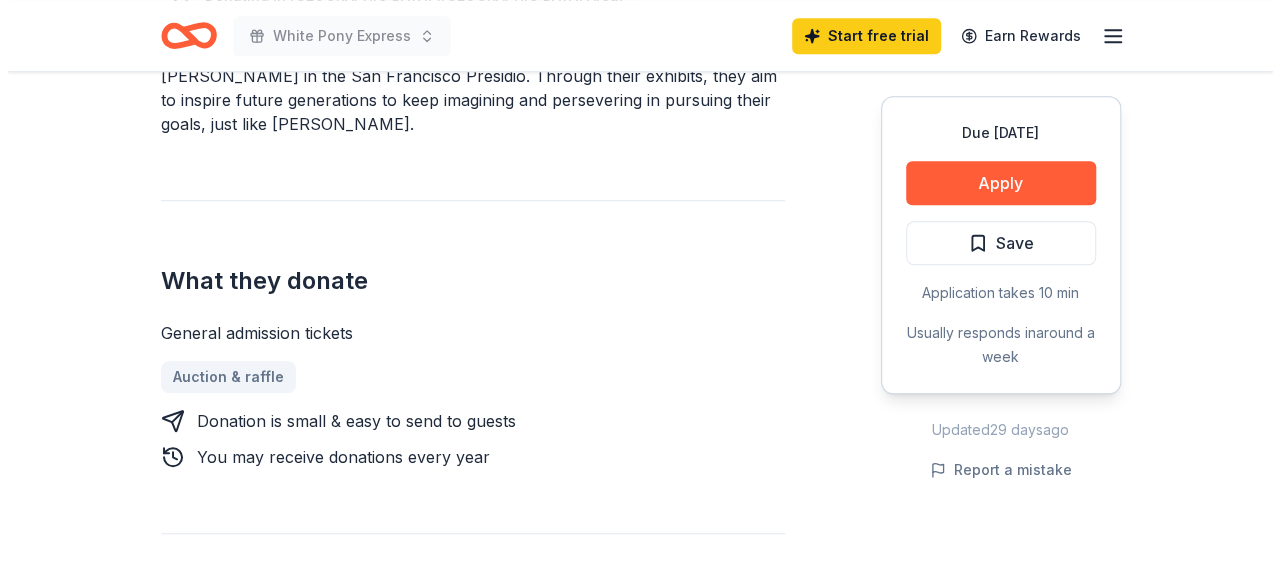 scroll, scrollTop: 700, scrollLeft: 0, axis: vertical 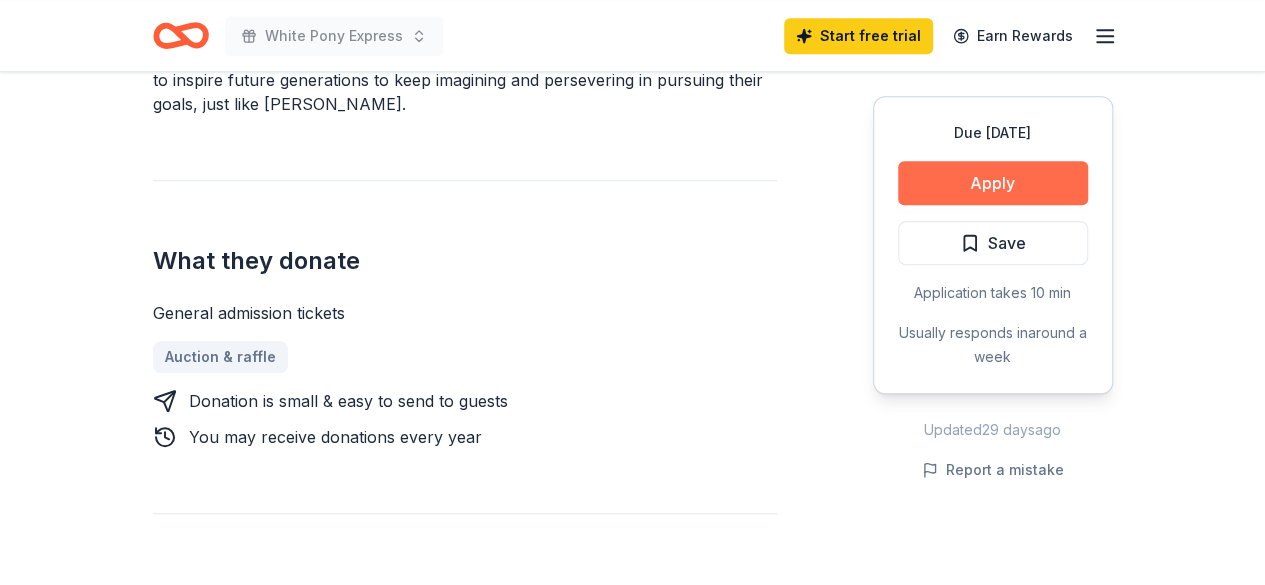 click on "Apply" at bounding box center (993, 183) 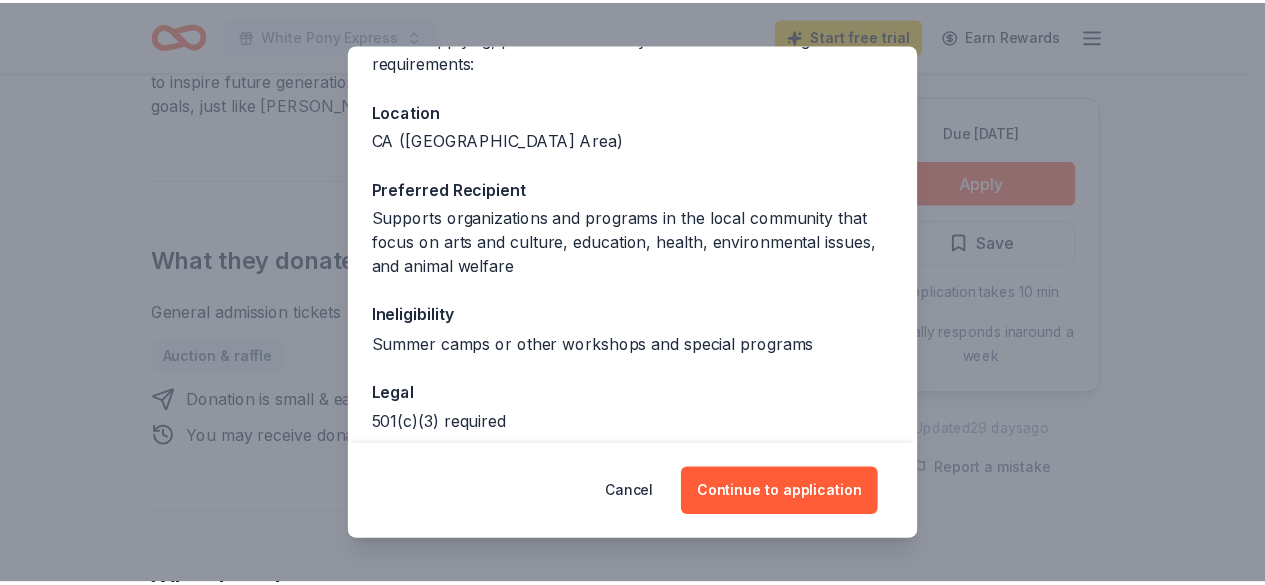 scroll, scrollTop: 282, scrollLeft: 0, axis: vertical 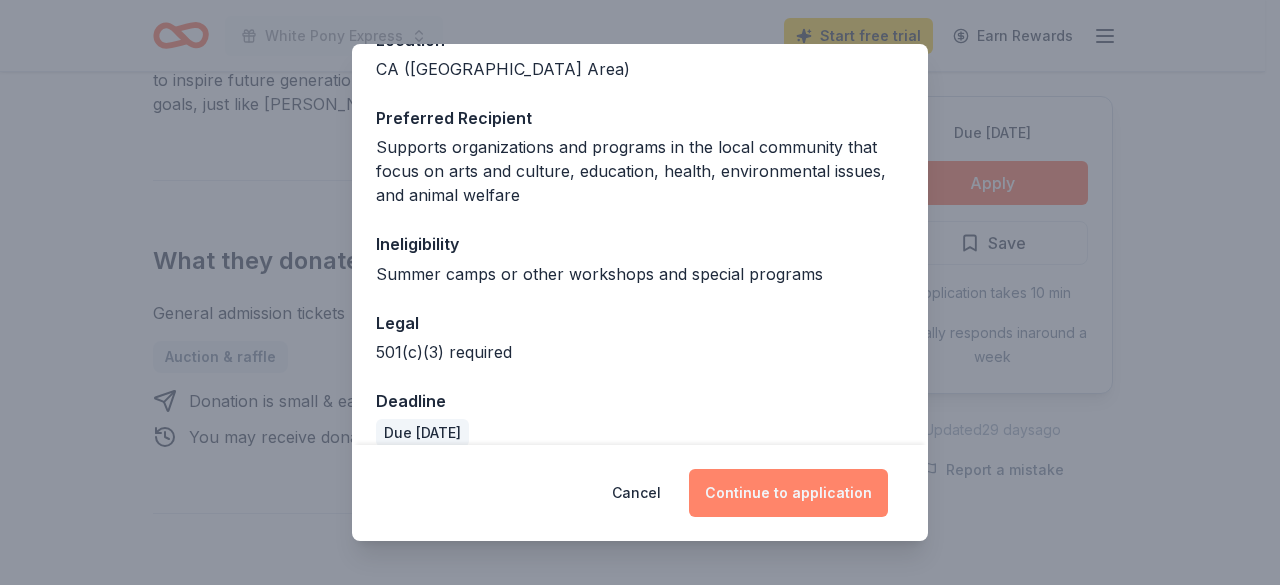 click on "Continue to application" at bounding box center (788, 493) 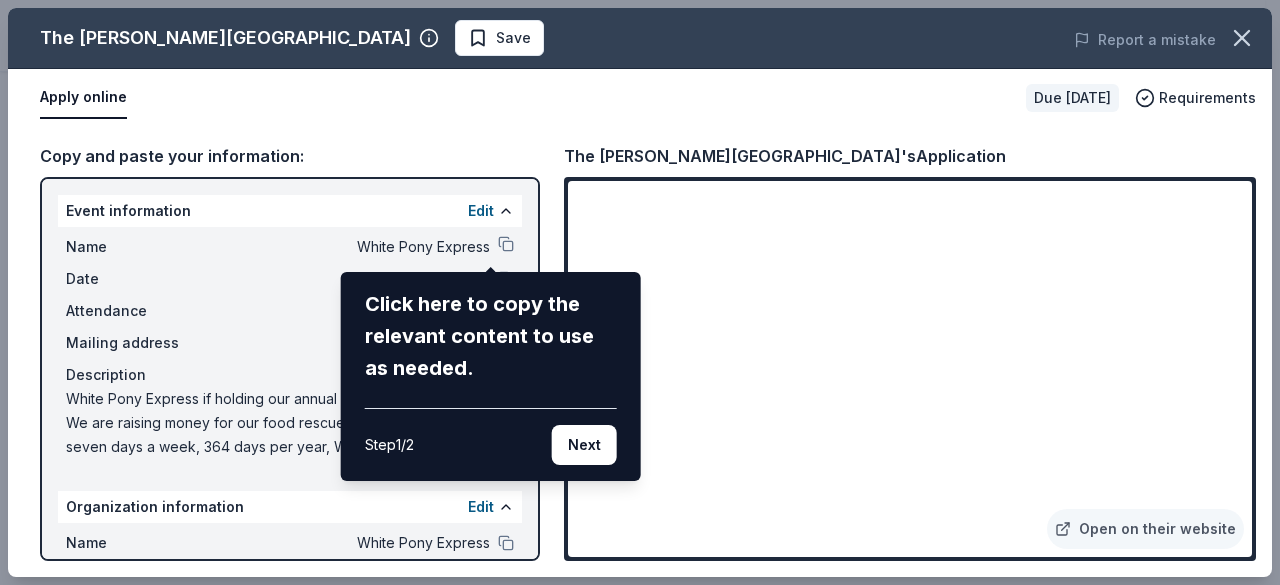 click on "The Walt Disney Museum Save Report a mistake Apply online Due in 61 days Requirements Copy and paste your information: Event information Edit Name White Pony Express Click here to copy the relevant content to use as needed. Step  1 / 2 Next Date 10/09/25 Attendance 200 Mailing address Description White Pony Express if holding our annual Live Auction and Gala. We are raising money for our food rescue program. Operating seven days a week, 364 days per year, WPE’s food rescue program has recovered over 30 million of pounds of fresh, high-quality food and delivered it to hundreds of nonprofit partners serving our most vulnerable neighbors. Every delivery is customized to meet the specific needs and preferences of each nonprofit partner. Organization information Edit Name White Pony Express Website http://whiteponyexpress.org EIN 46-5220565 Mission statement Relaying food and goods to those in need in Contra Costa County. To donate call (925) 322-0604 or email dispatcher@whiteponyexpress.org  Application" at bounding box center [640, 292] 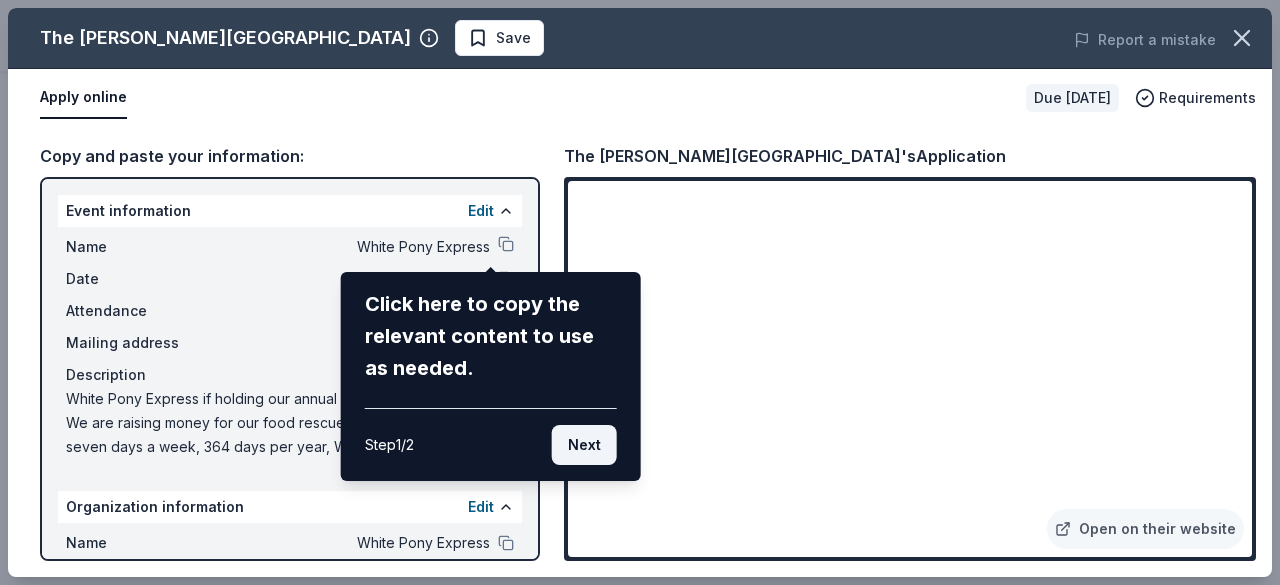 click on "Next" at bounding box center [584, 445] 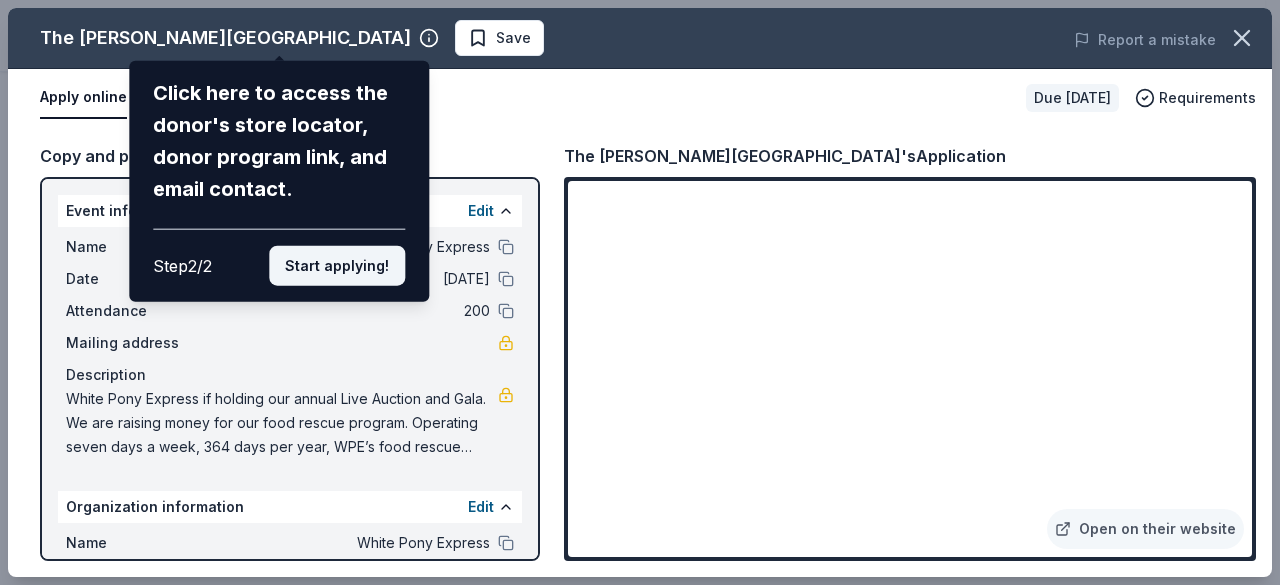 click on "Start applying!" at bounding box center (337, 266) 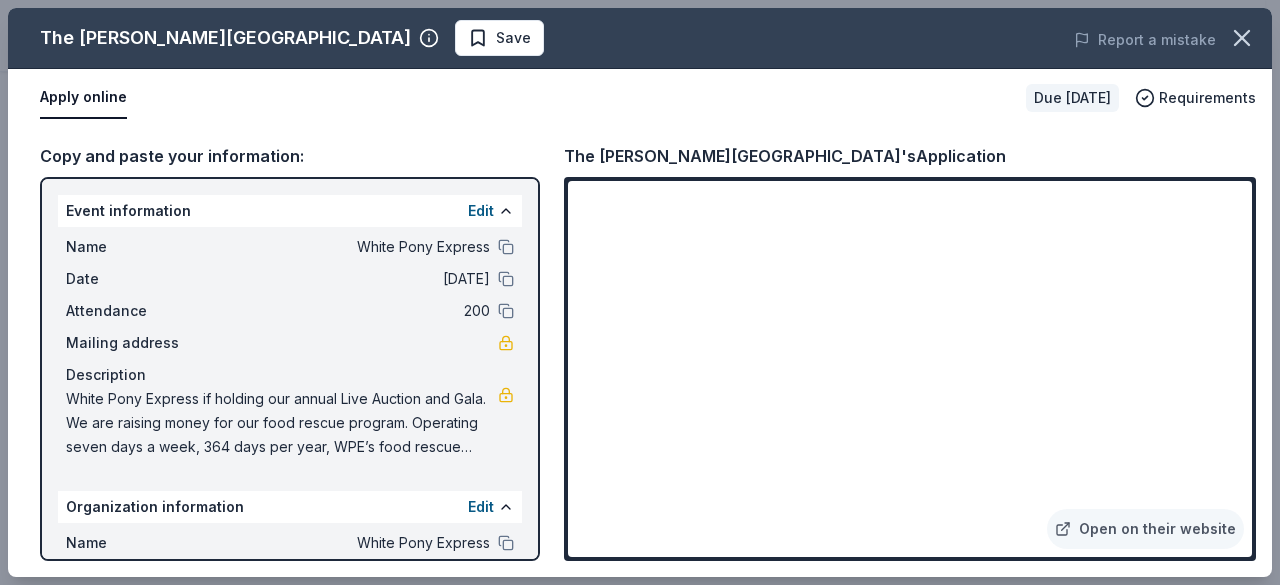 click on "The Walt Disney Museum Save Report a mistake Apply online Due in 61 days Requirements Copy and paste your information: Event information Edit Name White Pony Express Date 10/09/25 Attendance 200 Mailing address Description White Pony Express if holding our annual Live Auction and Gala. We are raising money for our food rescue program. Operating seven days a week, 364 days per year, WPE’s food rescue program has recovered over 30 million of pounds of fresh, high-quality food and delivered it to hundreds of nonprofit partners serving our most vulnerable neighbors. Every delivery is customized to meet the specific needs and preferences of each nonprofit partner. Organization information Edit Name White Pony Express Website http://whiteponyexpress.org EIN 46-5220565 Mission statement Relaying food and goods to those in need in Contra Costa County. To donate call (925) 322-0604 or email dispatcher@whiteponyexpress.org The Walt Disney Museum's  Application Open on their website" at bounding box center (640, 292) 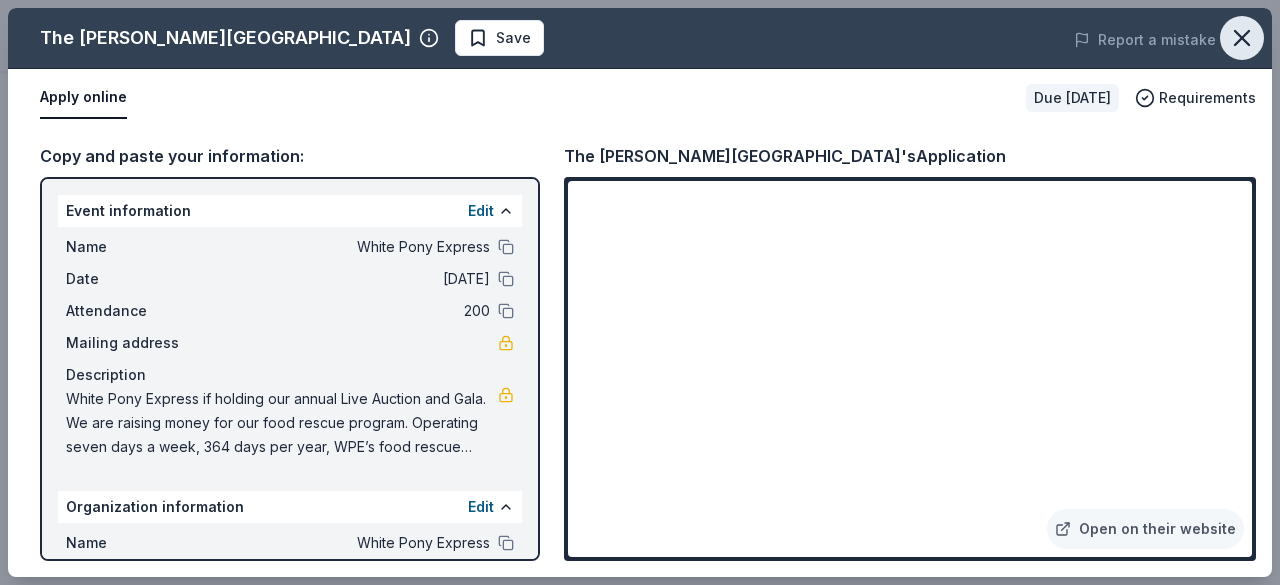 click 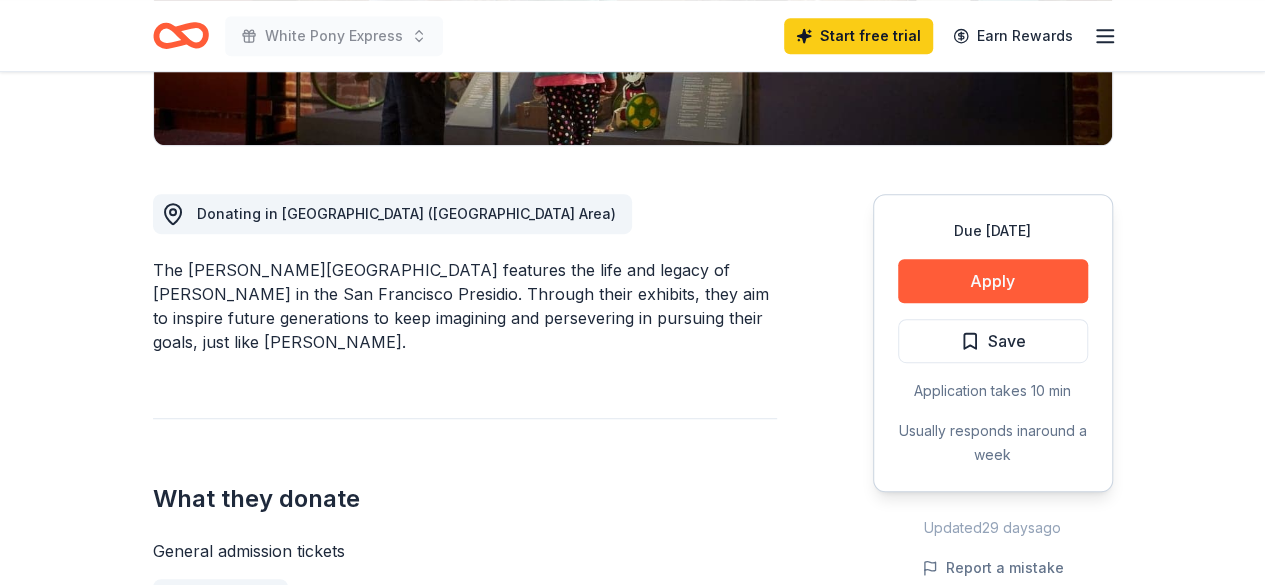 scroll, scrollTop: 600, scrollLeft: 0, axis: vertical 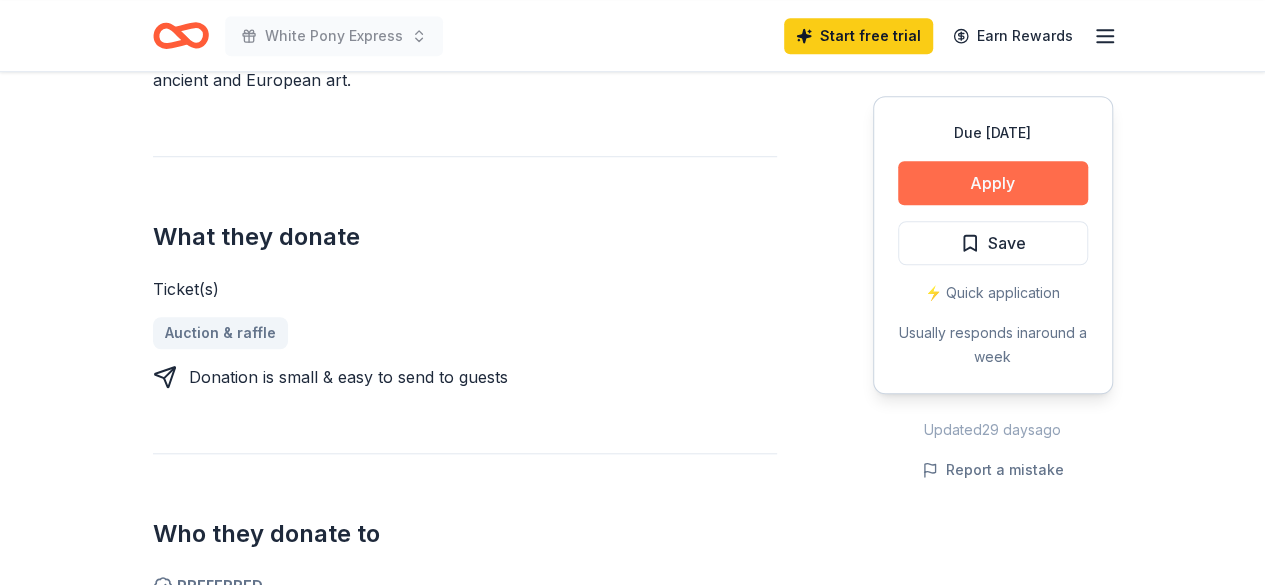 click on "Apply" at bounding box center [993, 183] 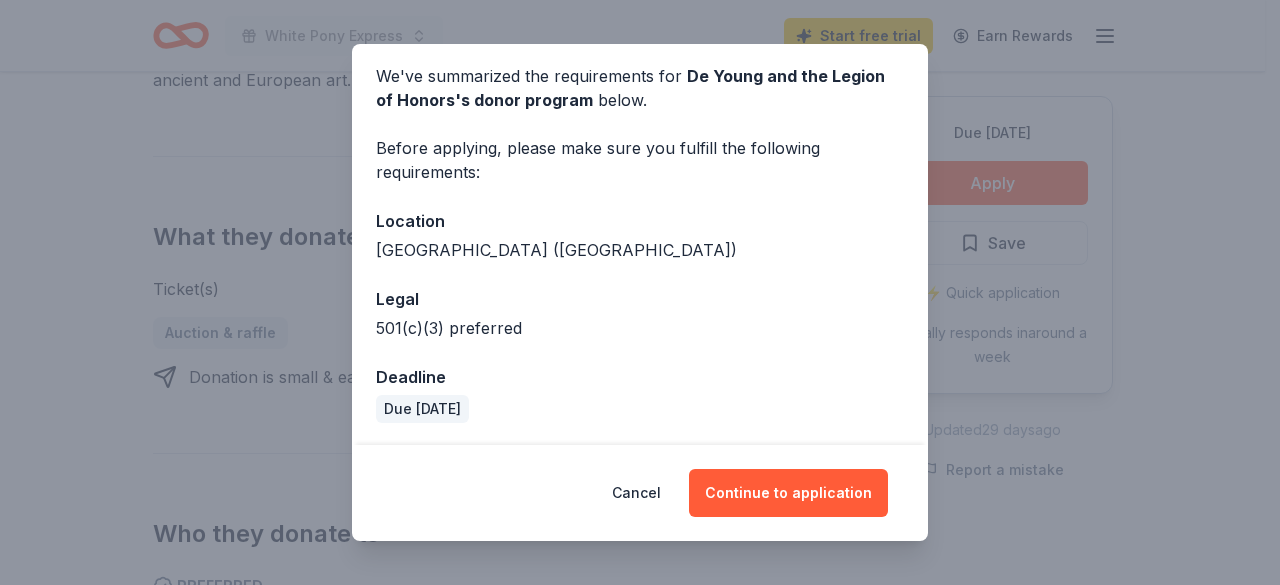 scroll, scrollTop: 0, scrollLeft: 0, axis: both 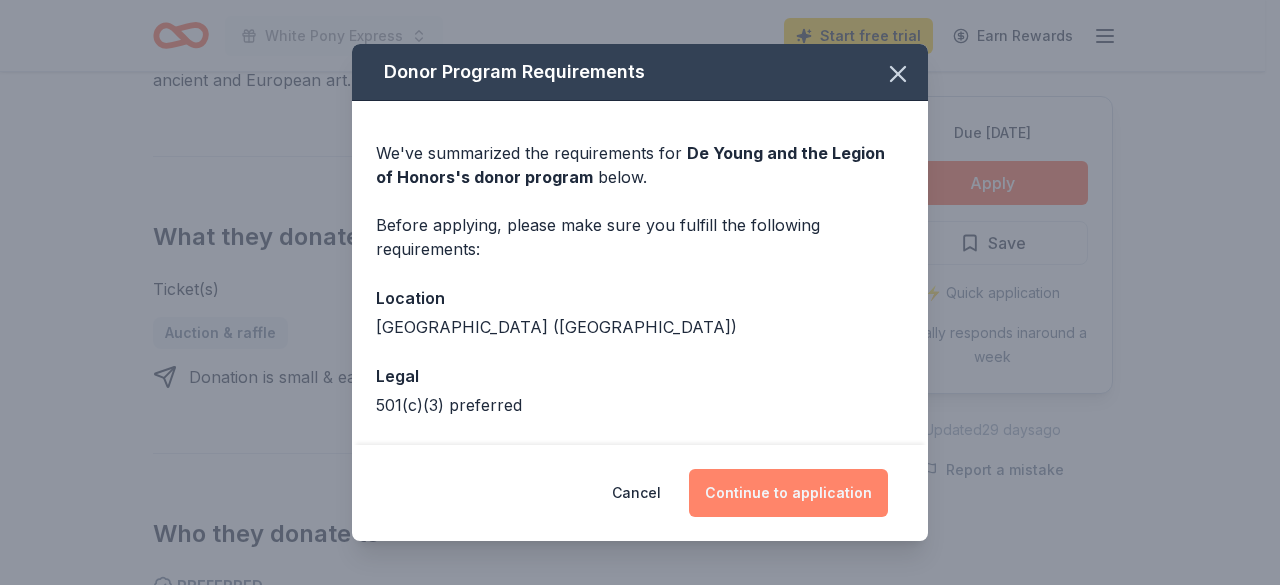 click on "Continue to application" at bounding box center [788, 493] 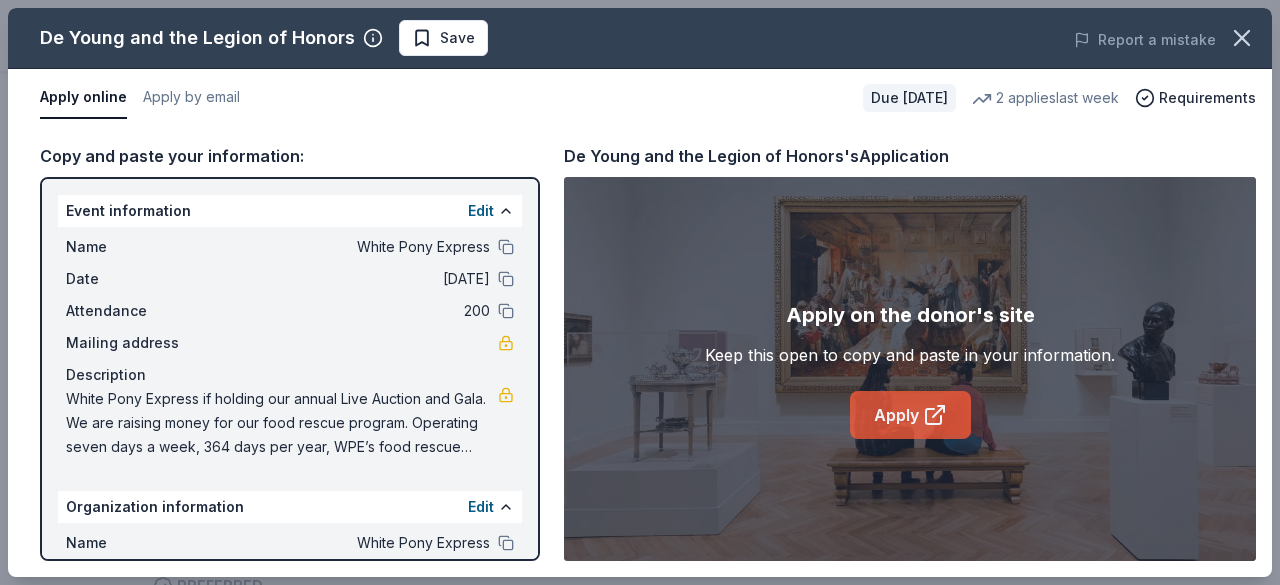 click 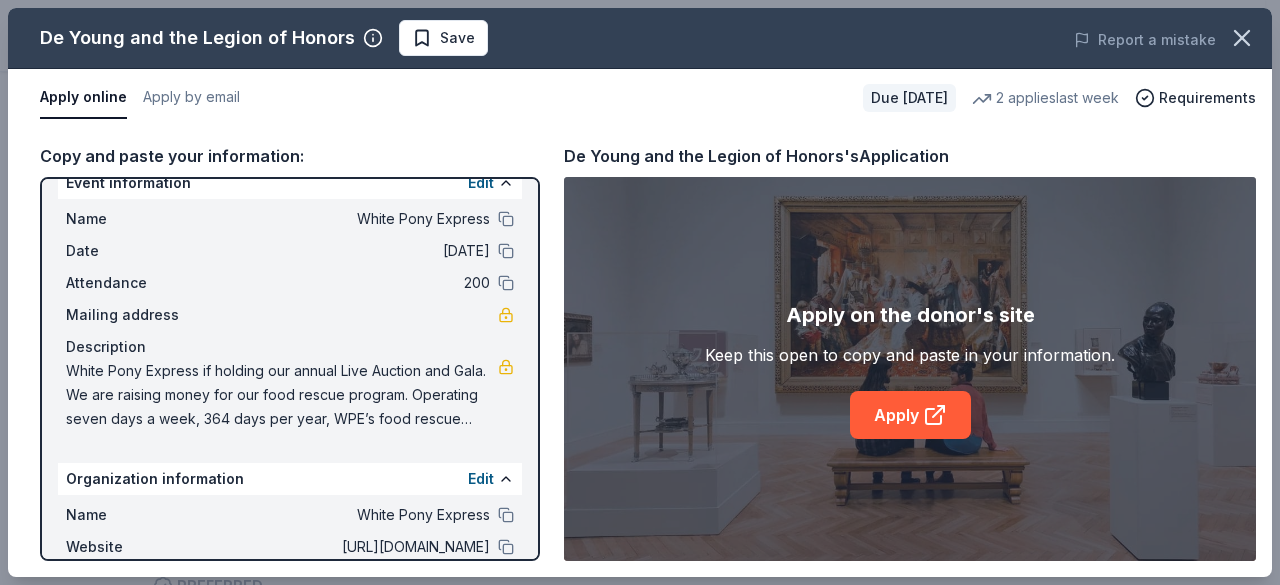 scroll, scrollTop: 0, scrollLeft: 0, axis: both 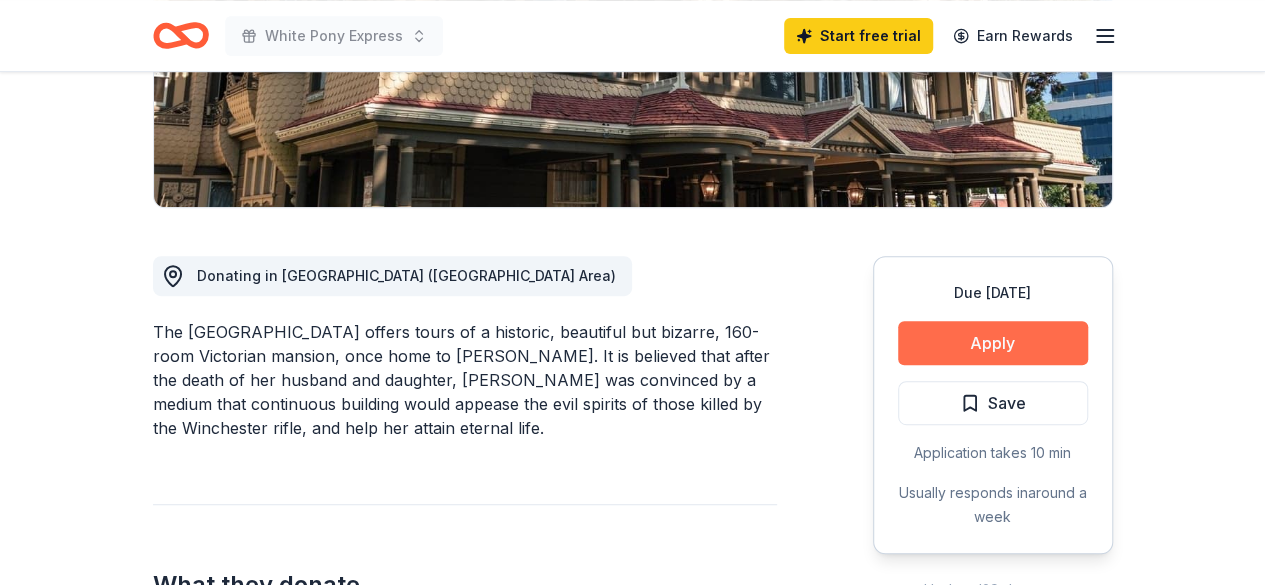 click on "Apply" at bounding box center [993, 343] 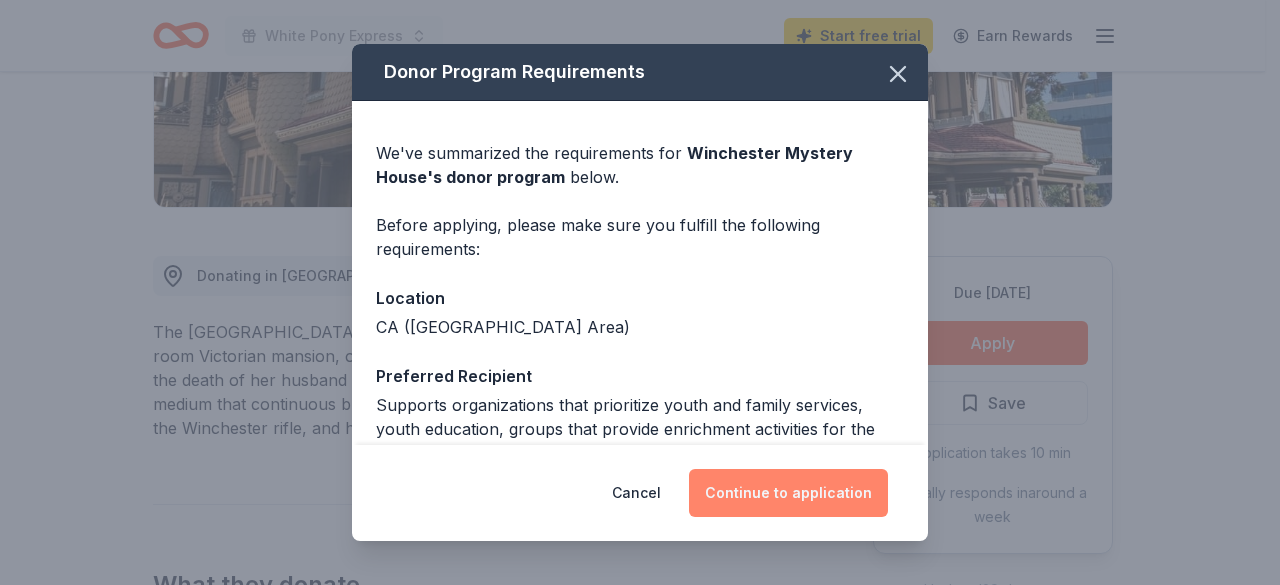 click on "Continue to application" at bounding box center [788, 493] 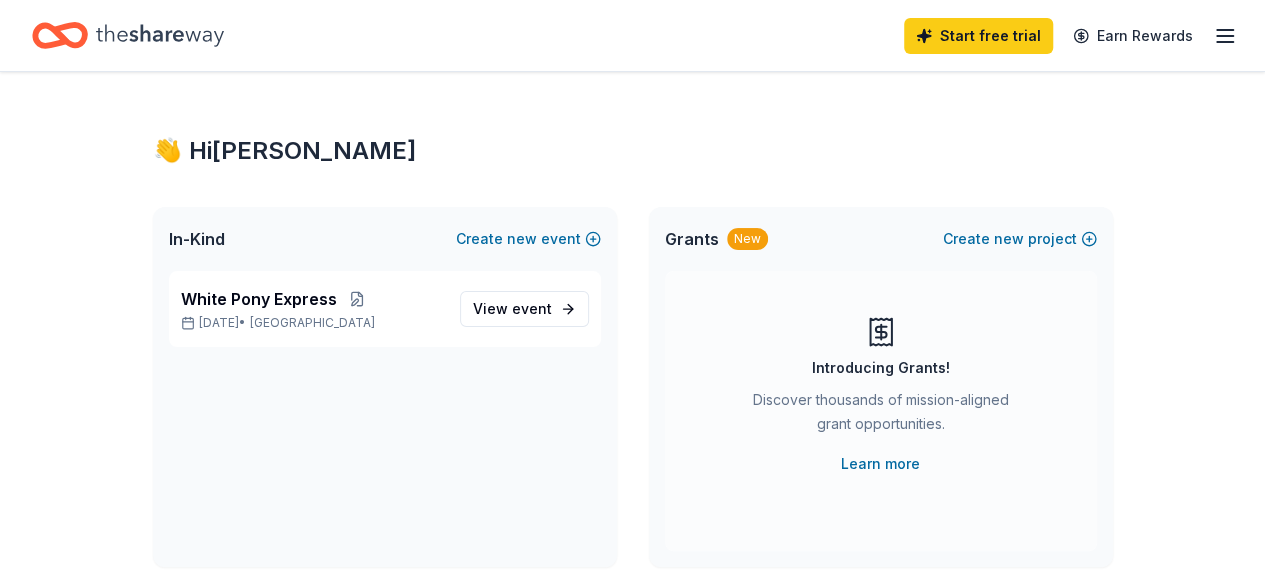 scroll, scrollTop: 0, scrollLeft: 0, axis: both 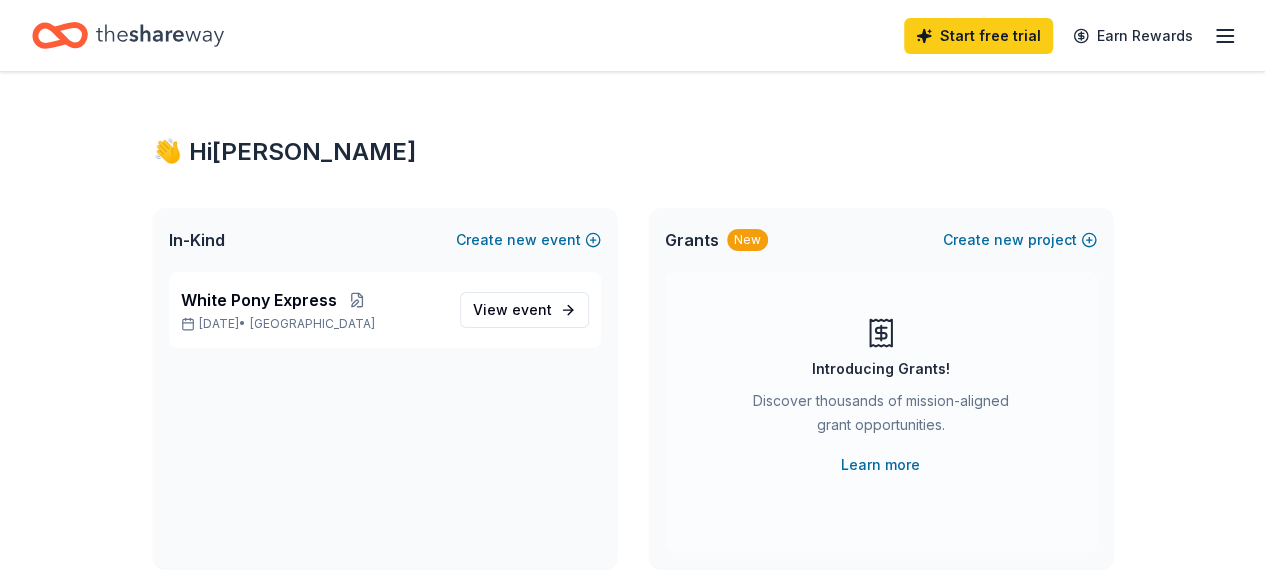 click 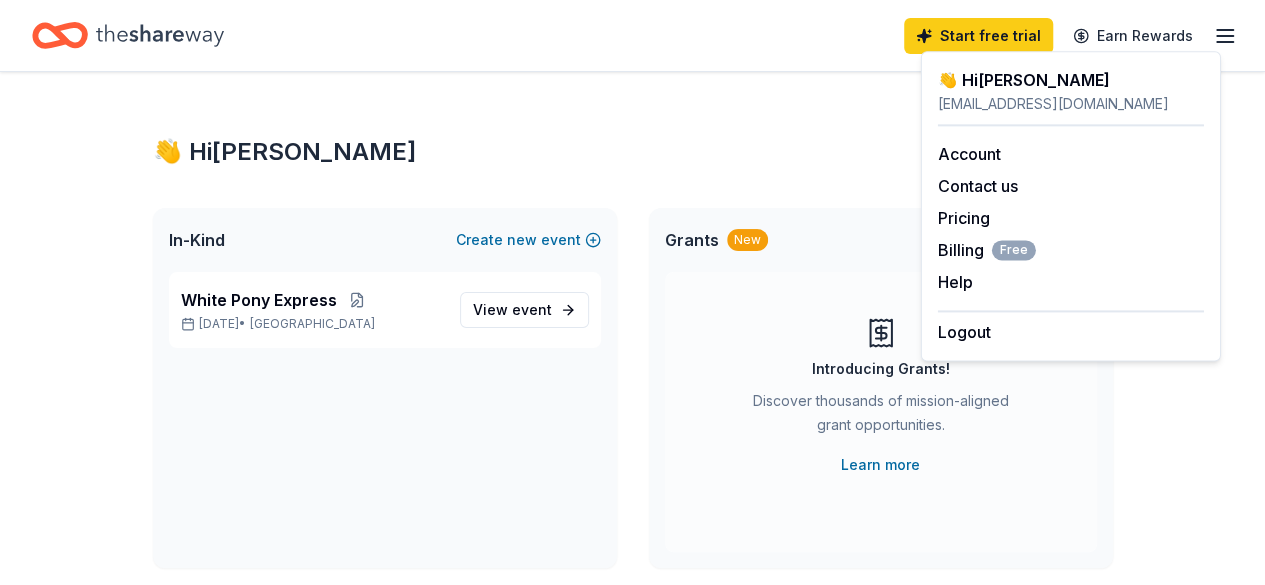 click on "👋 Hi  [PERSON_NAME] In-Kind Create  new  event   White Pony Express [DATE]  •  SF Bay Area View   event   Grants New Create  new  project   Introducing Grants! Discover thousands of mission-aligned grant opportunities. Learn more In-Kind donors viewed On the Free plan, you get 5 in-kind profile views each month. Winchester Mystery House 5.0 admission ticket(s) [PERSON_NAME] and the Legion of Honors New Ticket(s) The [PERSON_NAME][GEOGRAPHIC_DATA] 5.0 General admission tickets You have   2  more   in-kind  profile  views   left this month.  Grants viewed On the Free plan, you get 5 grant profile views each month. You have not yet viewed any  grant  profiles this month. Create a new  project   to view  grants ." at bounding box center (633, 770) 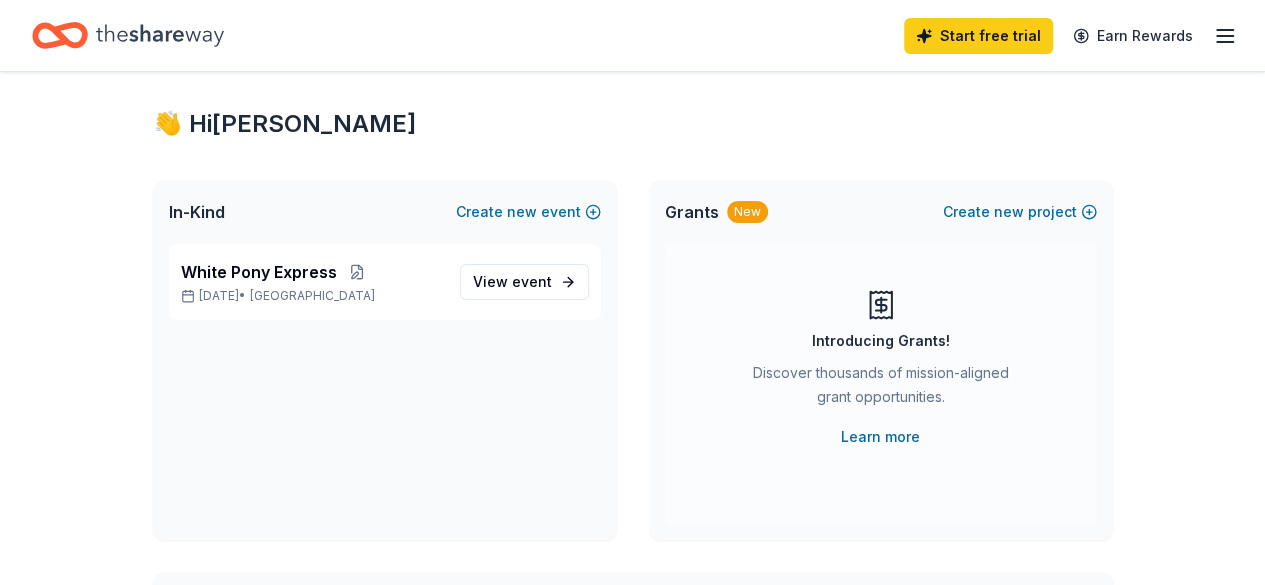 scroll, scrollTop: 0, scrollLeft: 0, axis: both 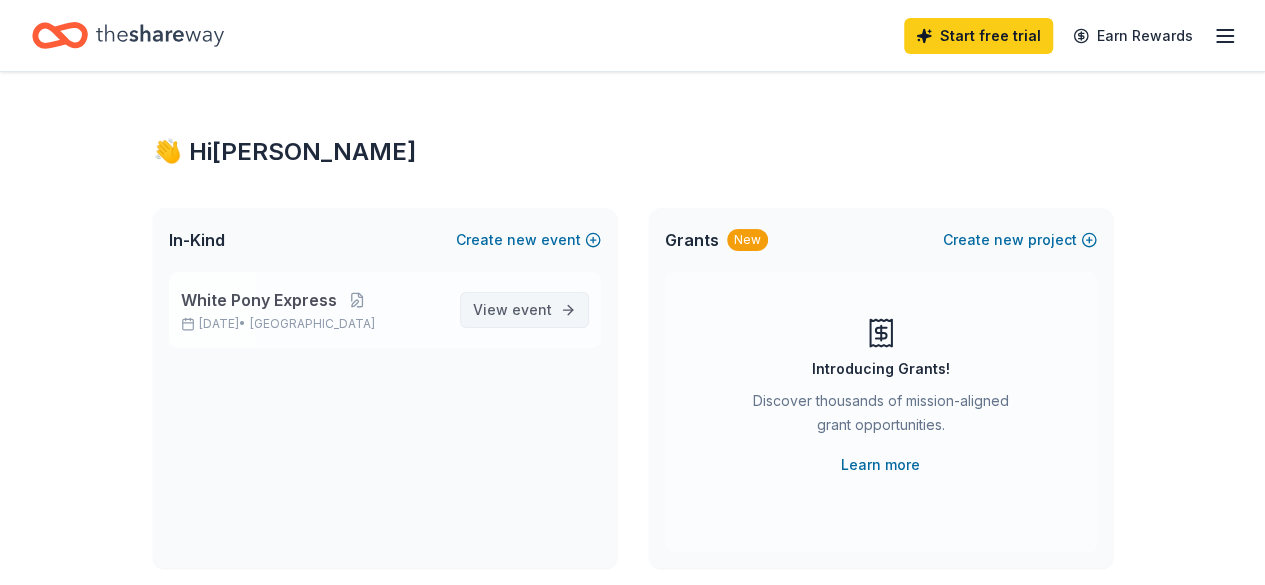 click on "event" at bounding box center [532, 309] 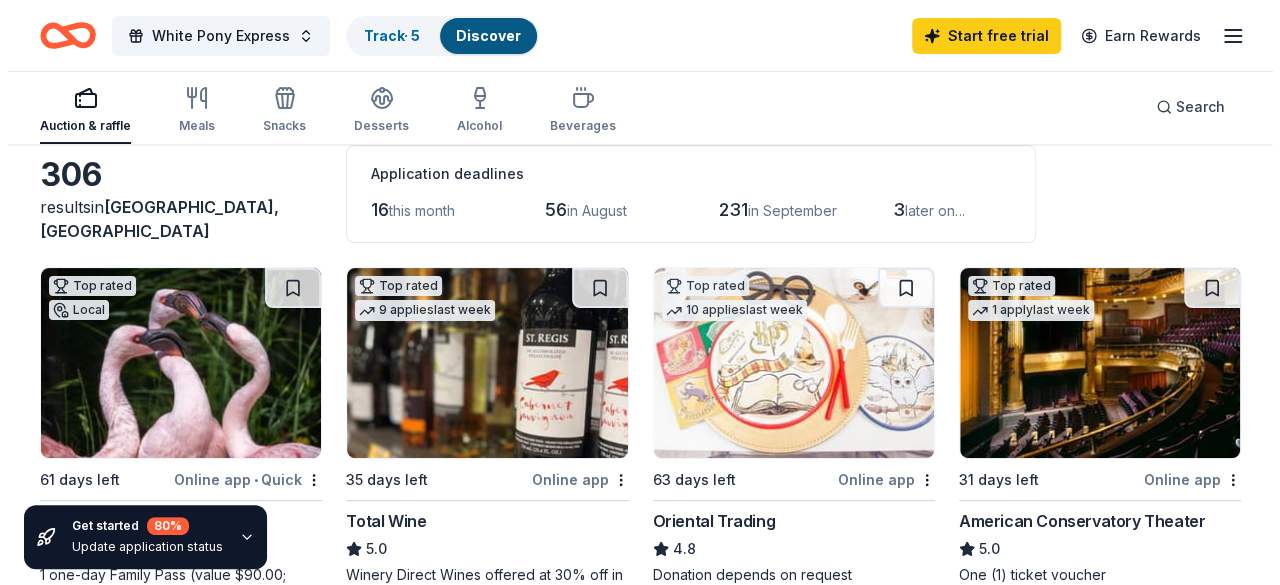scroll, scrollTop: 100, scrollLeft: 0, axis: vertical 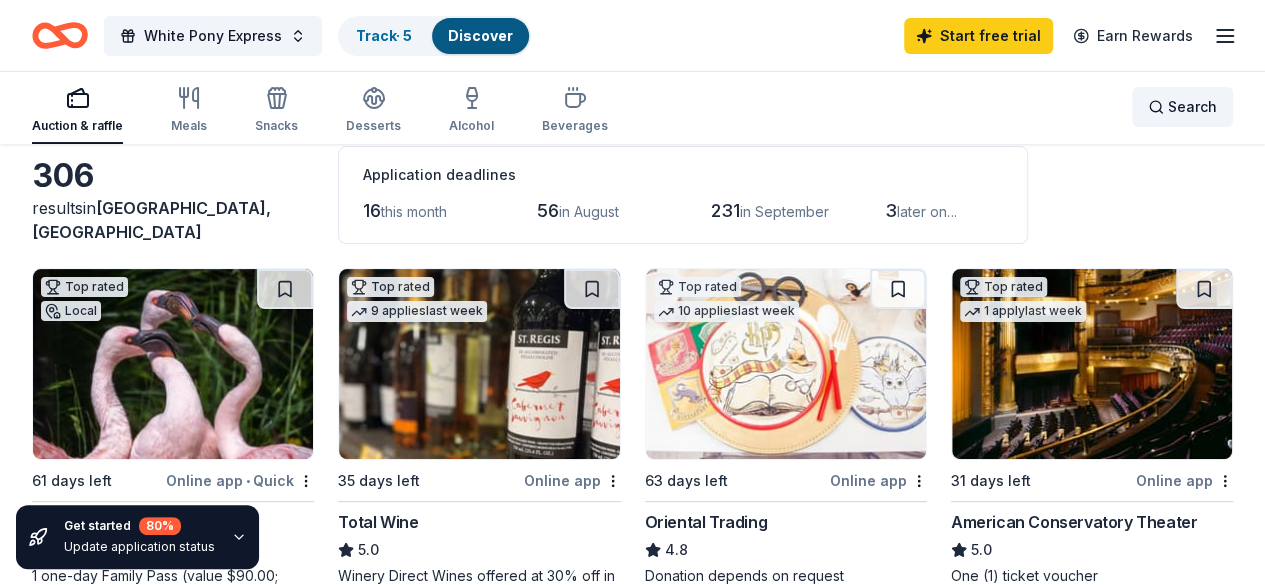click on "Search" at bounding box center [1192, 107] 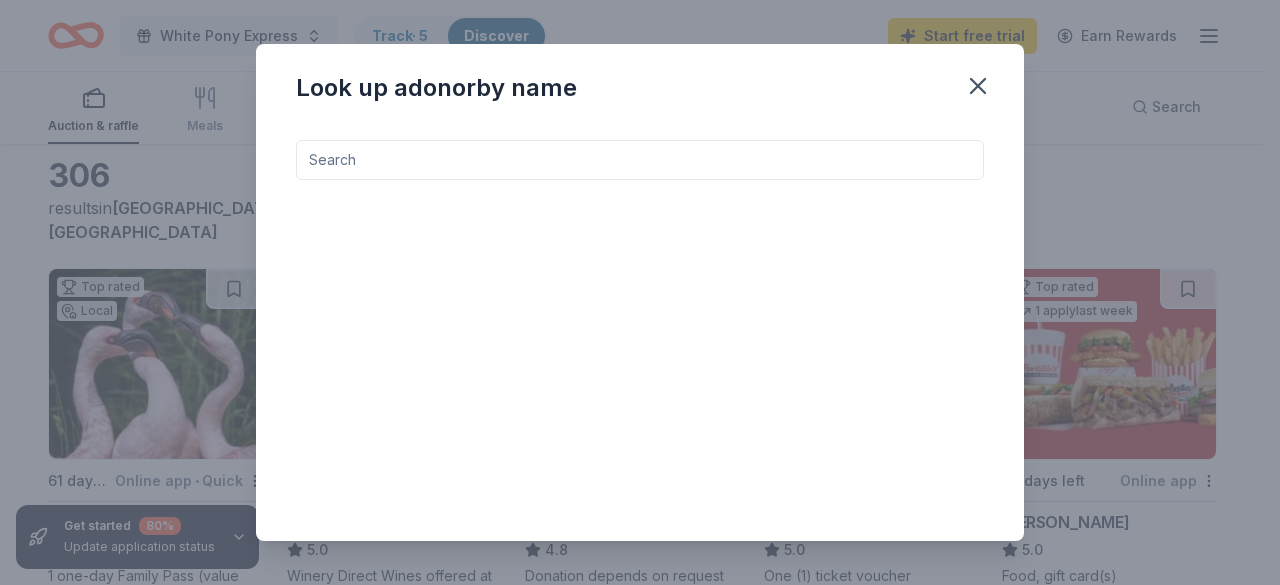 click at bounding box center [640, 160] 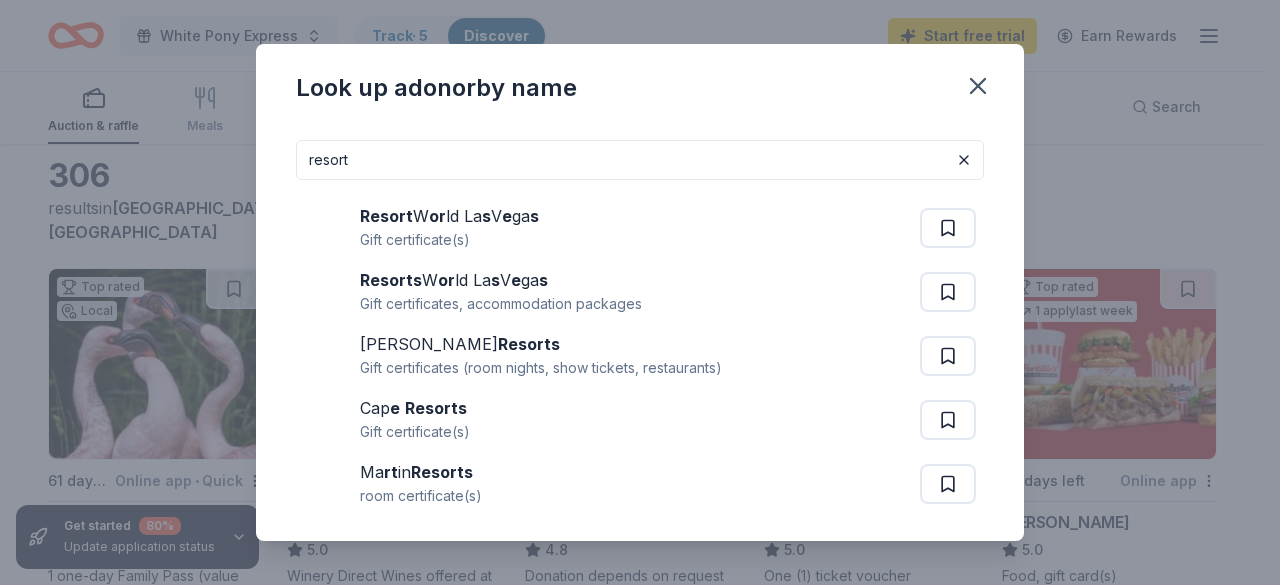 type on "resort" 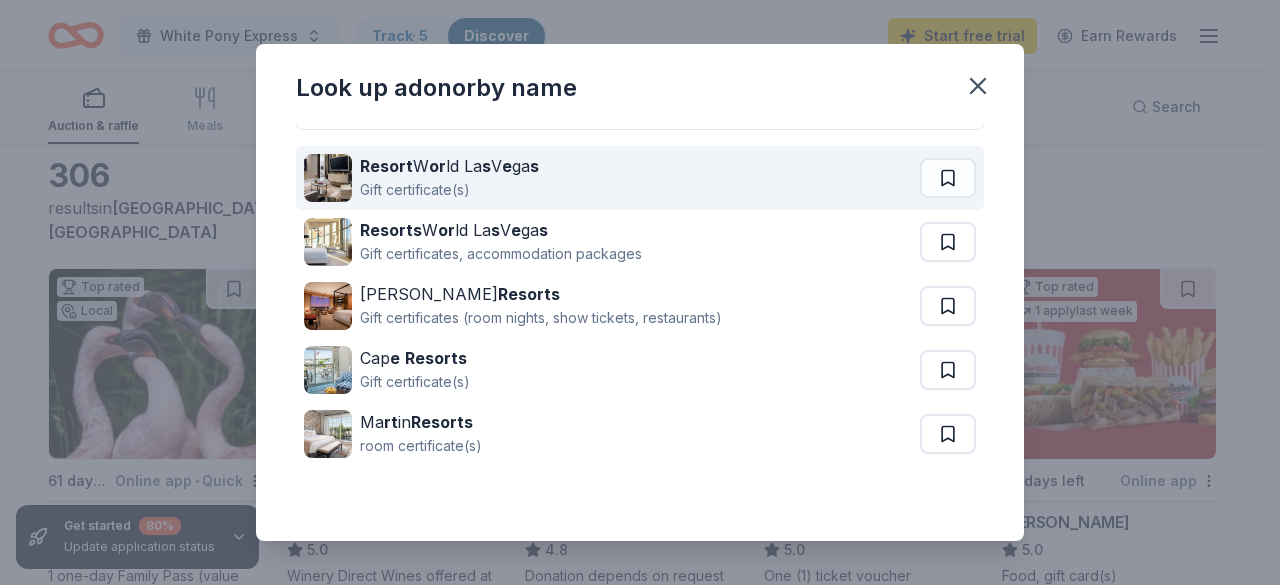 scroll, scrollTop: 78, scrollLeft: 0, axis: vertical 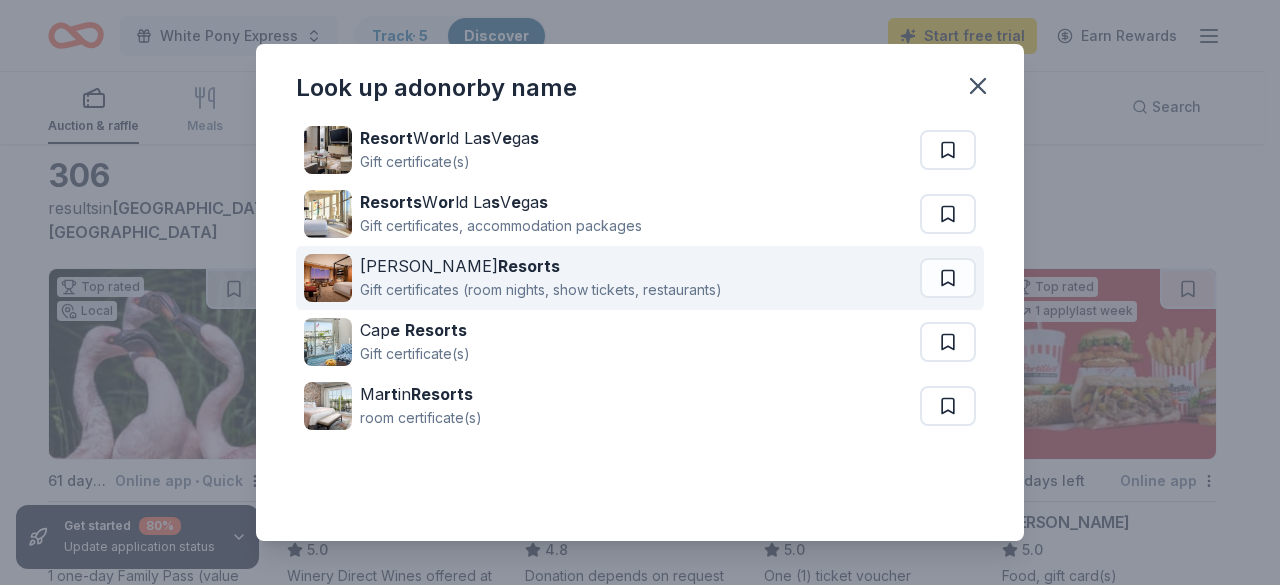 click on "[PERSON_NAME]  Resorts" at bounding box center (541, 266) 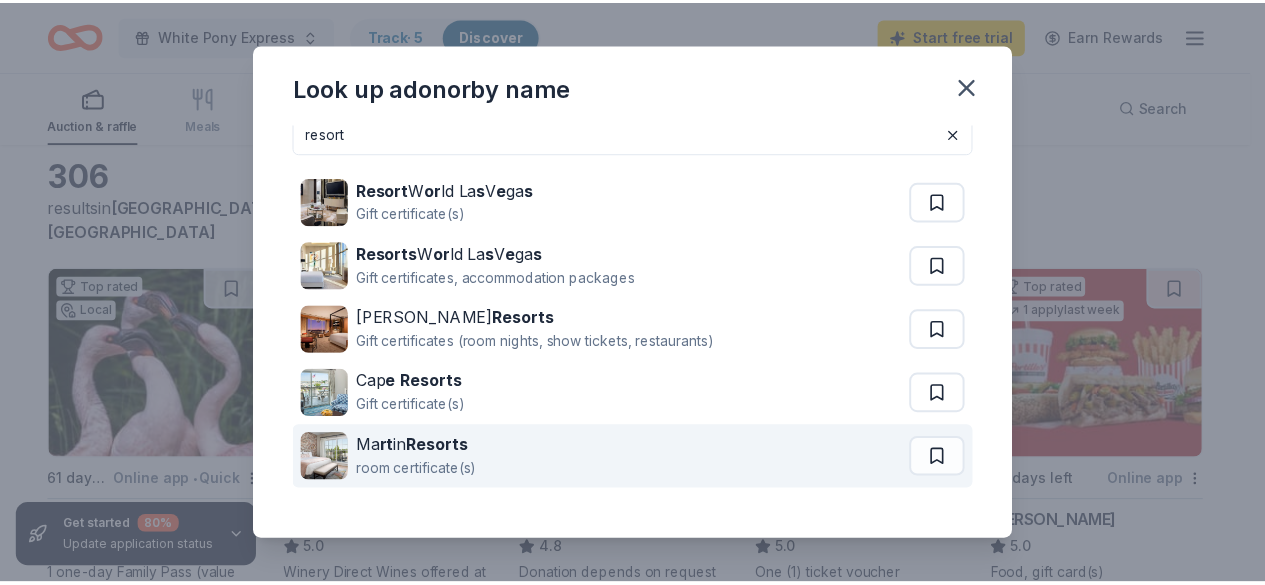scroll, scrollTop: 0, scrollLeft: 0, axis: both 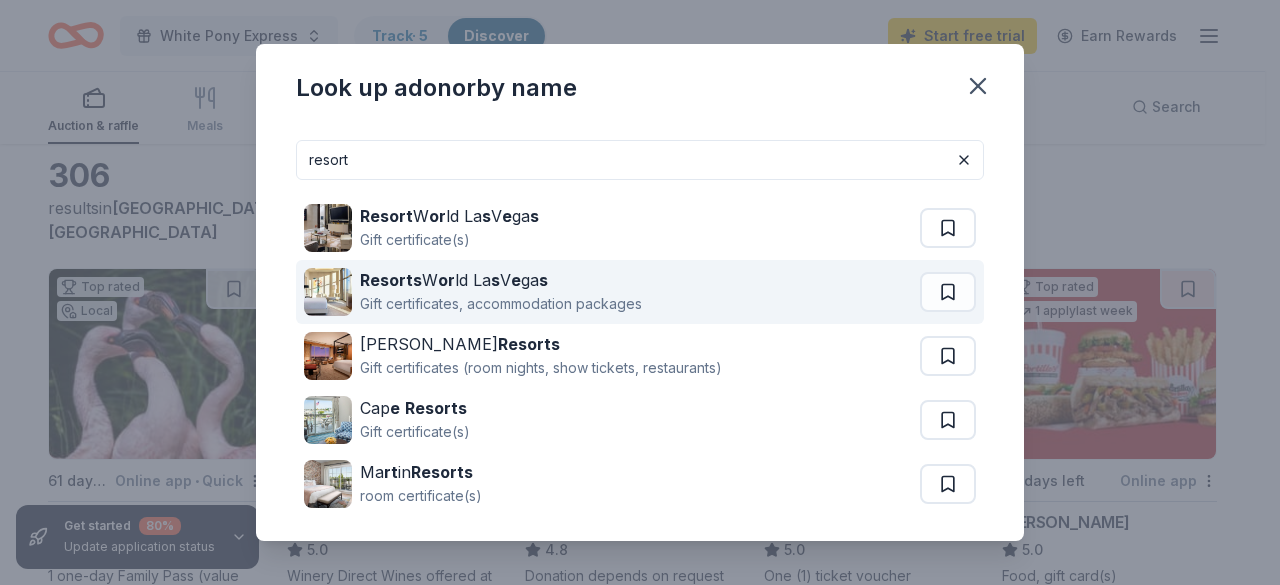 click at bounding box center (328, 292) 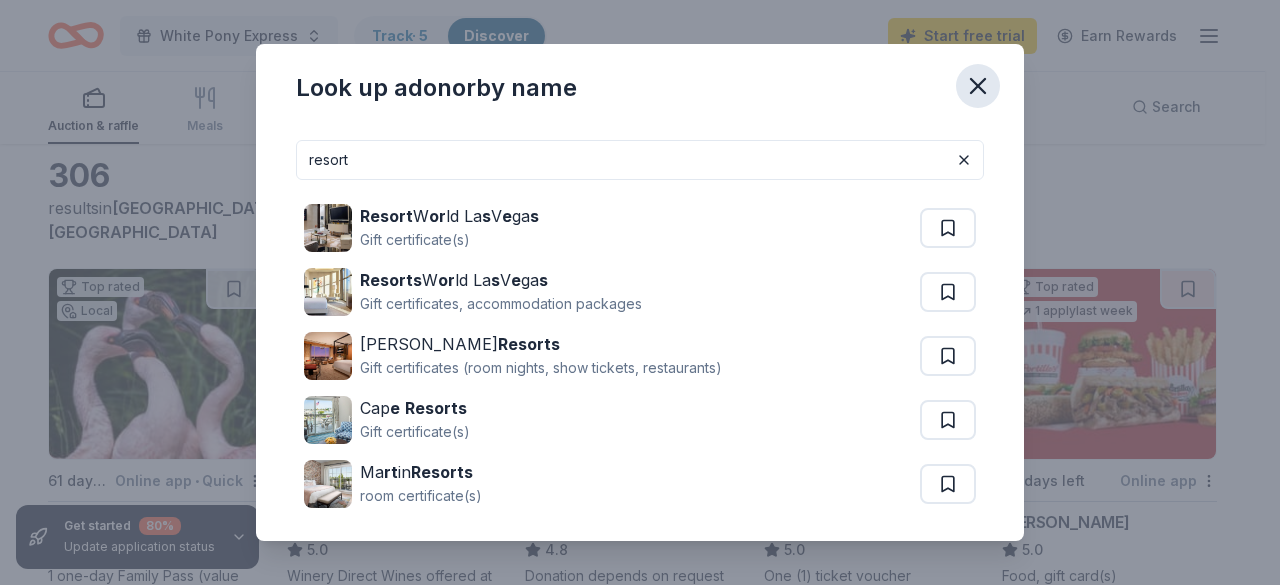 click 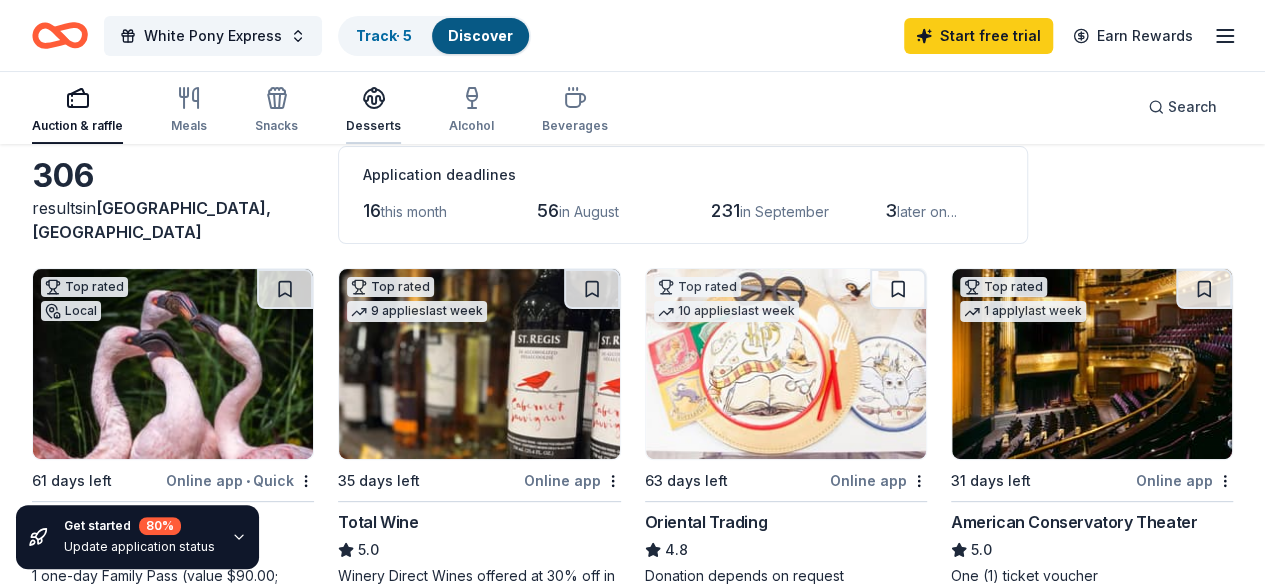 click 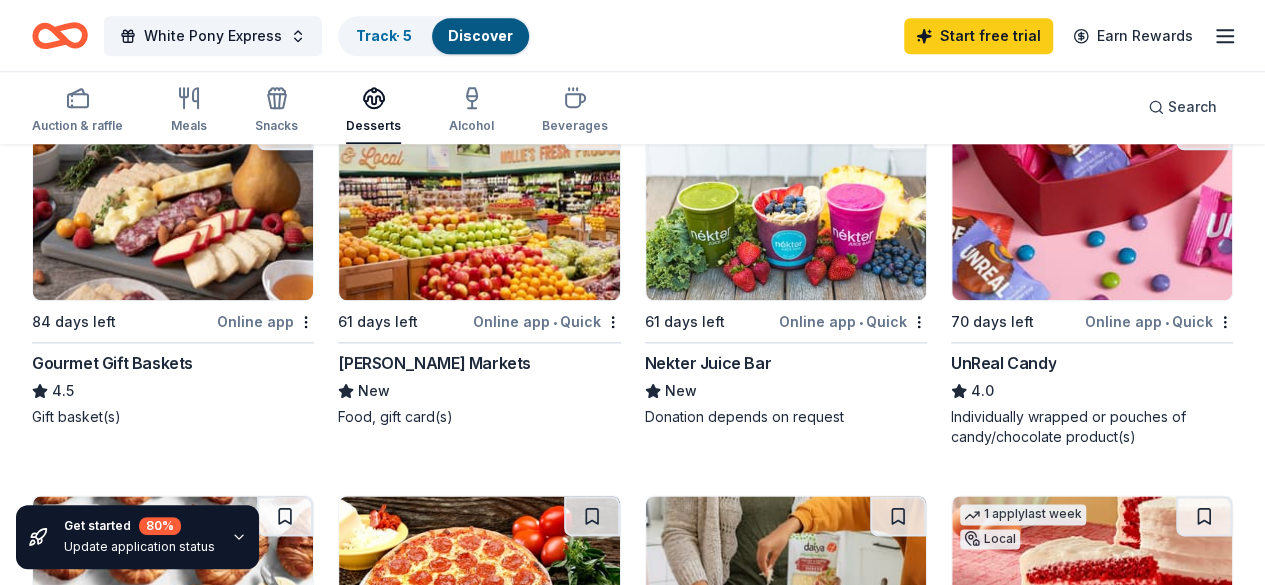 scroll, scrollTop: 1000, scrollLeft: 0, axis: vertical 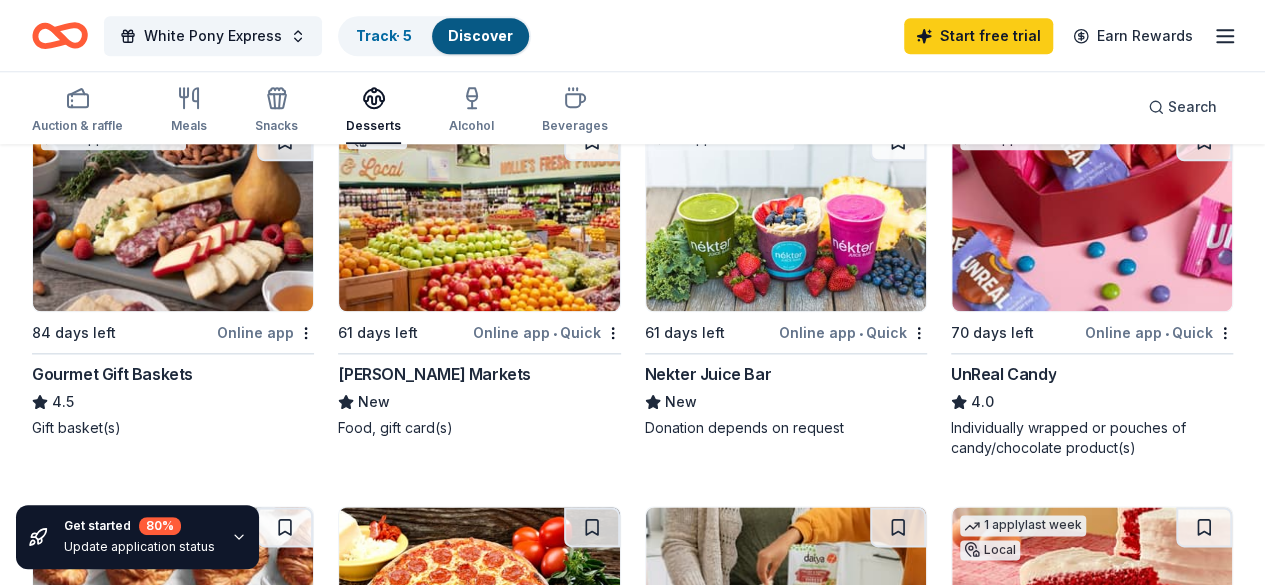click at bounding box center (1092, 216) 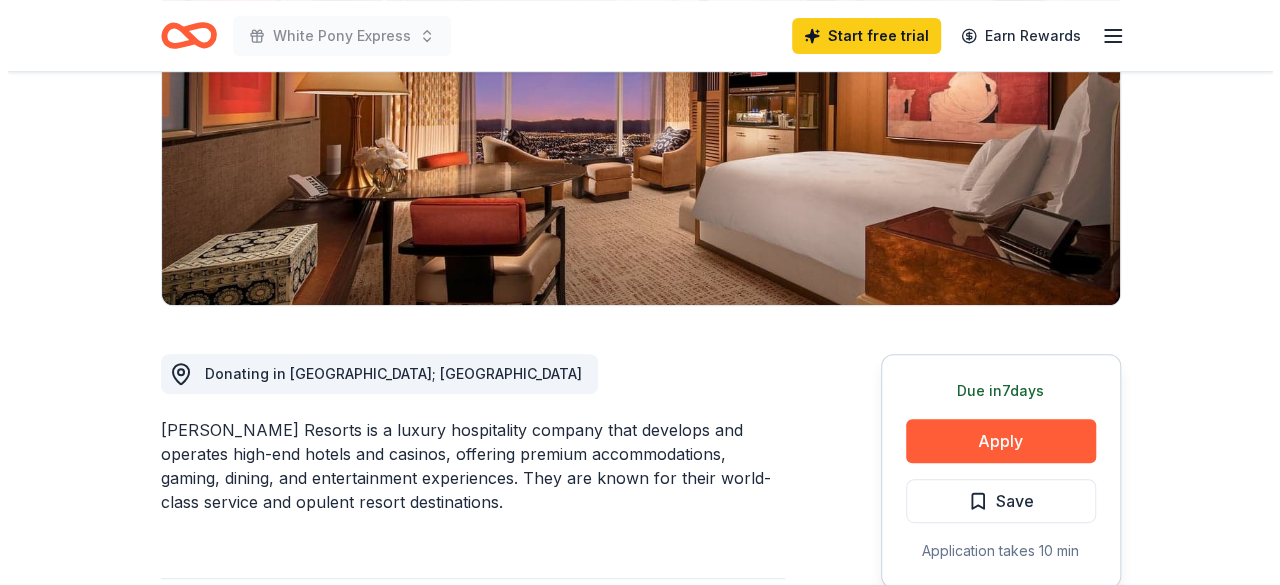 scroll, scrollTop: 300, scrollLeft: 0, axis: vertical 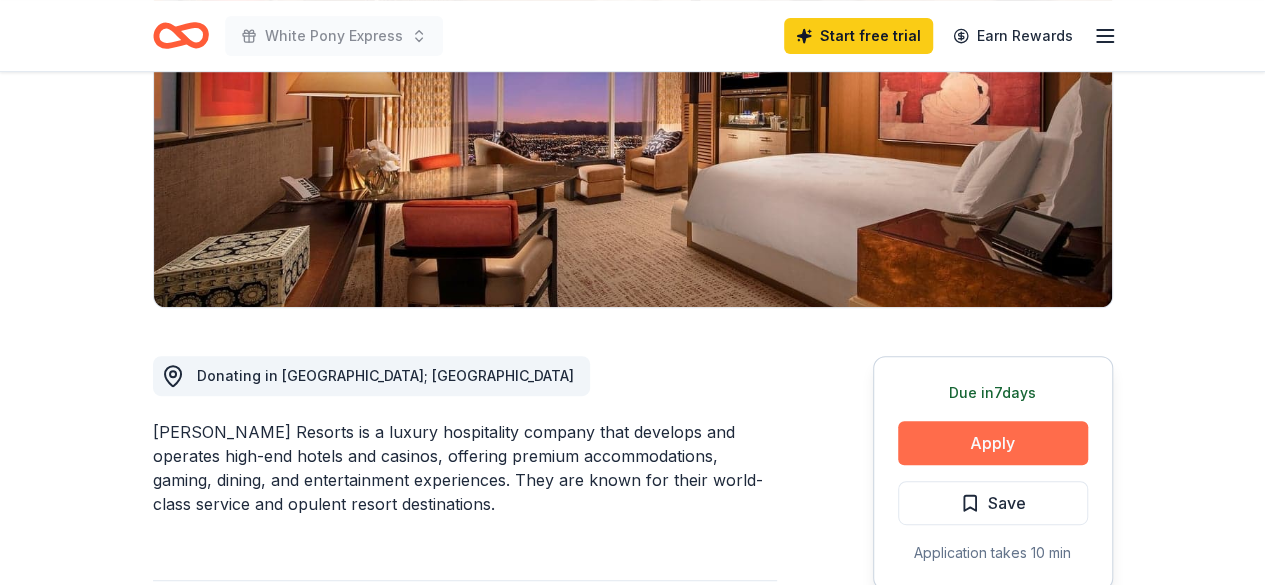 click on "Apply" at bounding box center [993, 443] 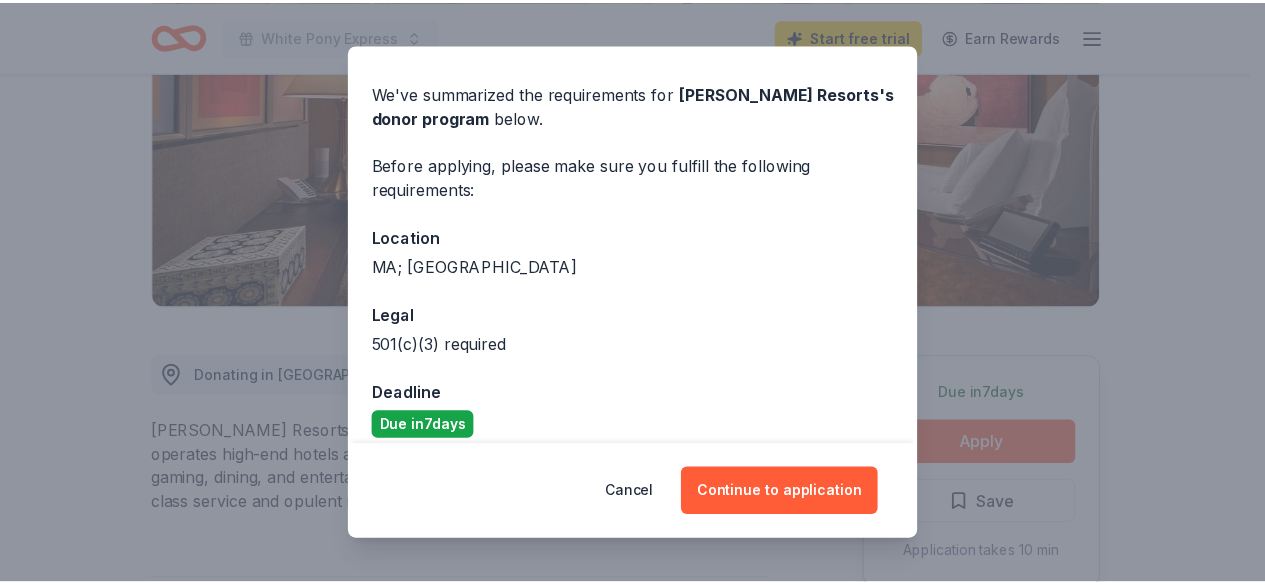 scroll, scrollTop: 77, scrollLeft: 0, axis: vertical 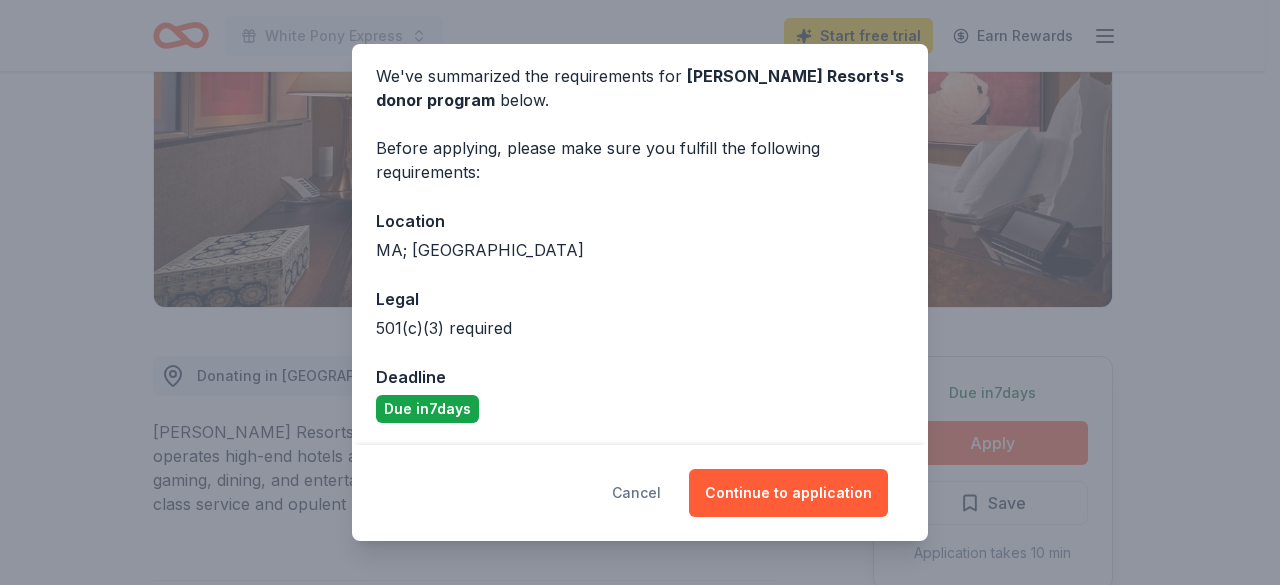 click on "Cancel" at bounding box center [636, 493] 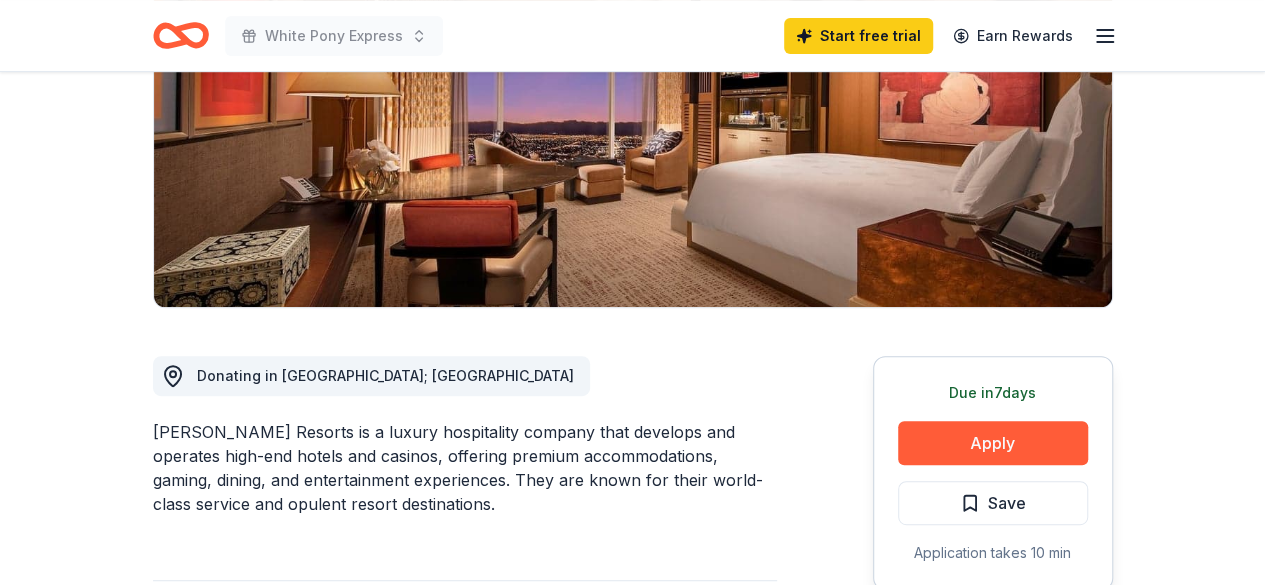scroll, scrollTop: 0, scrollLeft: 0, axis: both 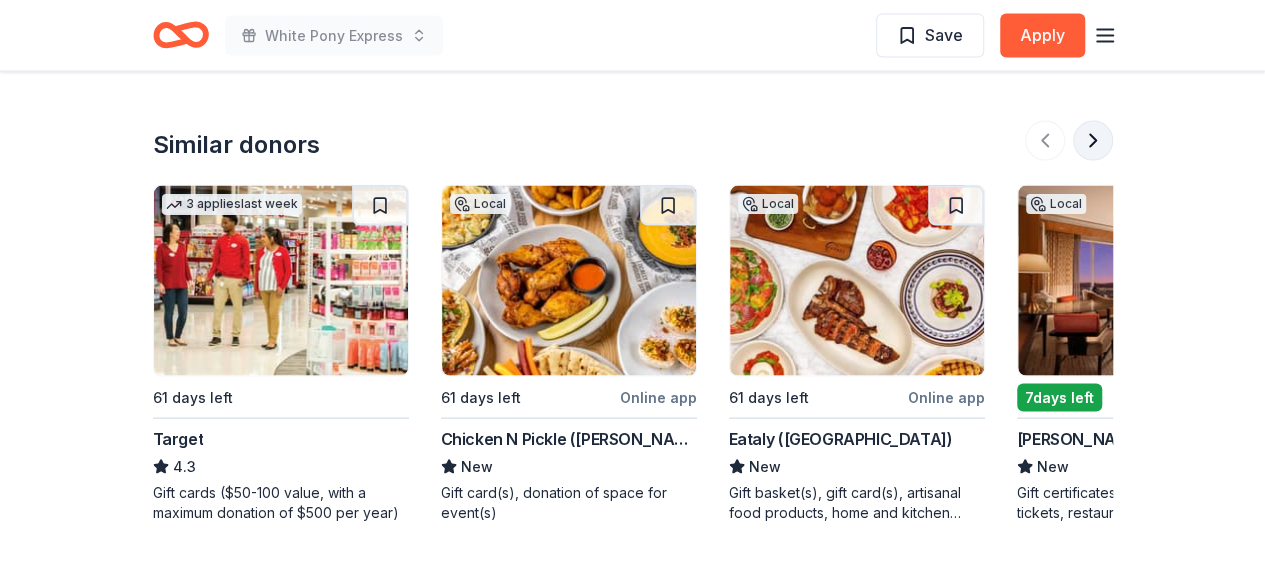 click at bounding box center [1093, 141] 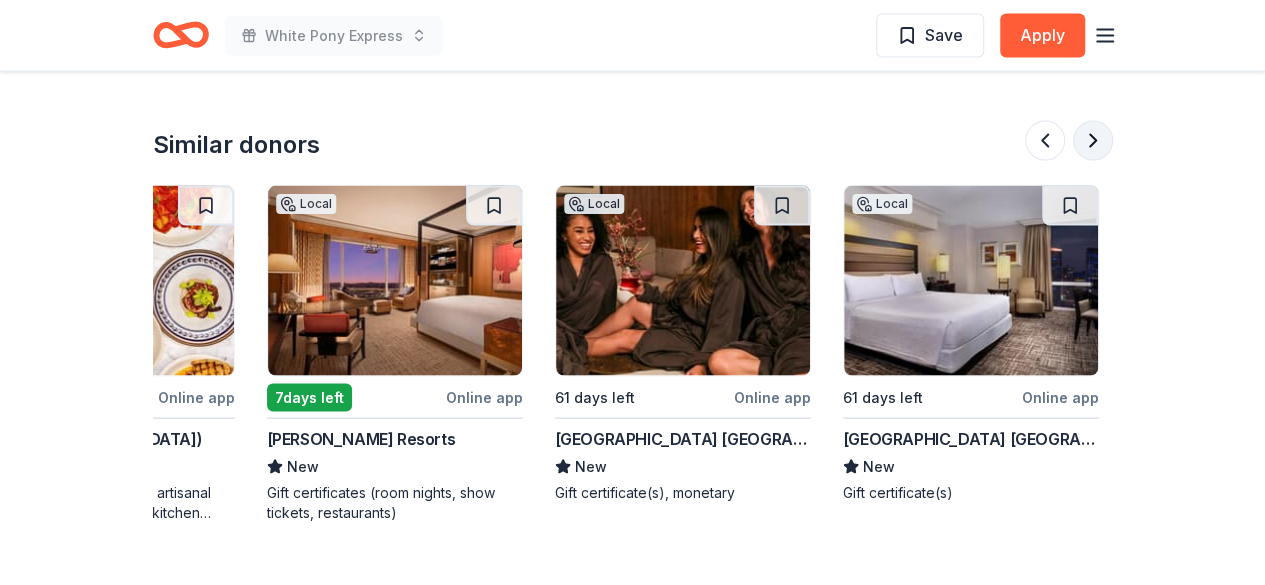 scroll, scrollTop: 0, scrollLeft: 864, axis: horizontal 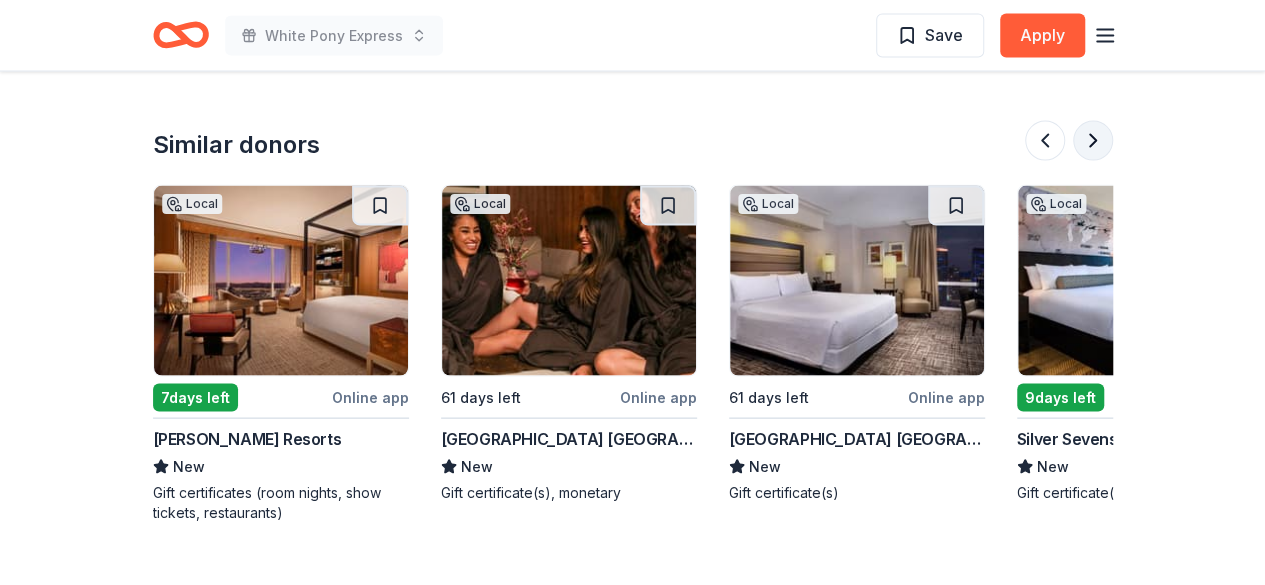 click at bounding box center (1093, 141) 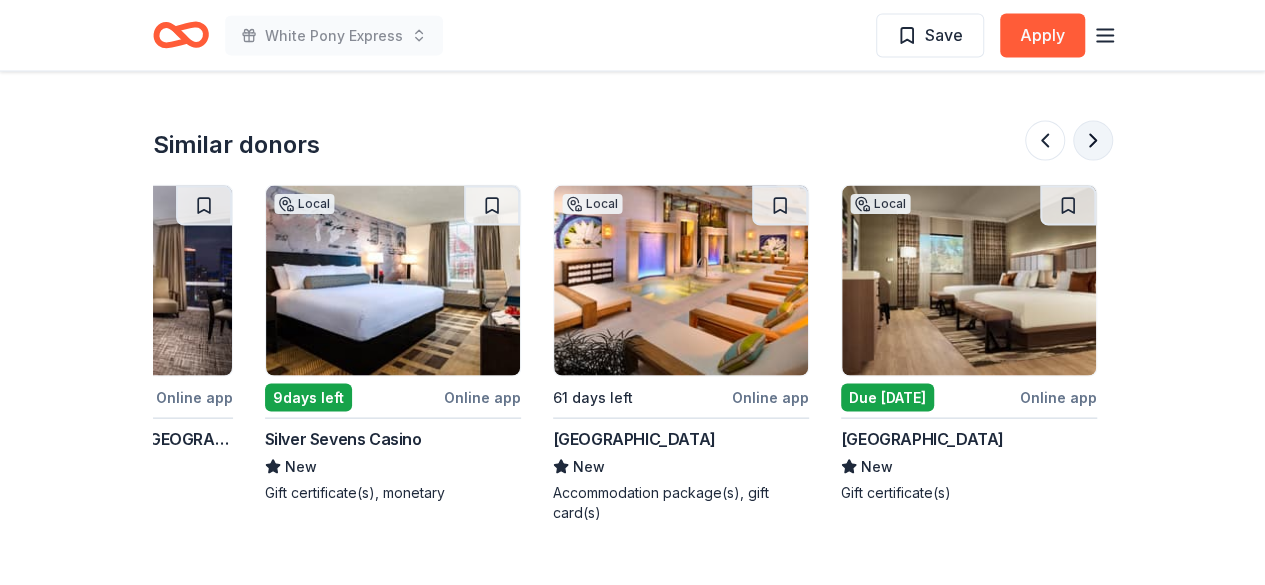 scroll, scrollTop: 0, scrollLeft: 1728, axis: horizontal 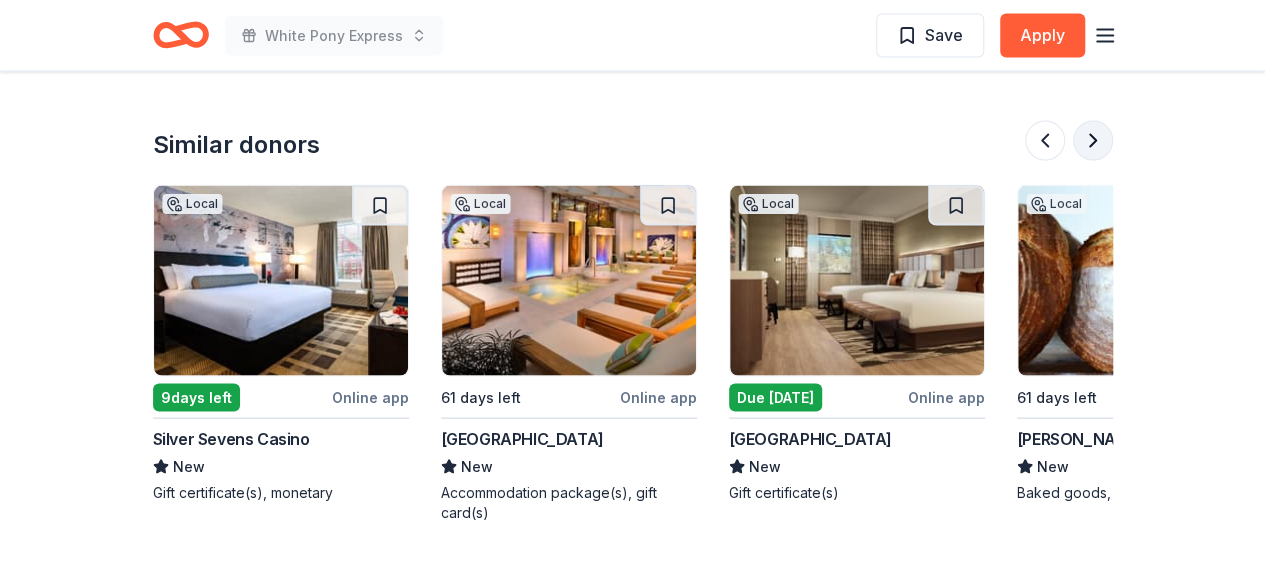 click at bounding box center [1093, 141] 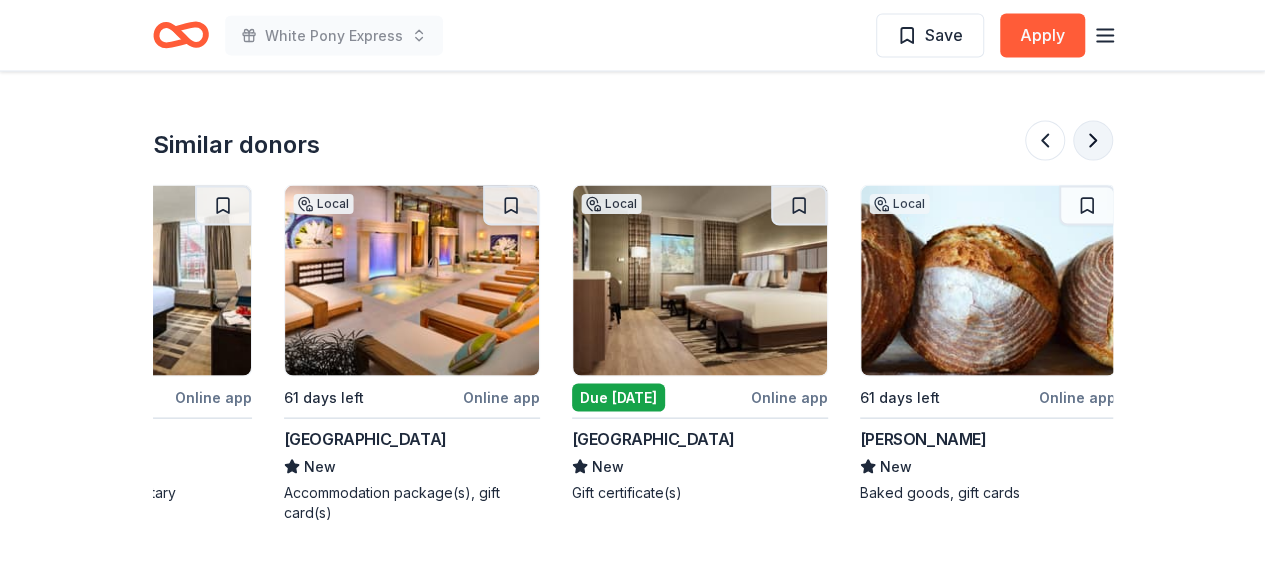 scroll, scrollTop: 0, scrollLeft: 1888, axis: horizontal 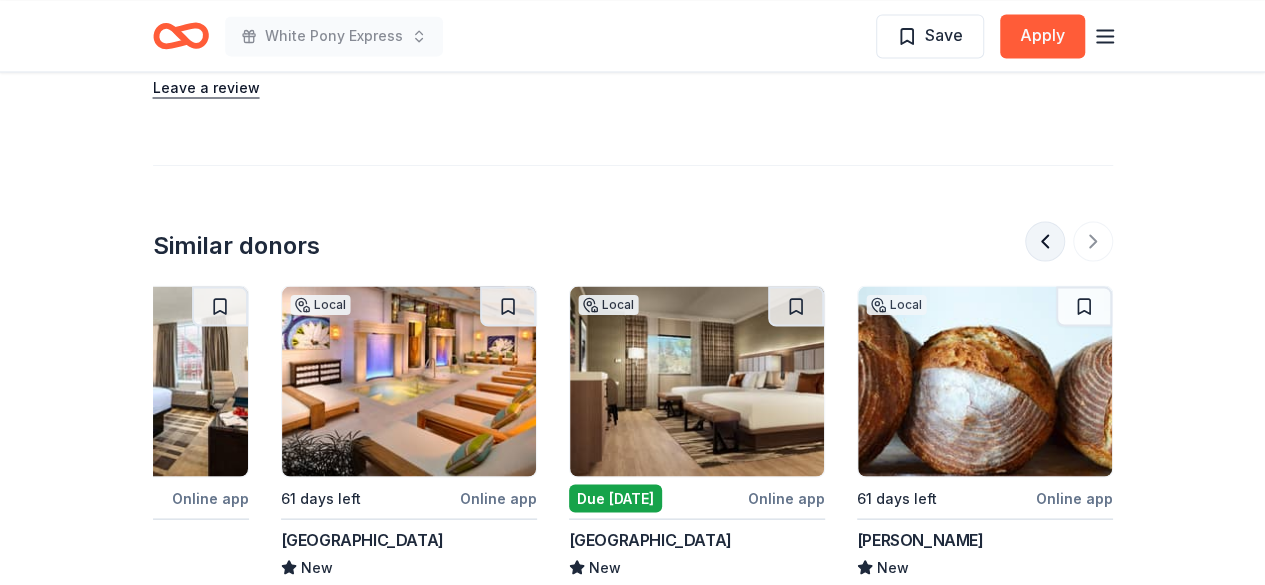 click at bounding box center [1045, 241] 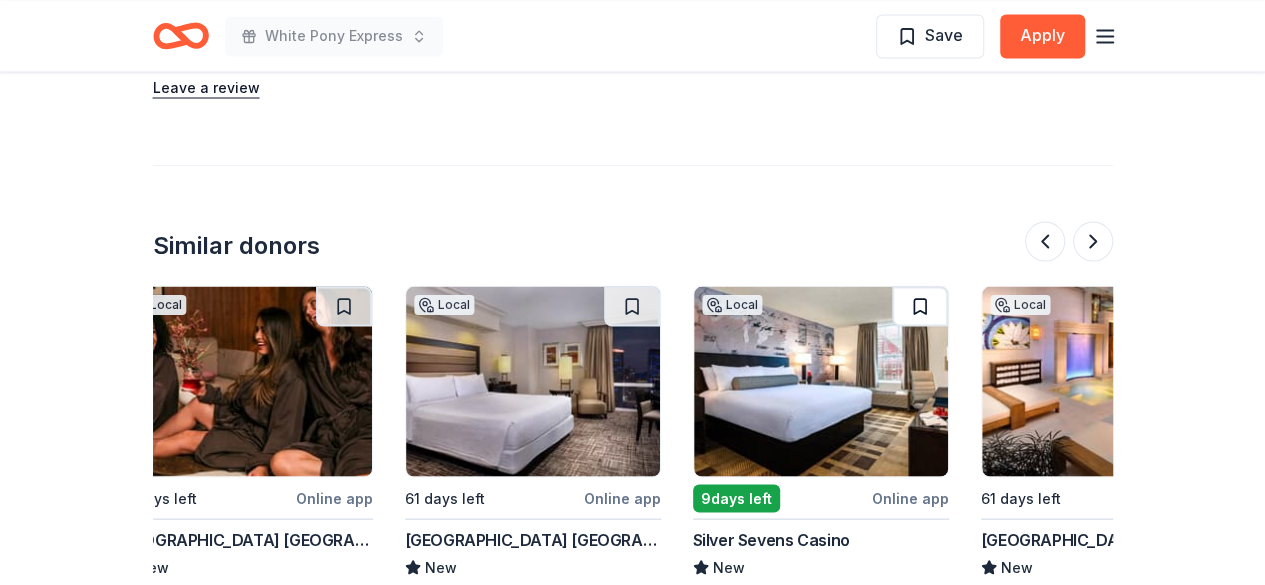 scroll, scrollTop: 0, scrollLeft: 1152, axis: horizontal 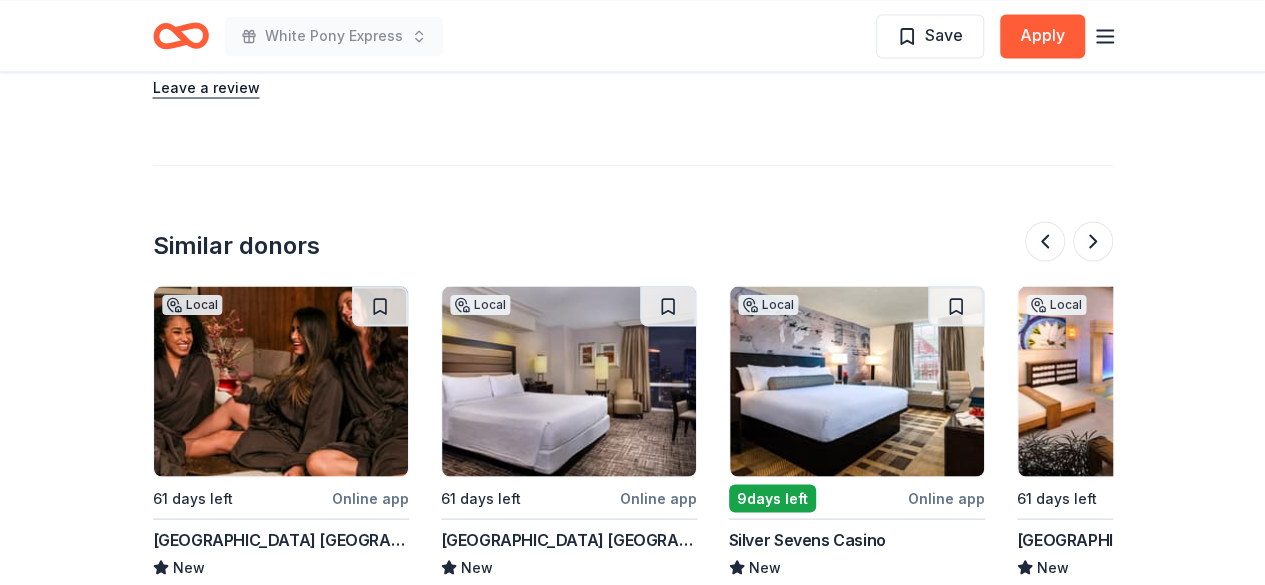 click at bounding box center (569, 381) 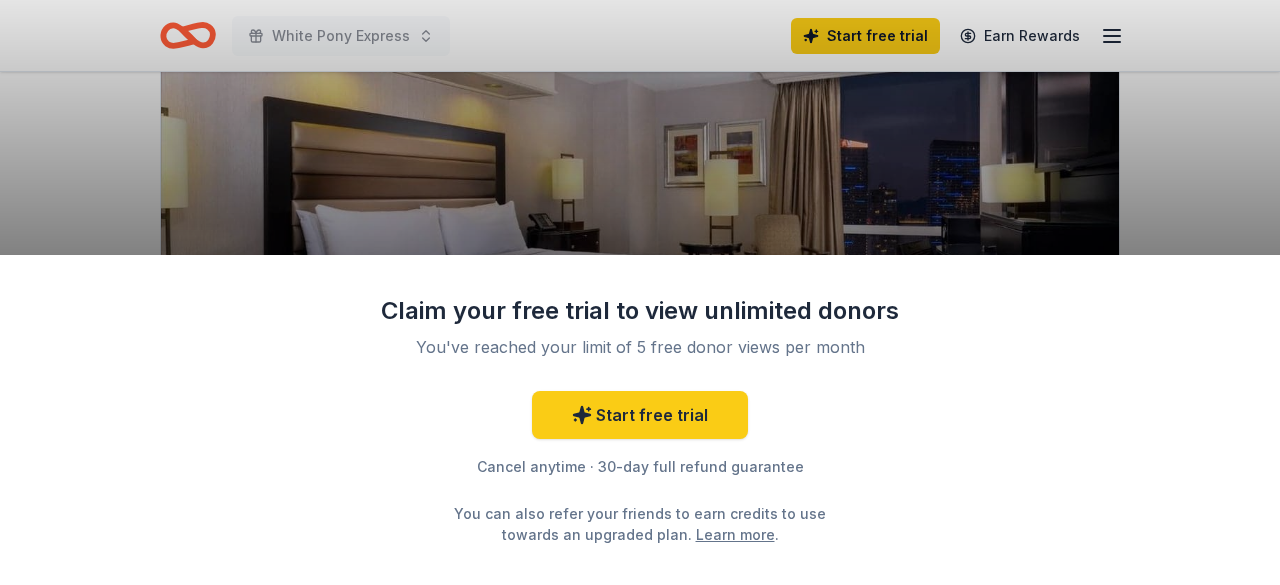 scroll, scrollTop: 200, scrollLeft: 0, axis: vertical 